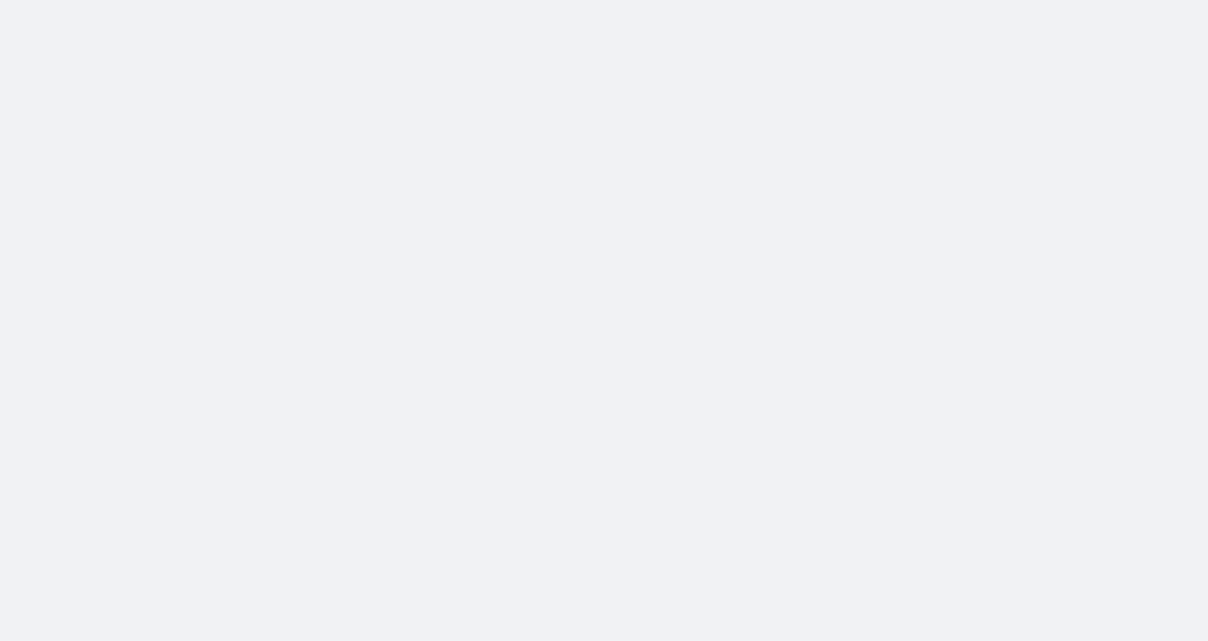 scroll, scrollTop: 0, scrollLeft: 0, axis: both 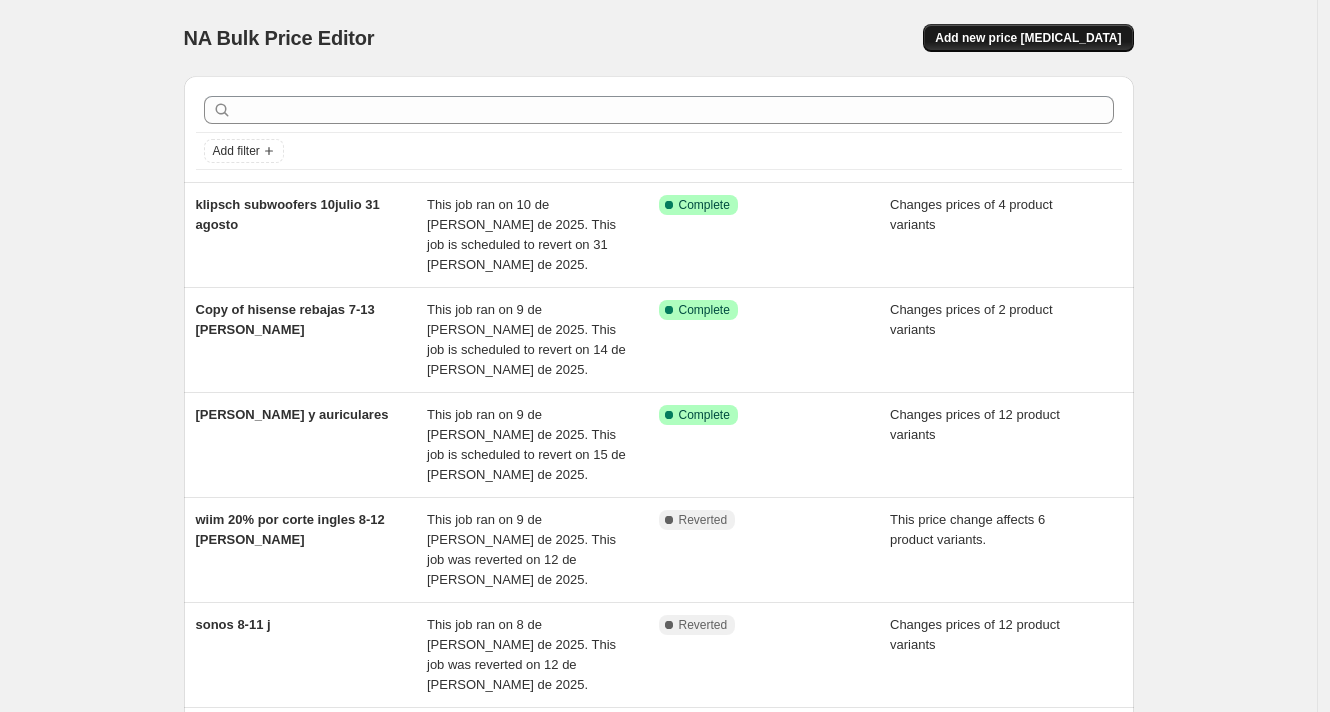click on "Add new price [MEDICAL_DATA]" at bounding box center (1028, 38) 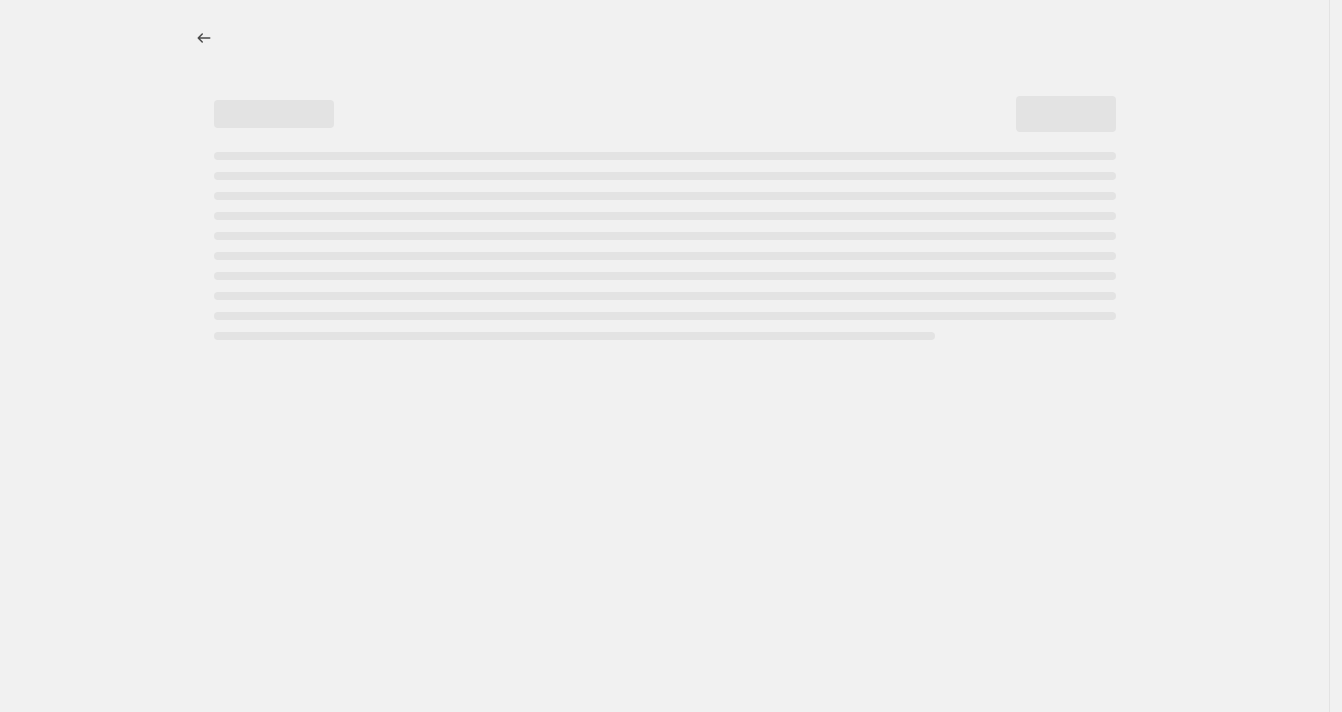 select on "percentage" 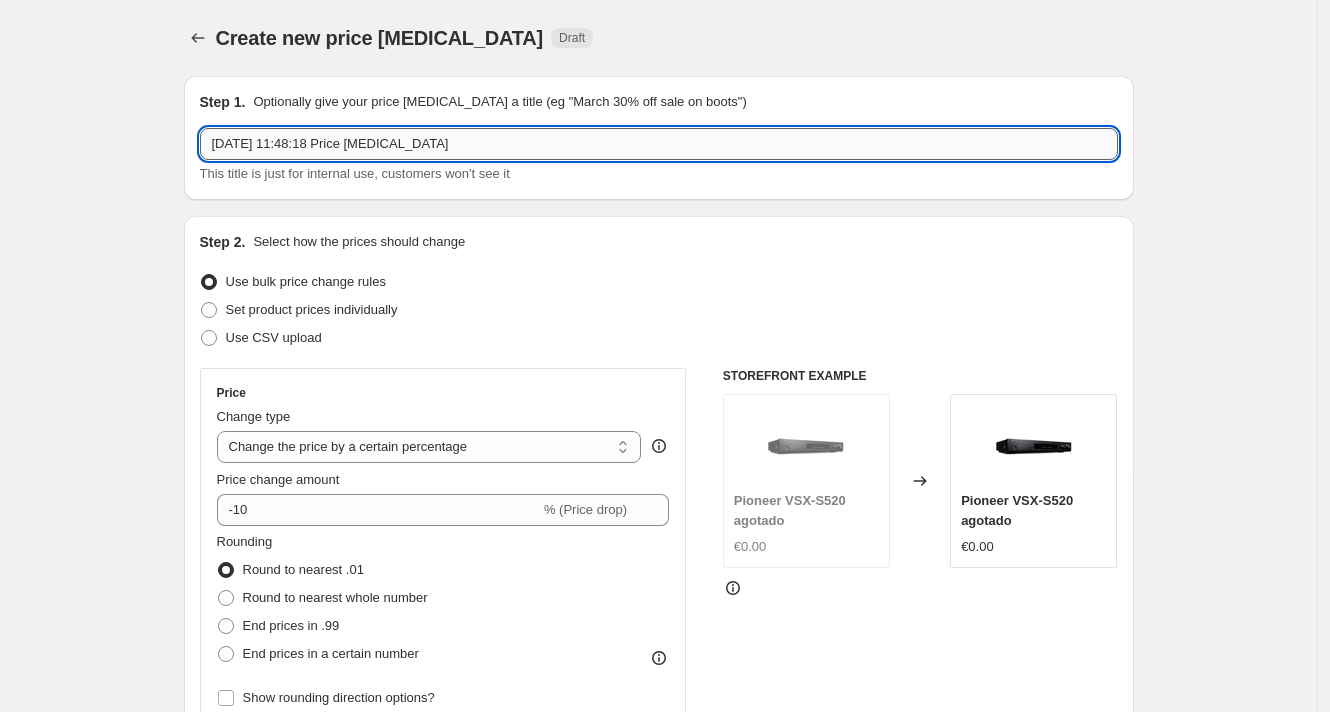 click on "[DATE] 11:48:18 Price [MEDICAL_DATA]" at bounding box center (659, 144) 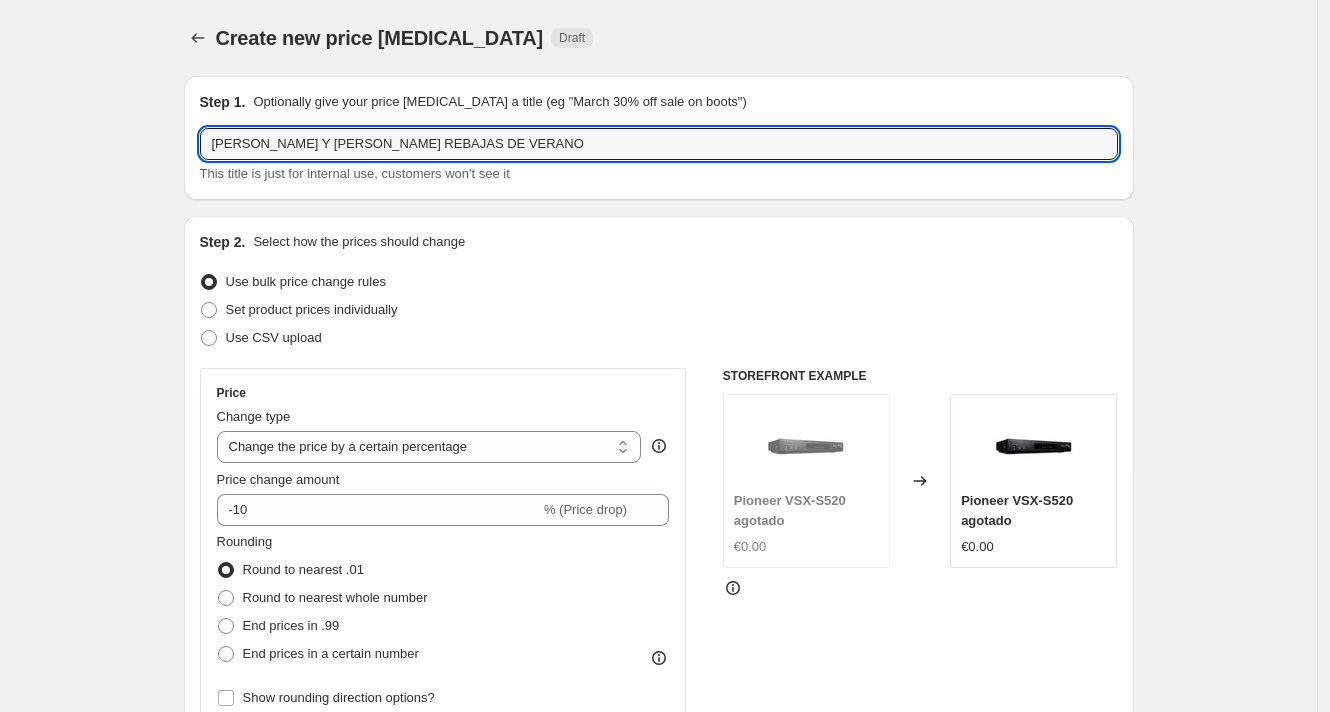 type on "[PERSON_NAME] Y [PERSON_NAME] REBAJAS DE VERANO" 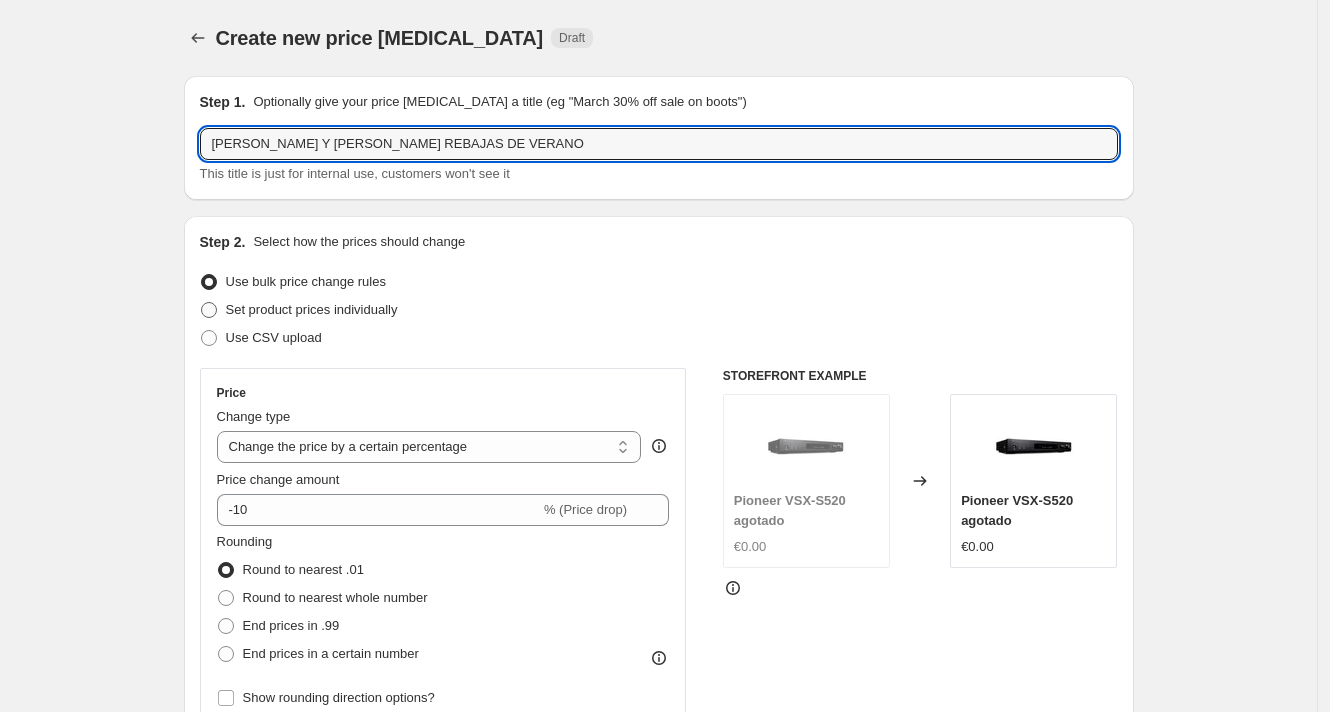 click on "Set product prices individually" at bounding box center [312, 309] 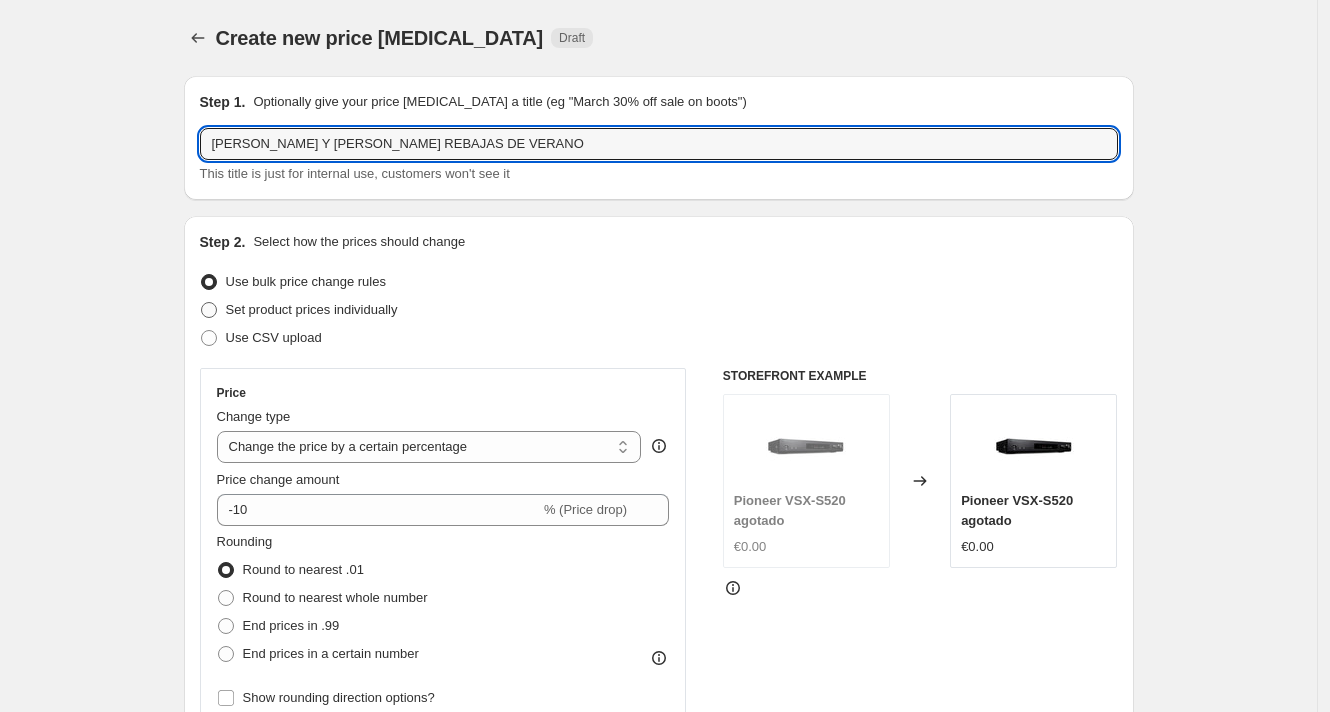 radio on "true" 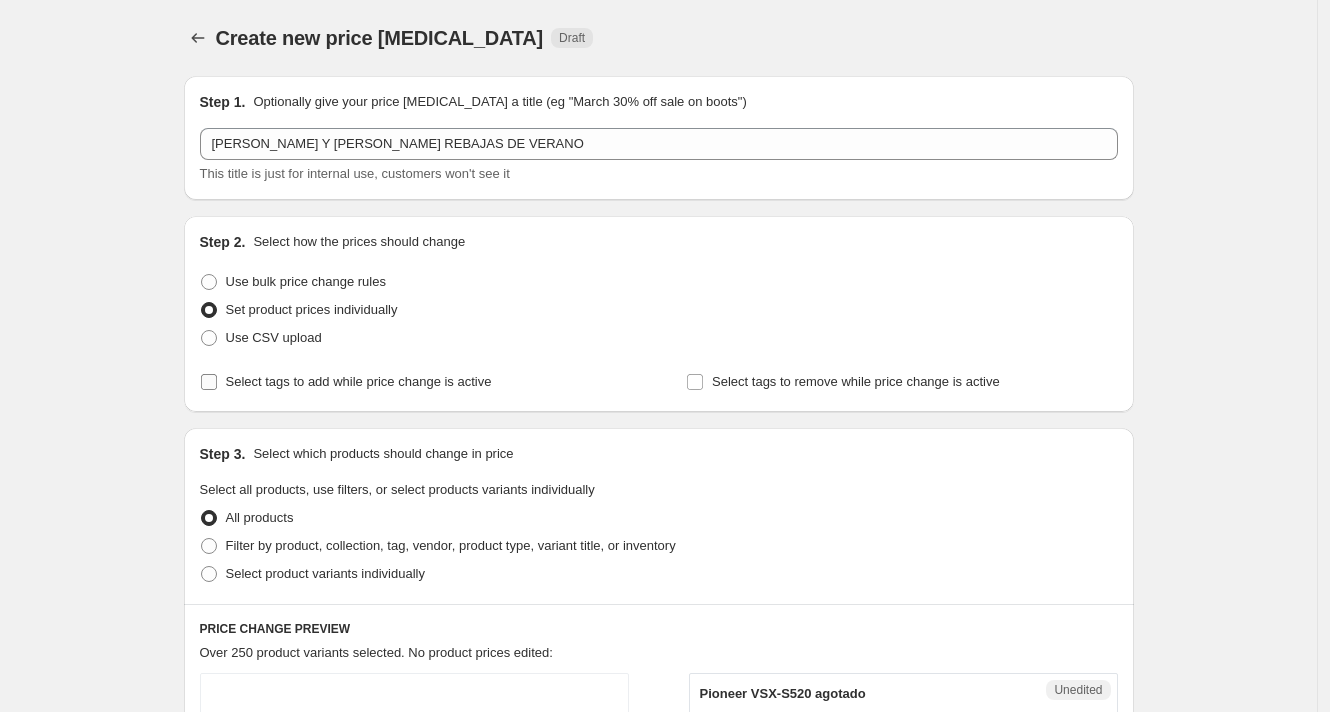 drag, startPoint x: 299, startPoint y: 374, endPoint x: 299, endPoint y: 387, distance: 13 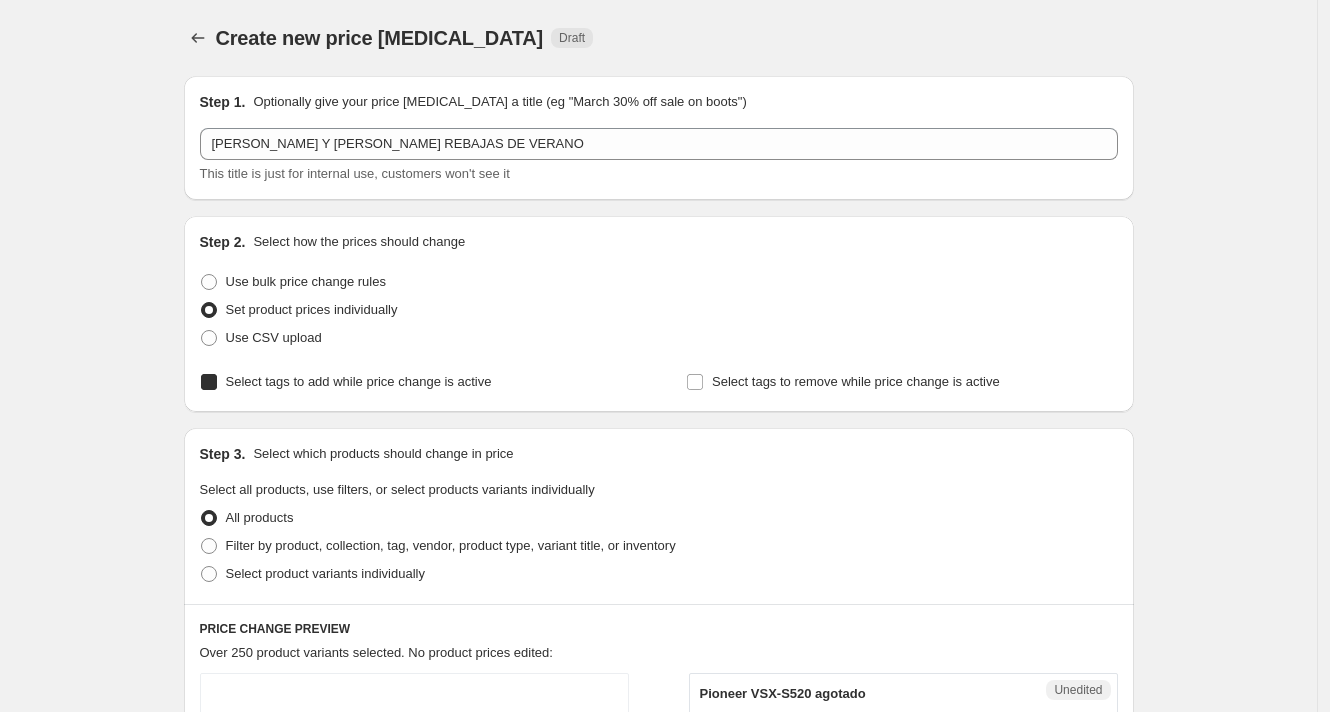 checkbox on "true" 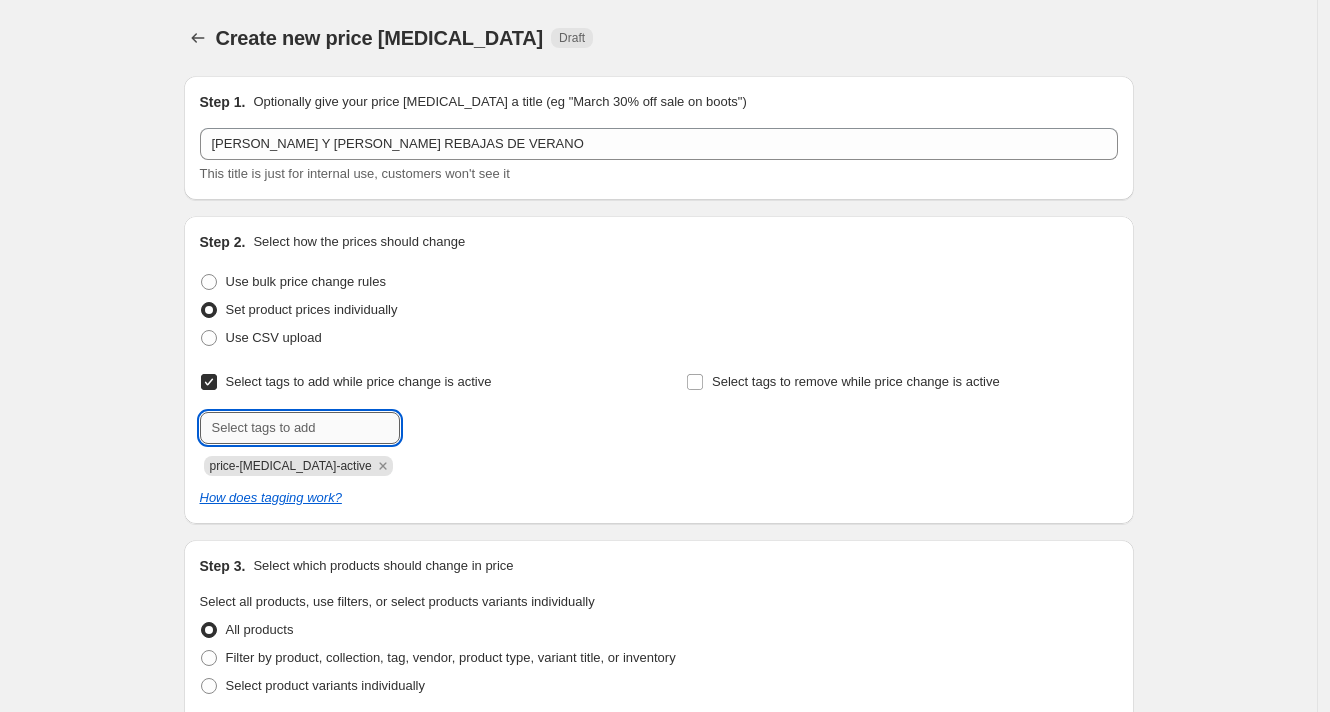 click at bounding box center (300, 428) 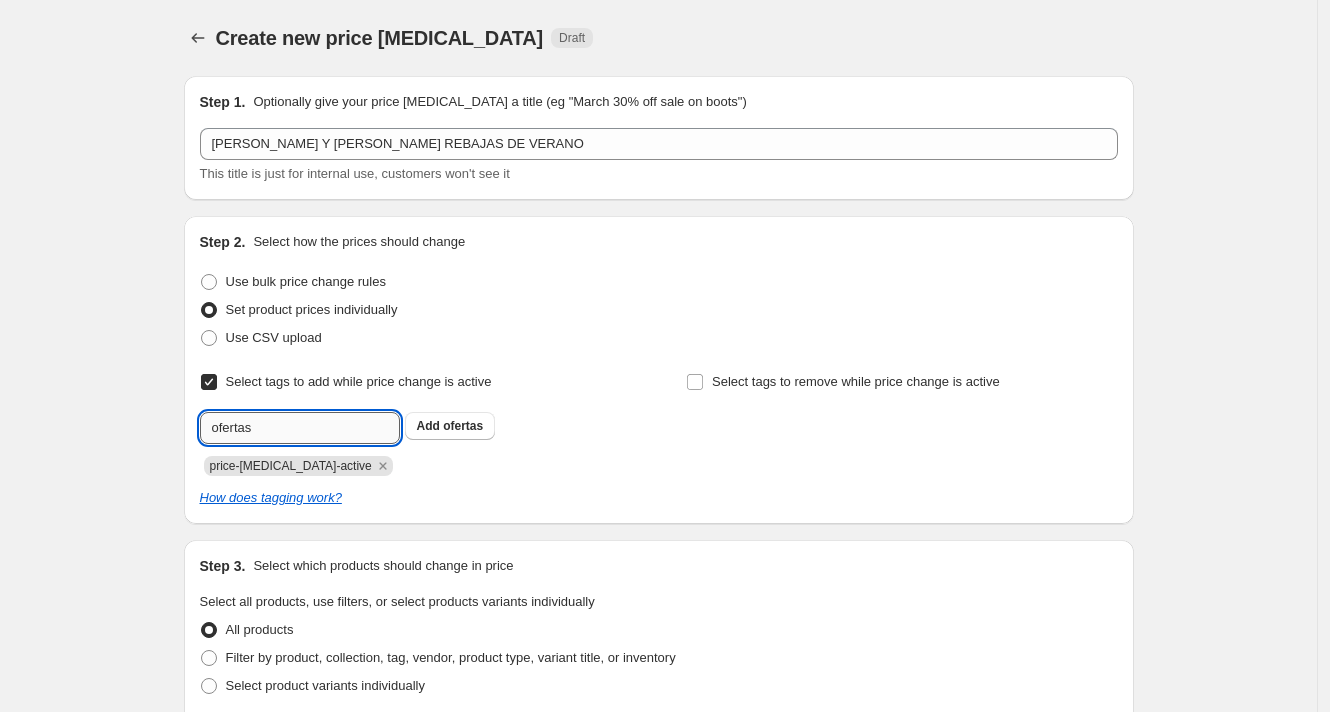 type on "ofertas" 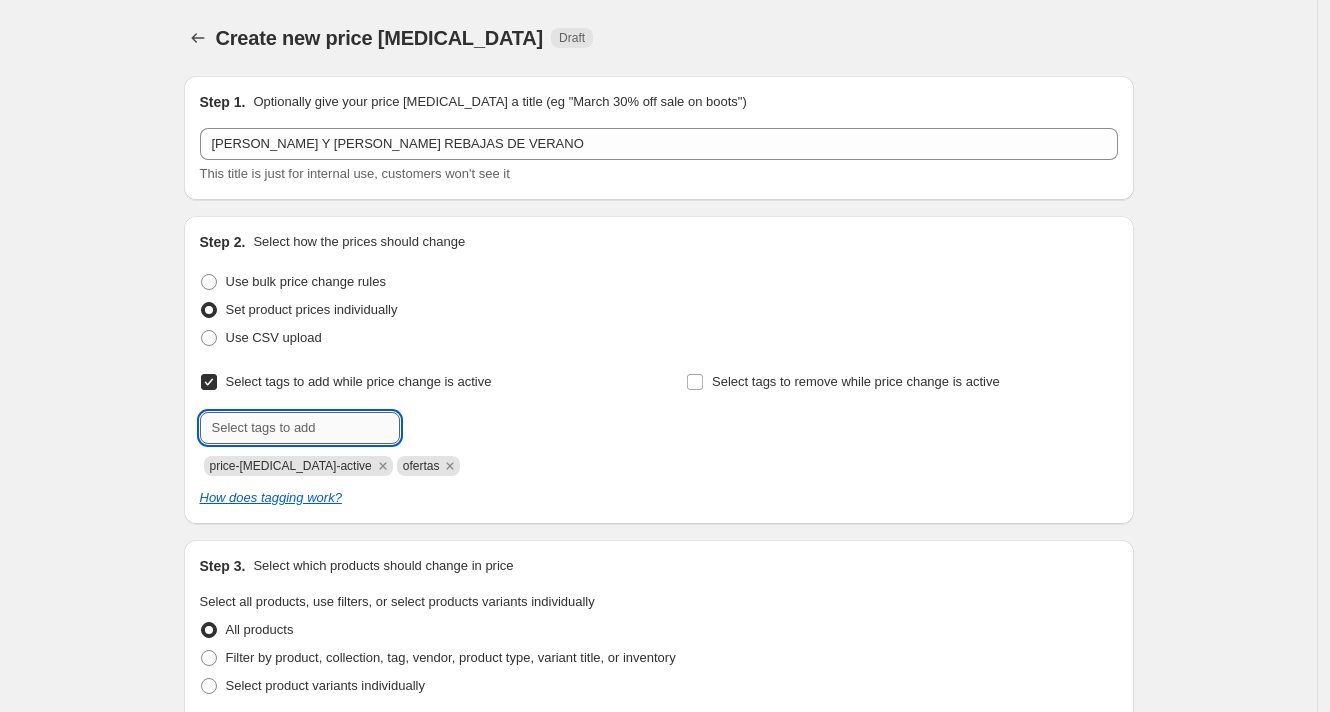 type on "ofertas" 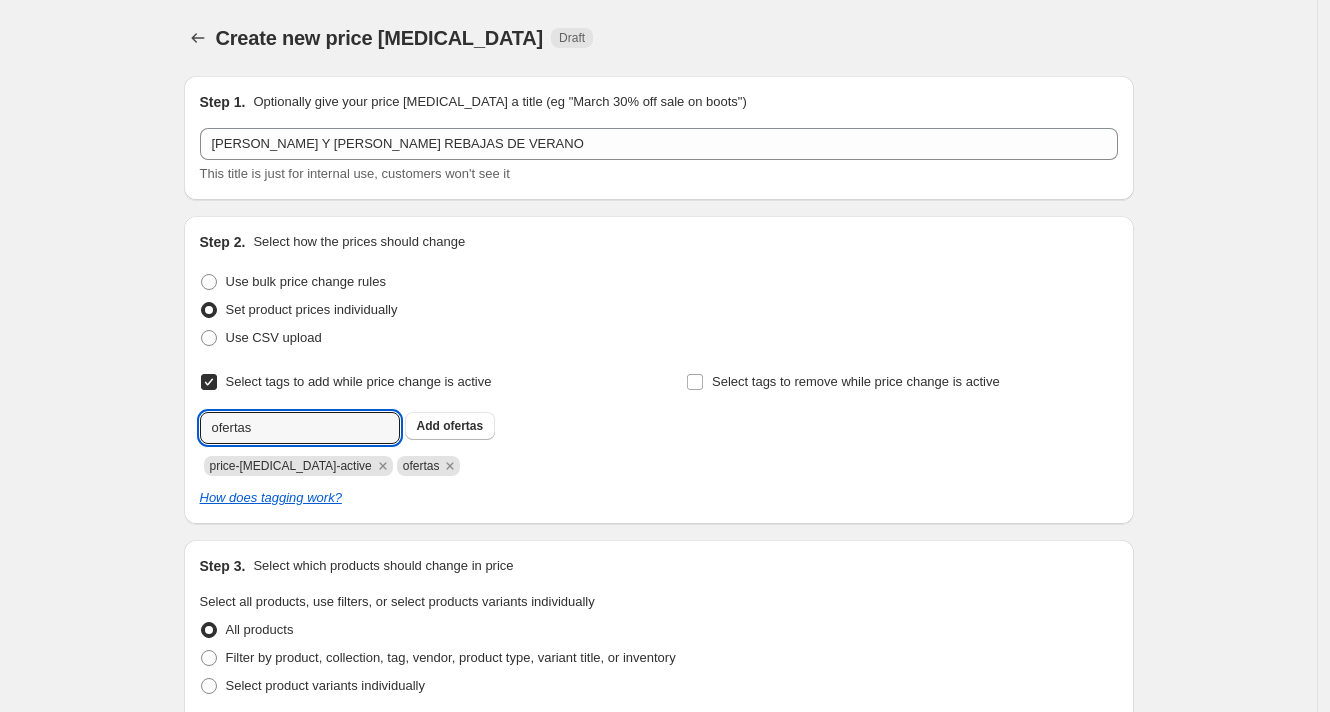 click on "ofertas Add   ofertas" at bounding box center (415, 428) 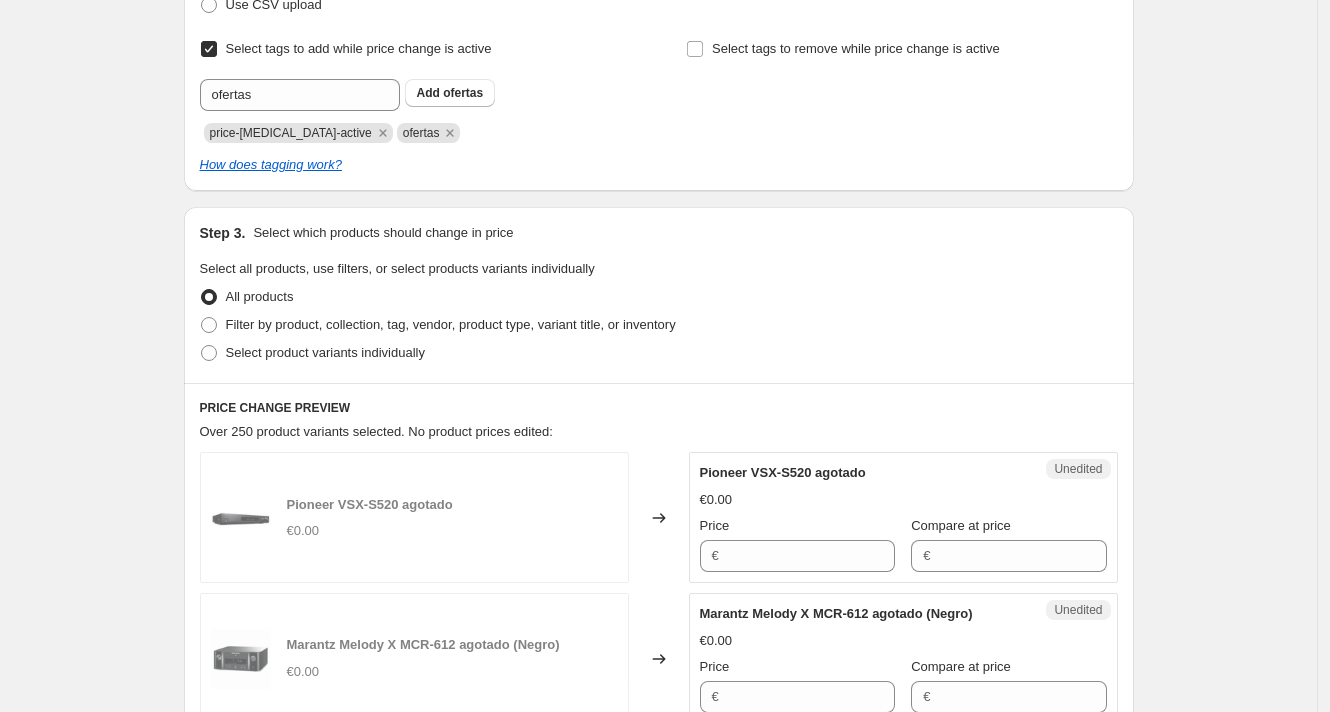 scroll, scrollTop: 451, scrollLeft: 0, axis: vertical 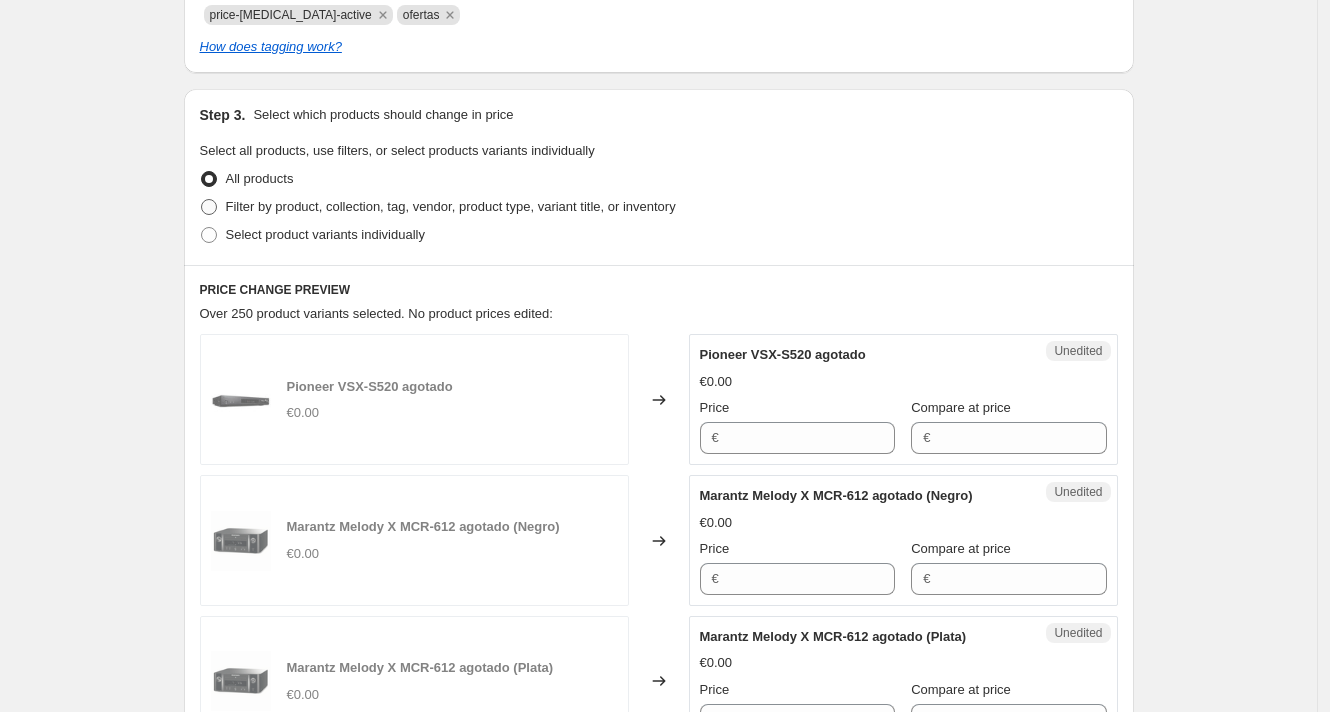 click on "Filter by product, collection, tag, vendor, product type, variant title, or inventory" at bounding box center (451, 206) 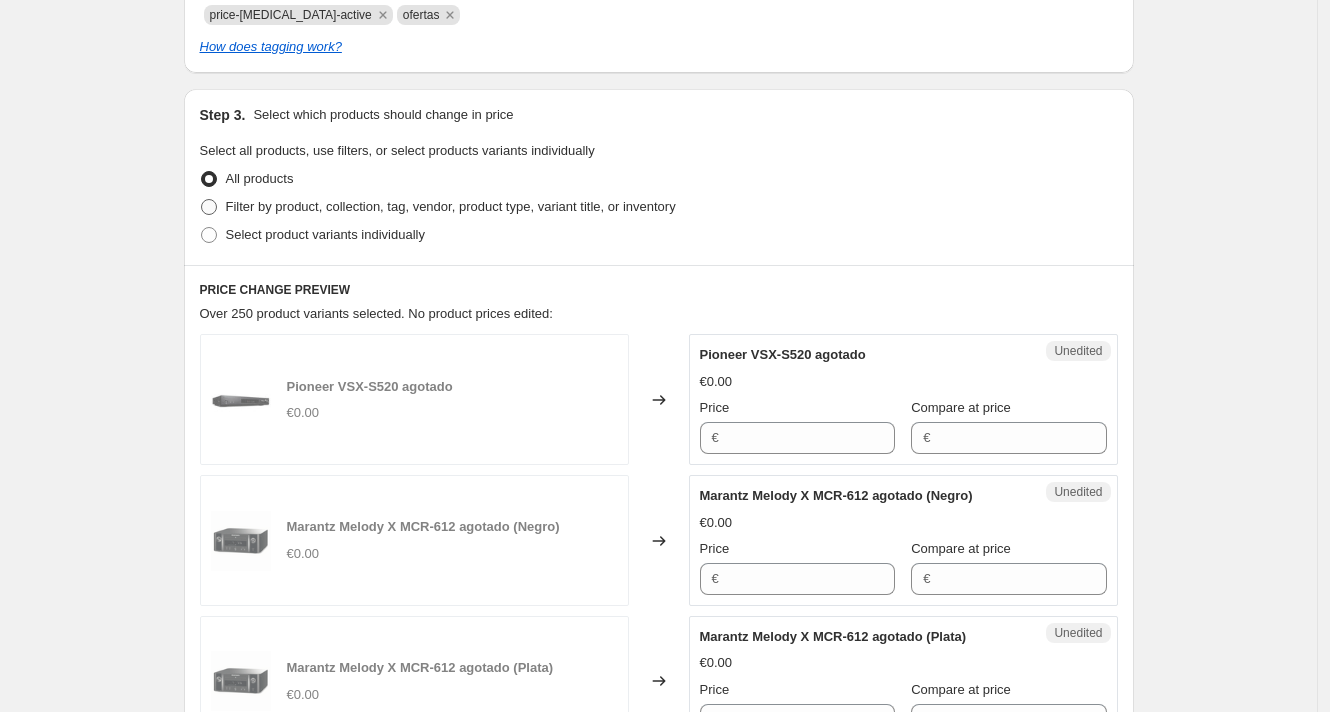 radio on "true" 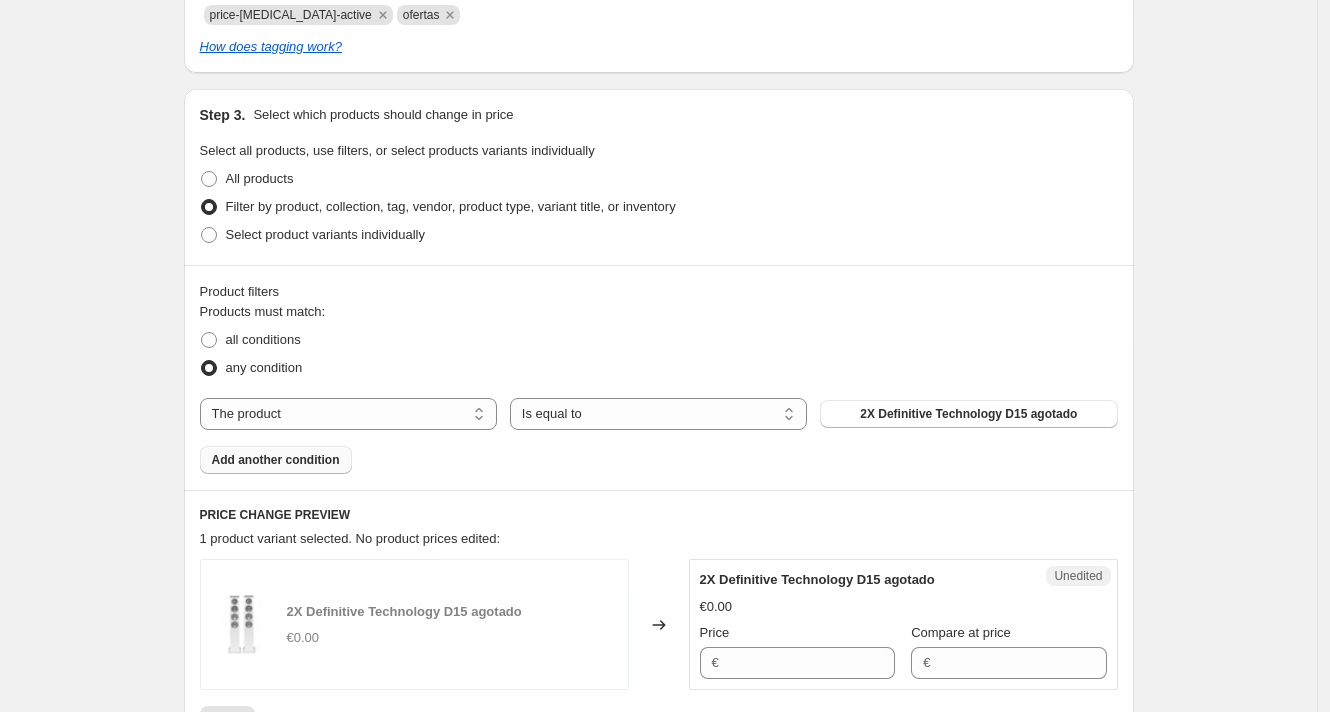 click on "Add another condition" at bounding box center (276, 460) 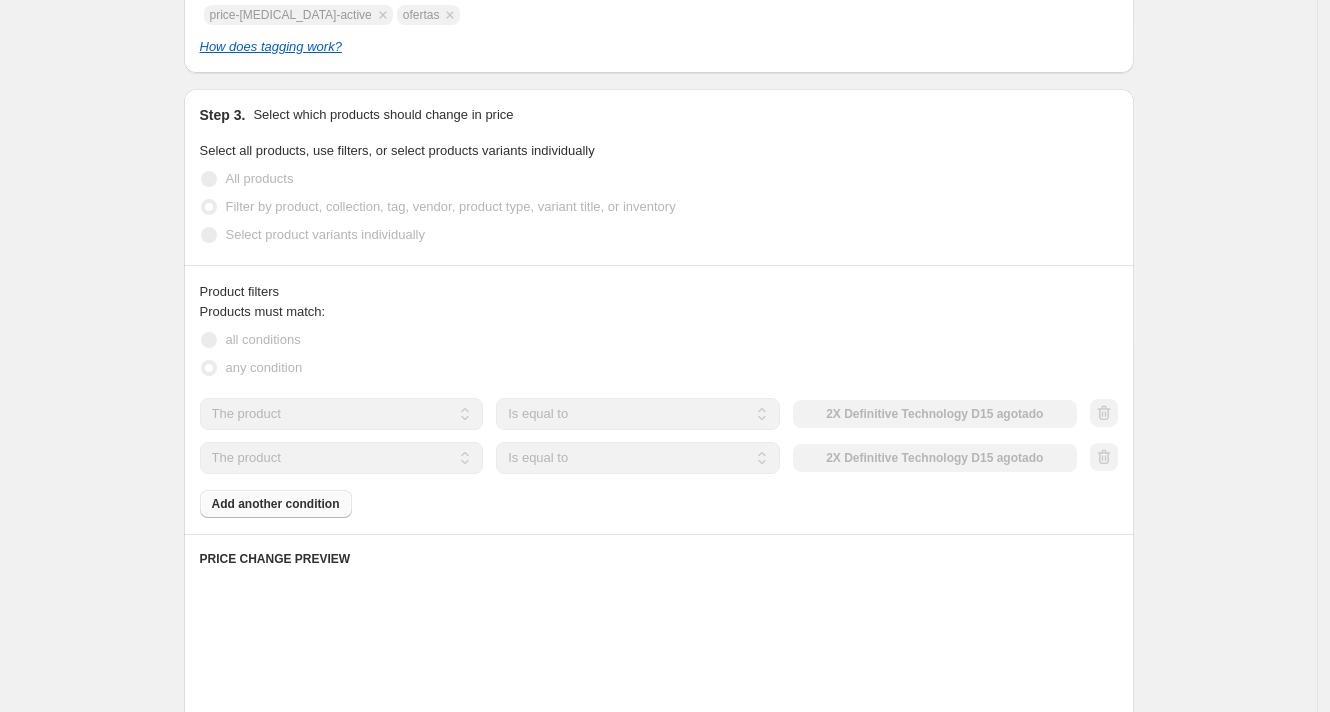 click on "Products must match: all conditions any condition The product The product's collection The product's tag The product's vendor The product's type The product's status The variant's title Inventory quantity The product Is equal to Is not equal to Is equal to 2X Definitive Technology D15 agotado The product The product's collection The product's tag The product's vendor The product's type The product's status The variant's title Inventory quantity The product Is equal to Is not equal to Is equal to 2X Definitive Technology D15 agotado Add another condition" at bounding box center (659, 410) 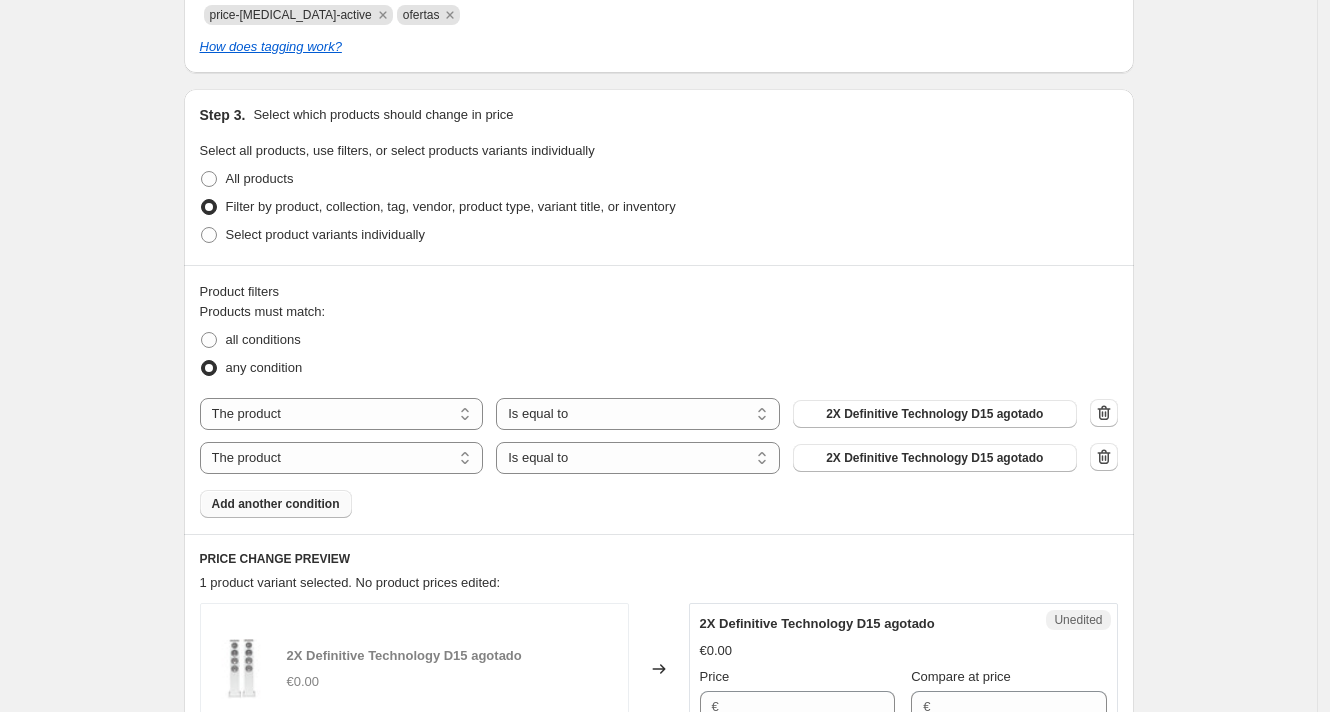 click on "Add another condition" at bounding box center [276, 504] 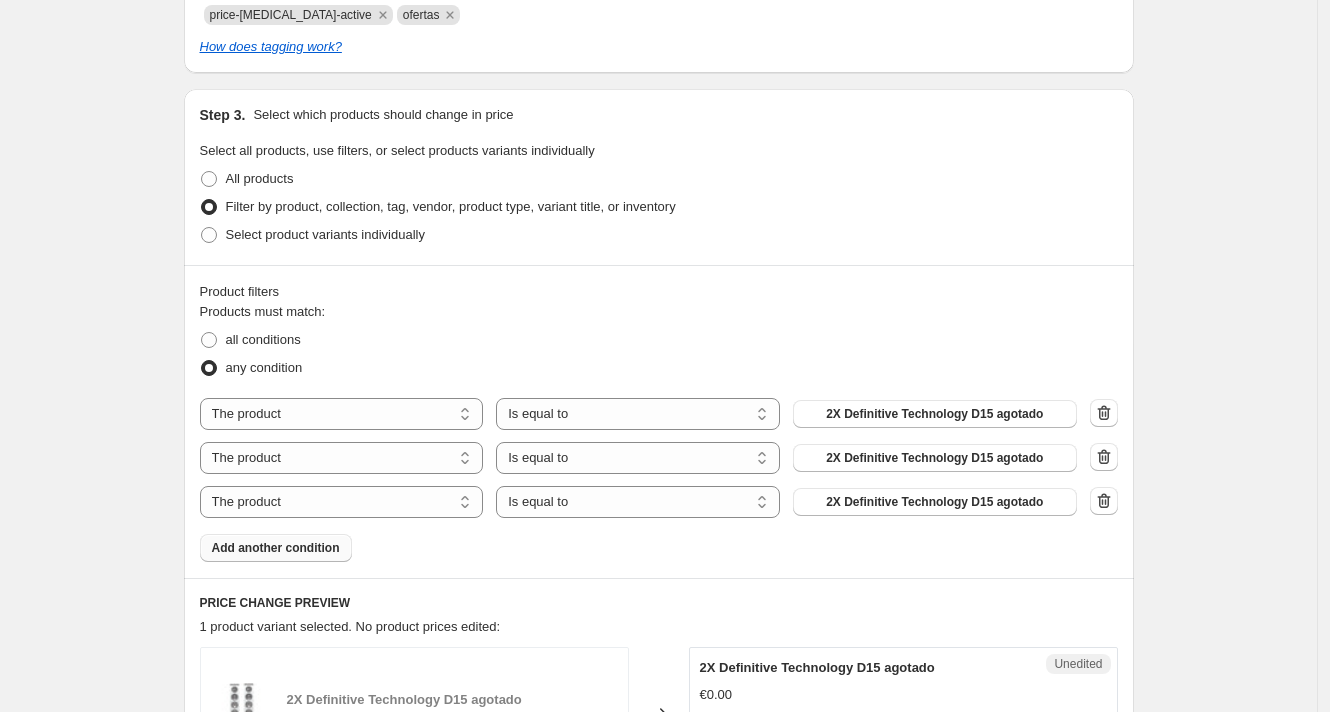 click on "Add another condition" at bounding box center (276, 548) 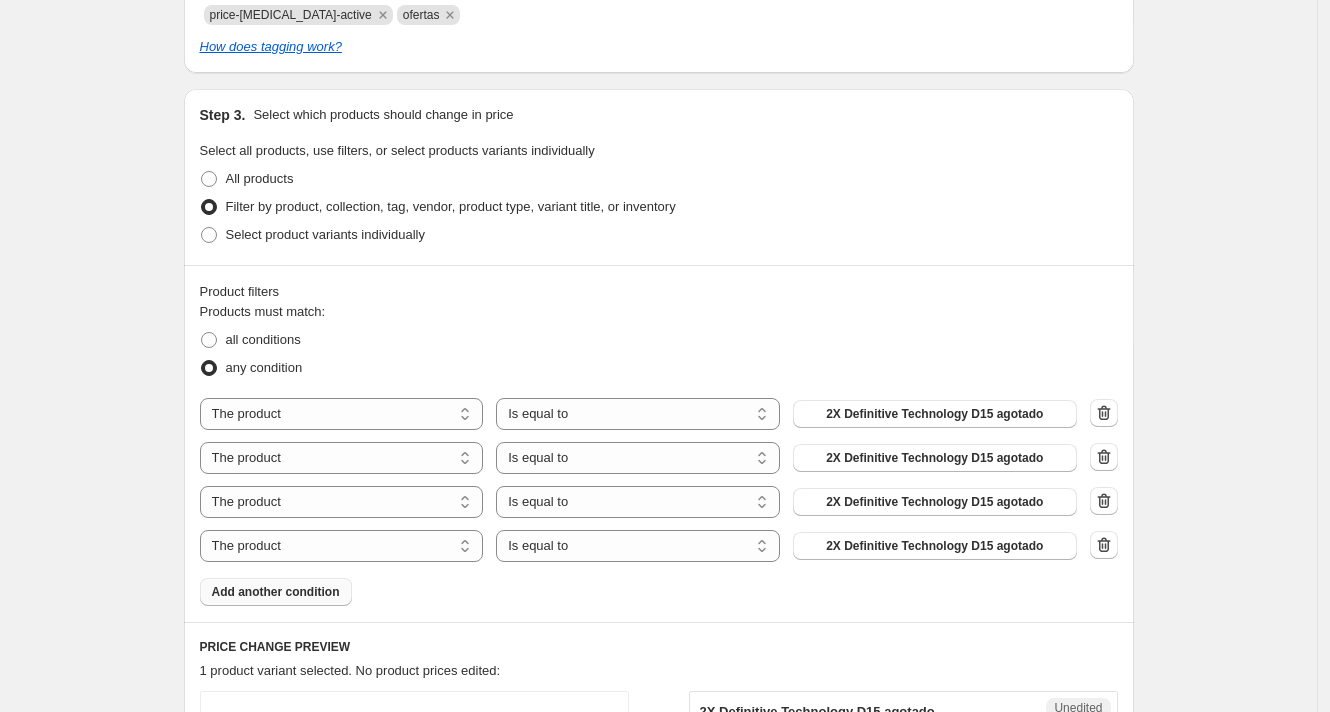 click on "Add another condition" at bounding box center [276, 592] 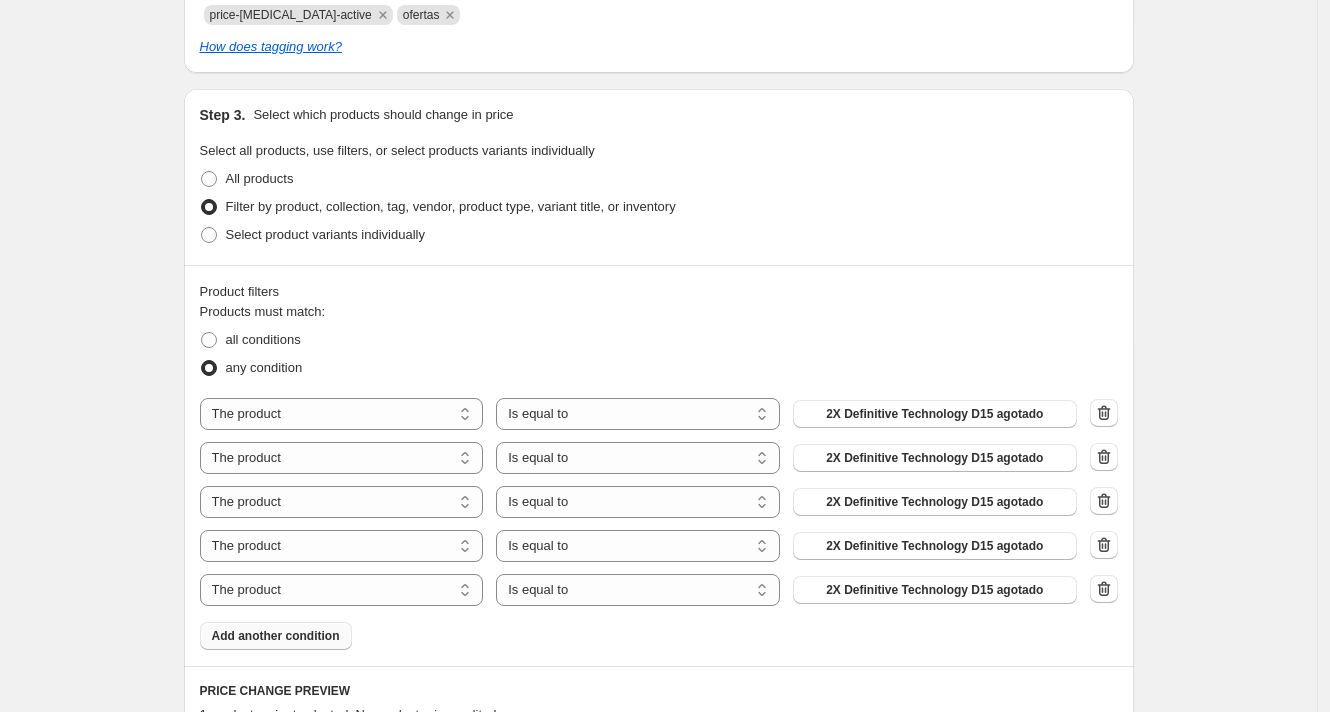 click on "Add another condition" at bounding box center (276, 636) 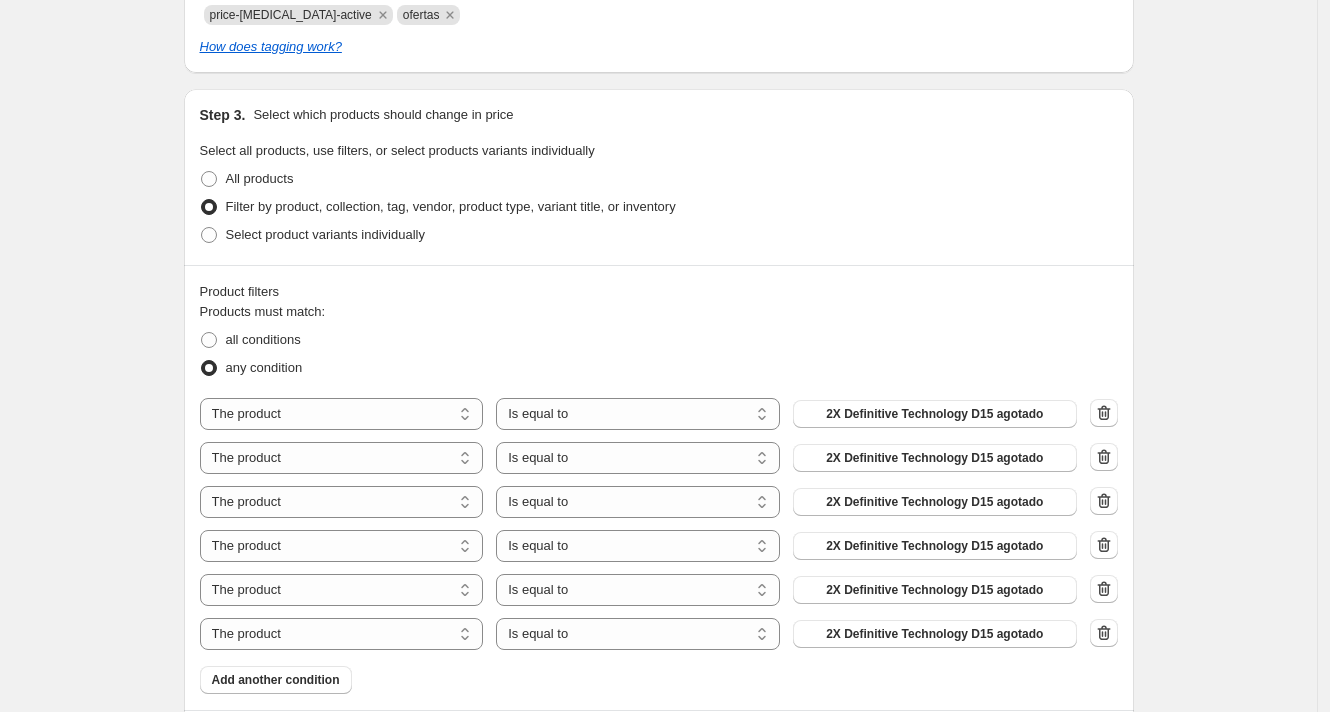 click on "Add another condition" at bounding box center (276, 680) 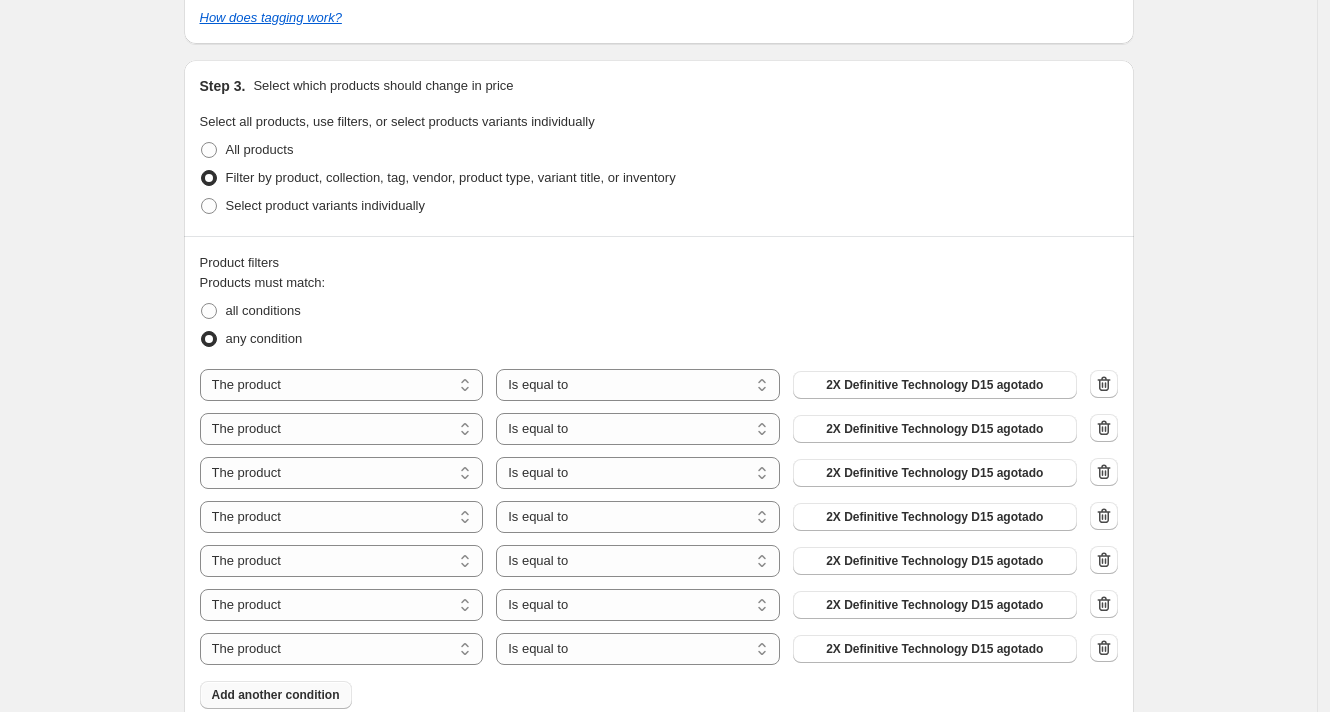click on "Add another condition" at bounding box center (276, 695) 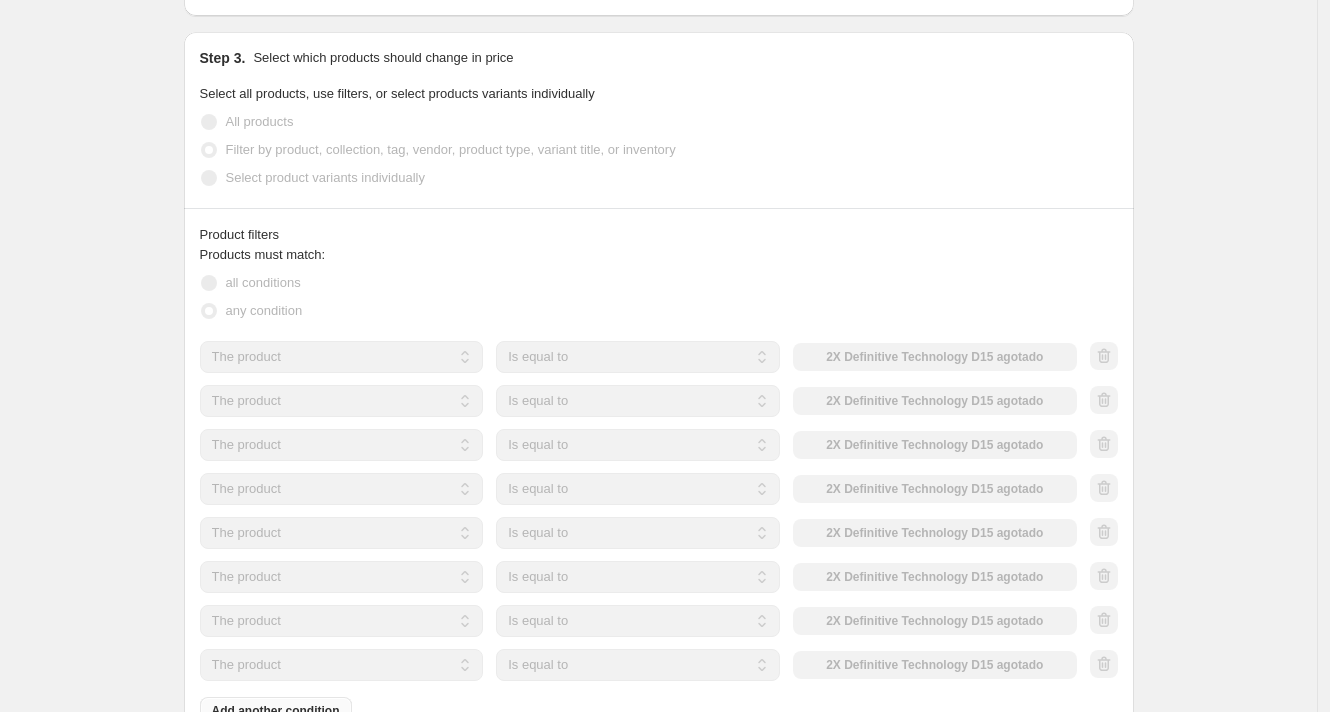 scroll, scrollTop: 553, scrollLeft: 0, axis: vertical 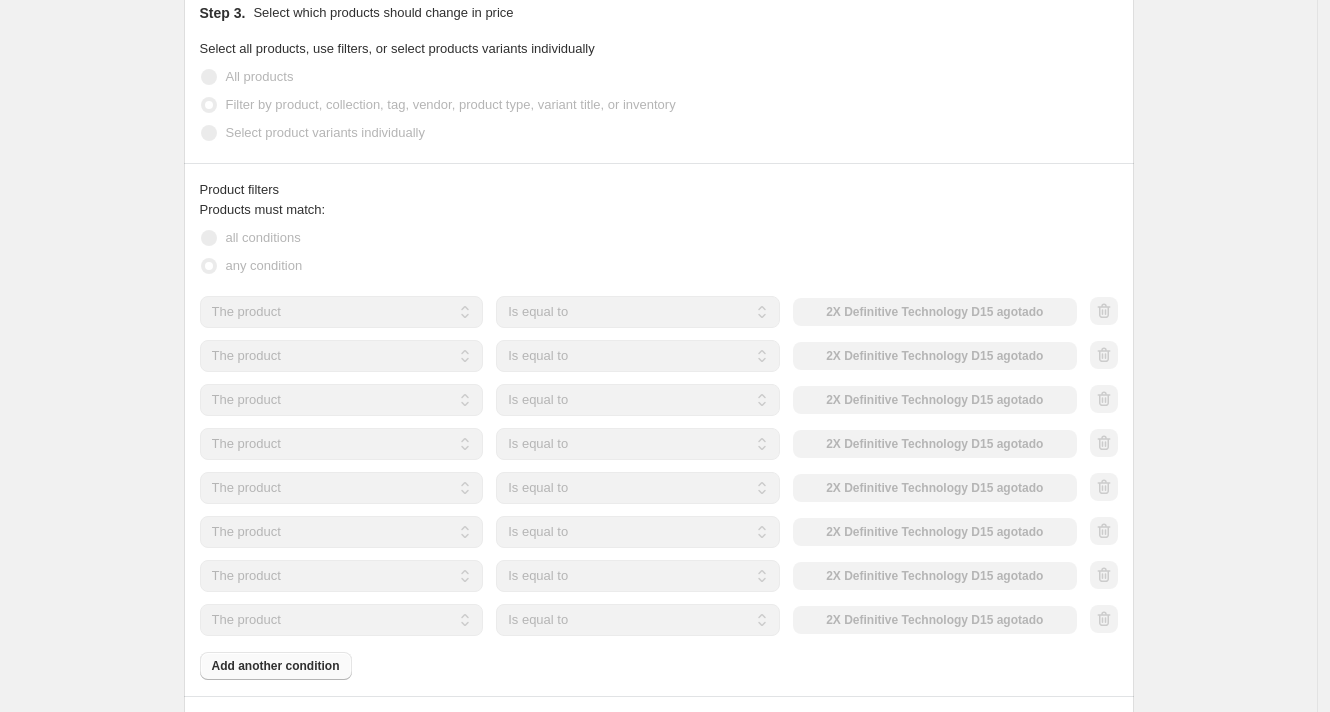 click on "Add another condition" at bounding box center [276, 666] 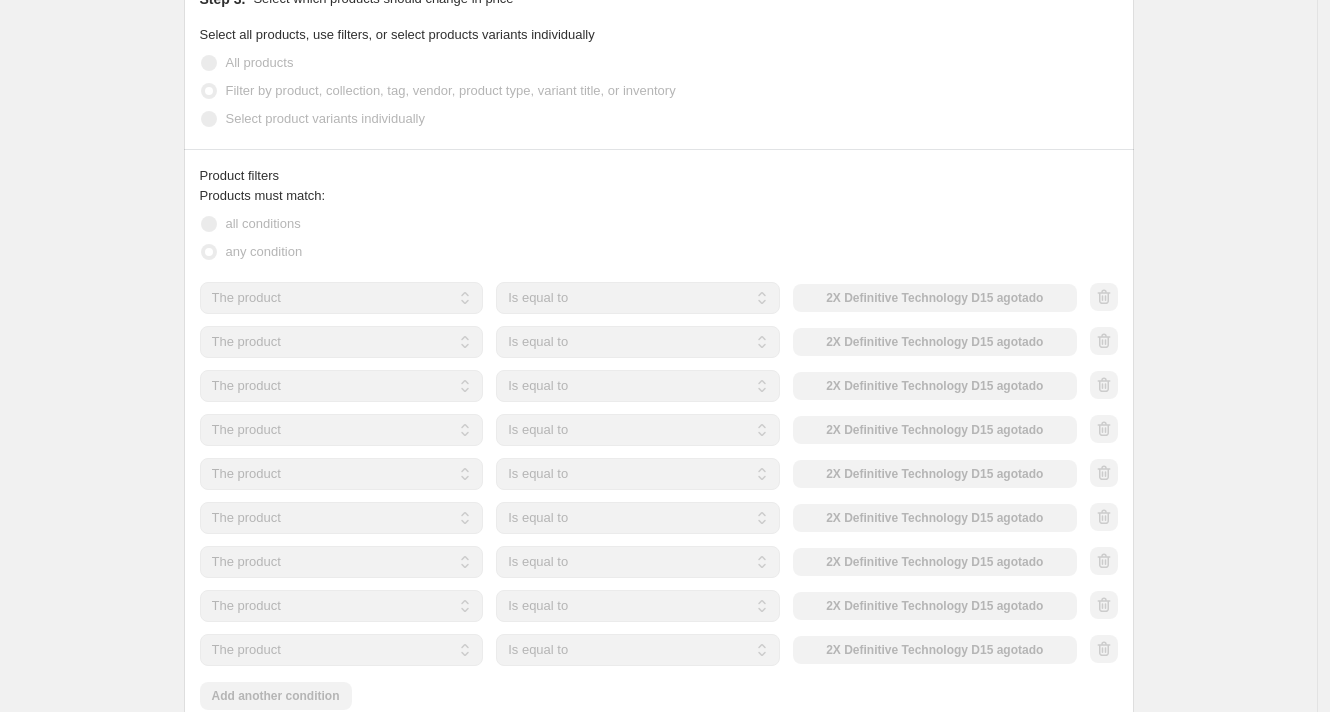 scroll, scrollTop: 582, scrollLeft: 0, axis: vertical 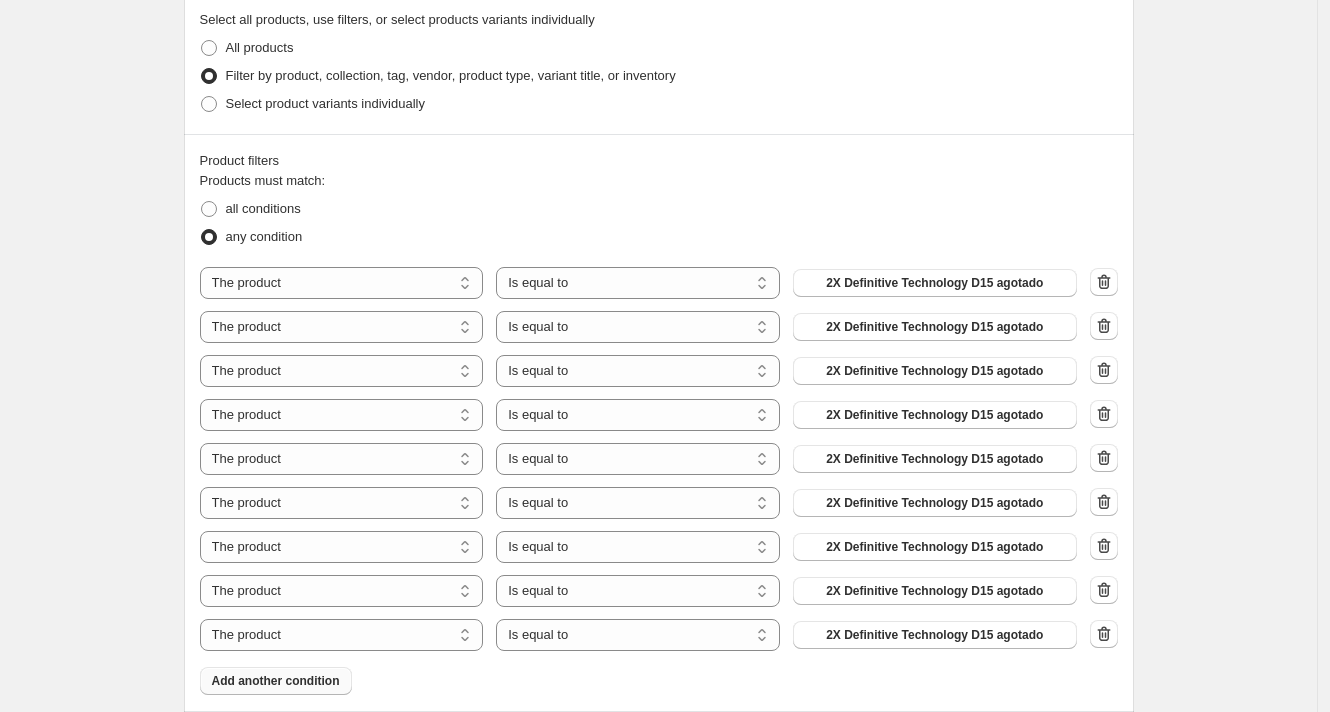 click on "Add another condition" at bounding box center [276, 681] 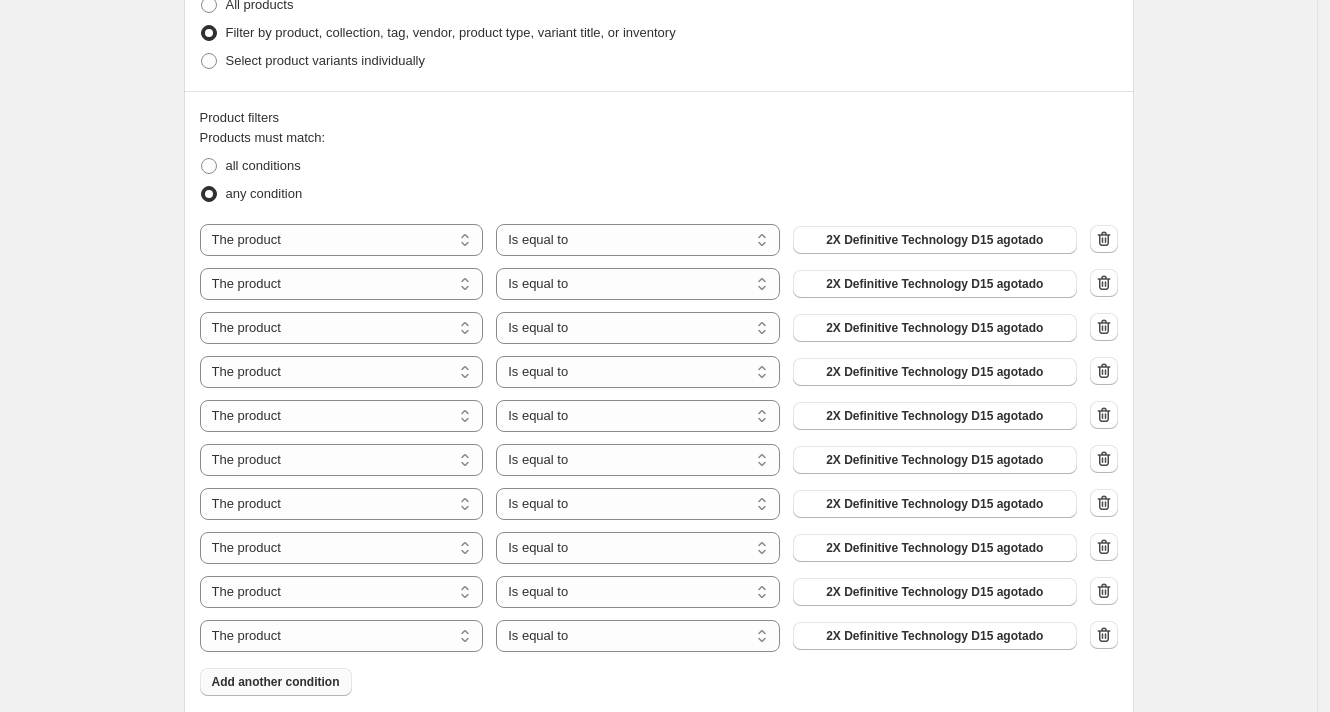 click on "Add another condition" at bounding box center (276, 682) 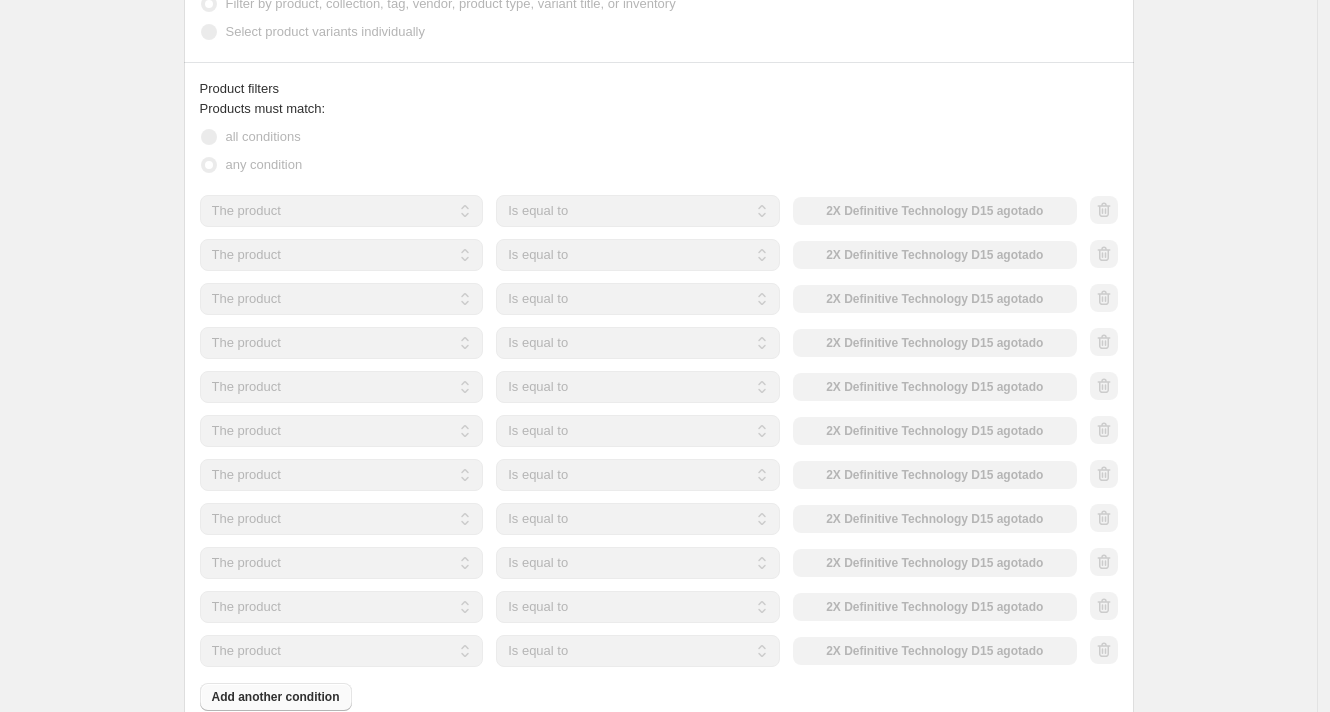 scroll, scrollTop: 668, scrollLeft: 0, axis: vertical 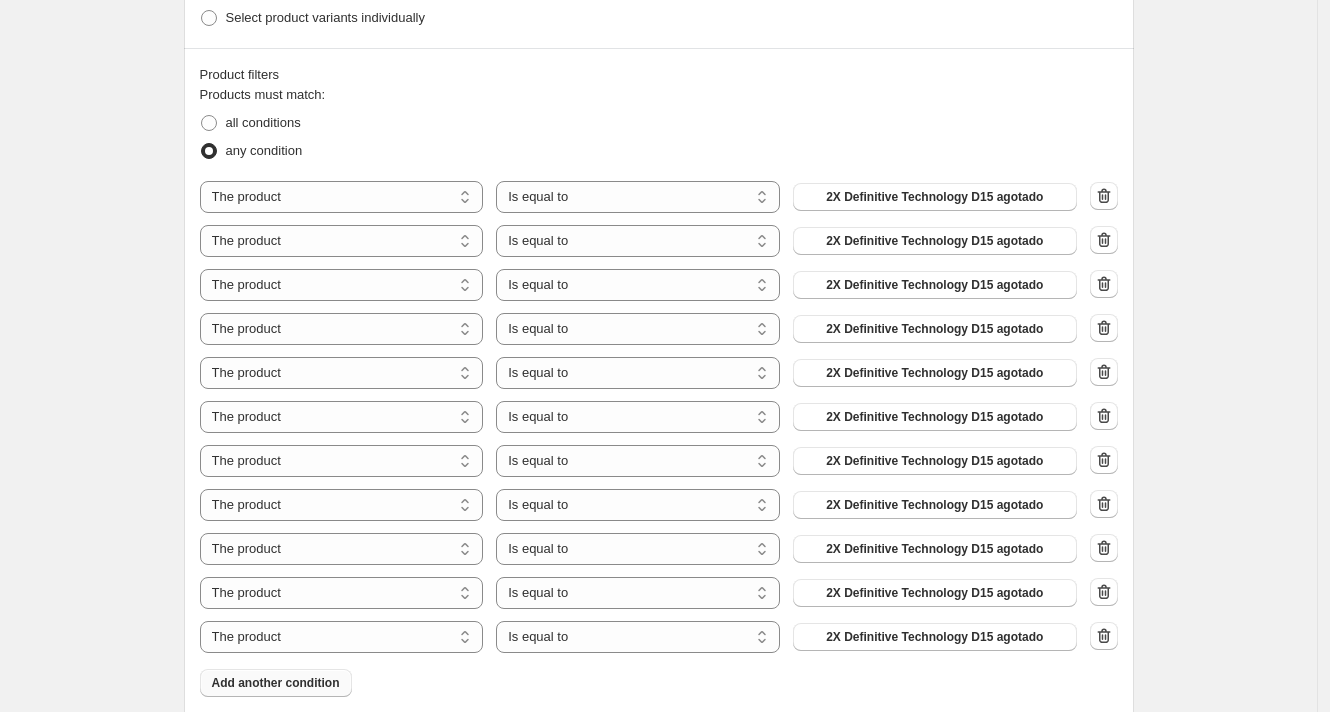 click on "Add another condition" at bounding box center (276, 683) 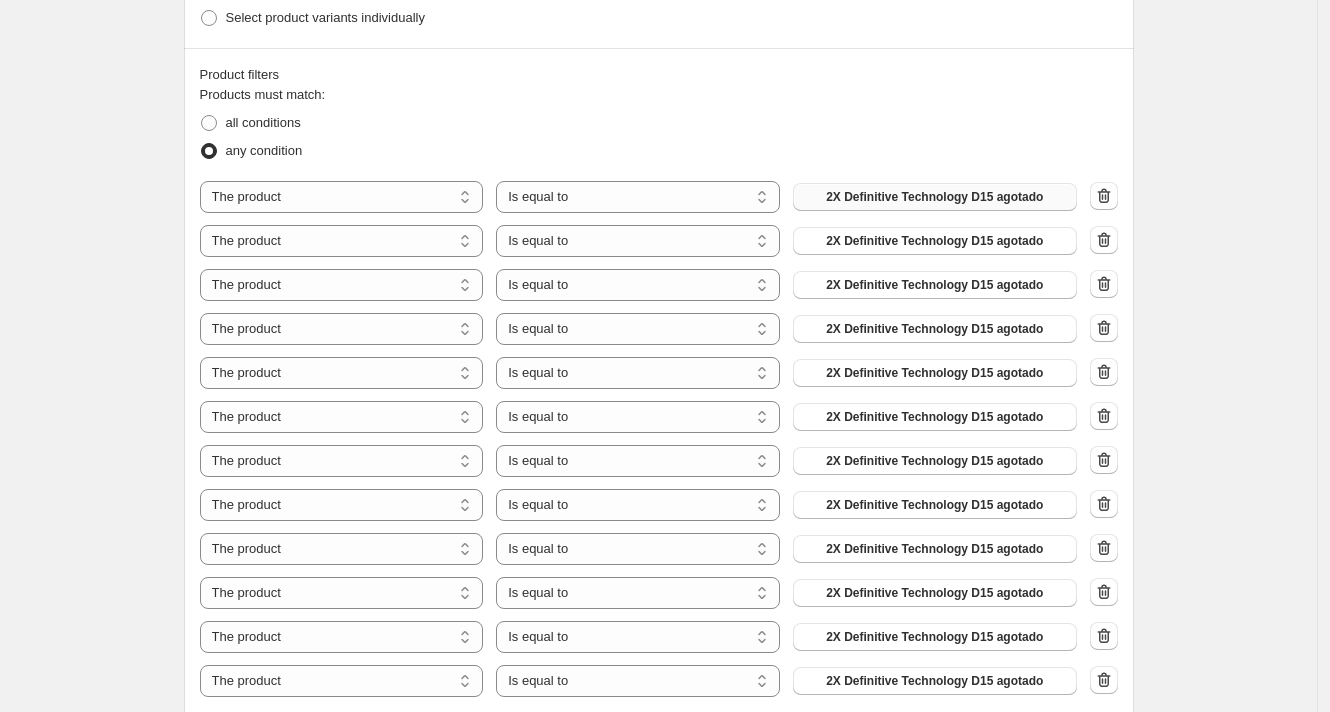 click on "2X Definitive Technology D15 agotado" at bounding box center (934, 197) 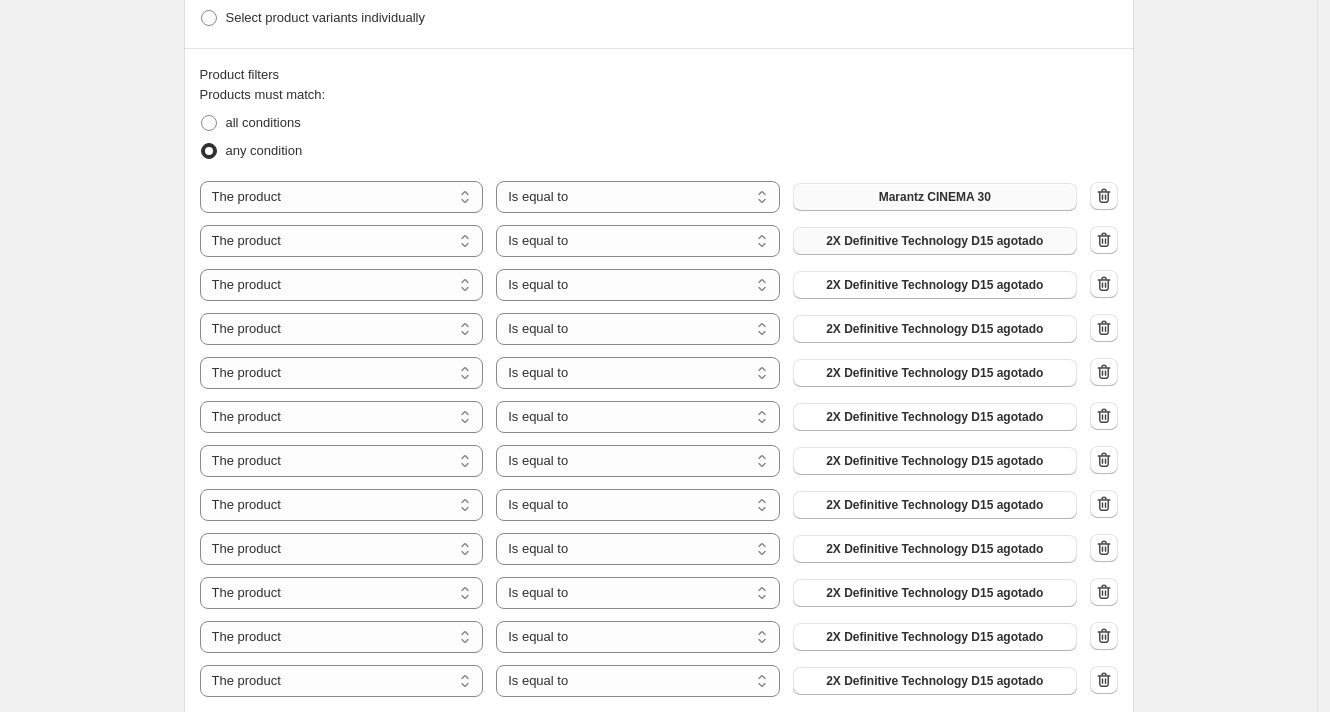 click on "2X Definitive Technology D15 agotado" at bounding box center [934, 241] 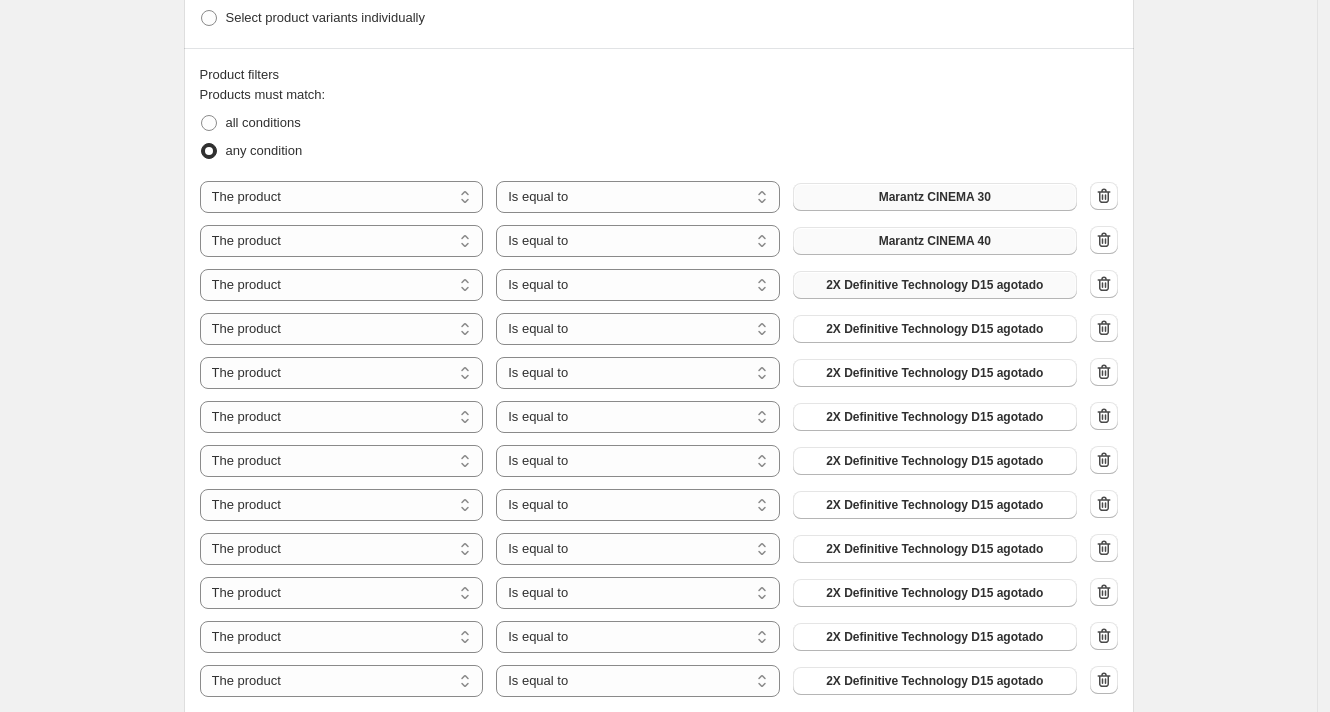 click on "2X Definitive Technology D15 agotado" at bounding box center (934, 285) 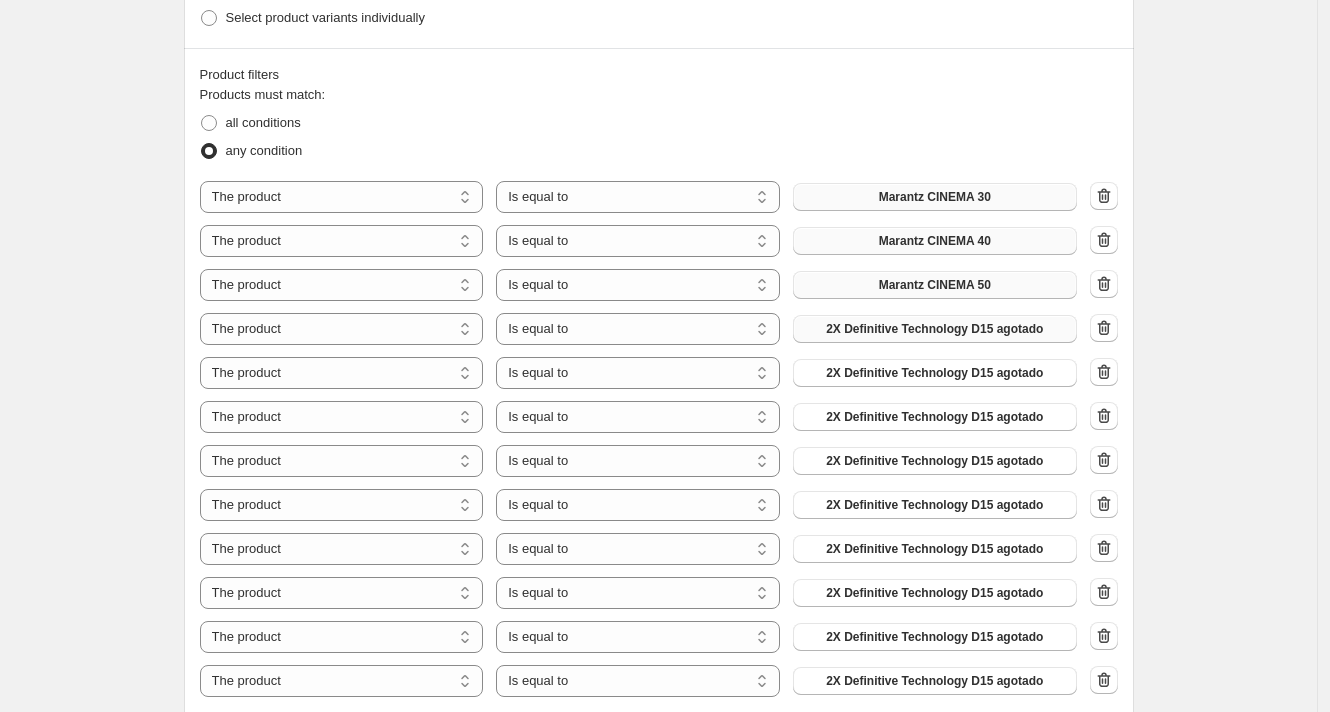 click on "2X Definitive Technology D15 agotado" at bounding box center [934, 329] 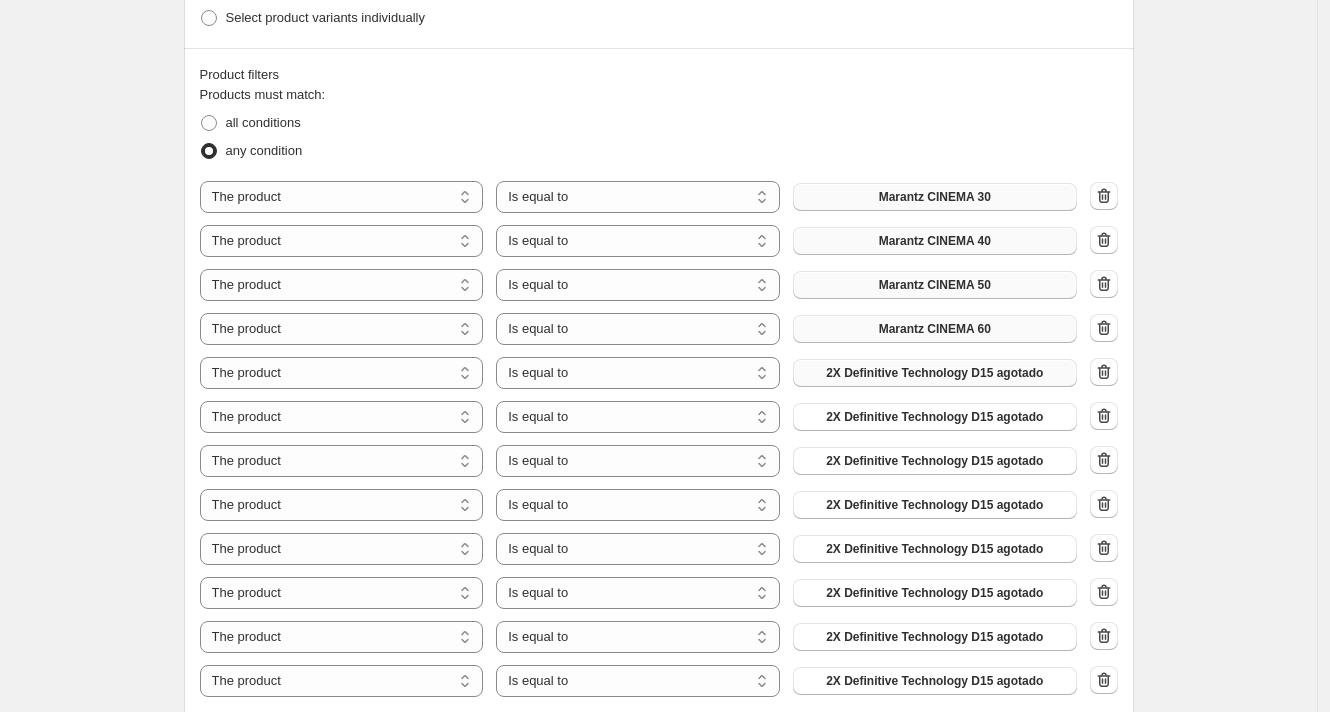 click on "2X Definitive Technology D15 agotado" at bounding box center [934, 373] 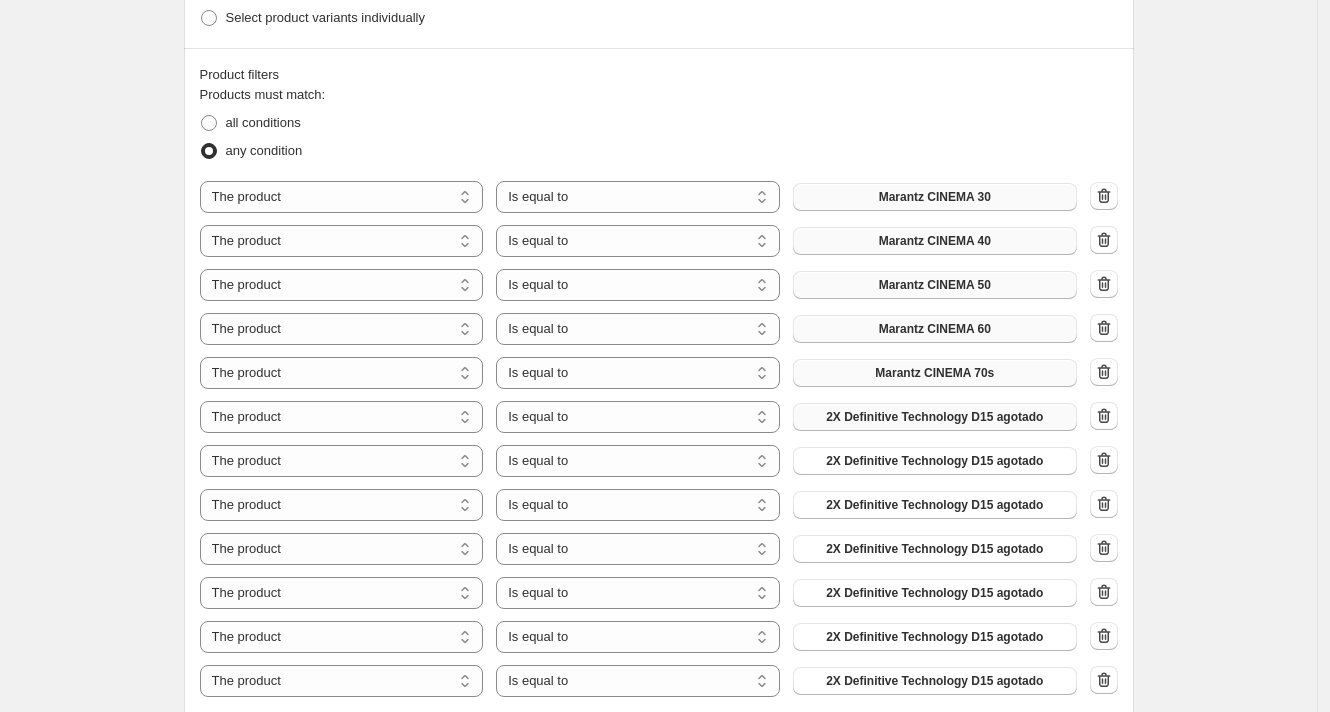 click on "2X Definitive Technology D15 agotado" at bounding box center (935, 417) 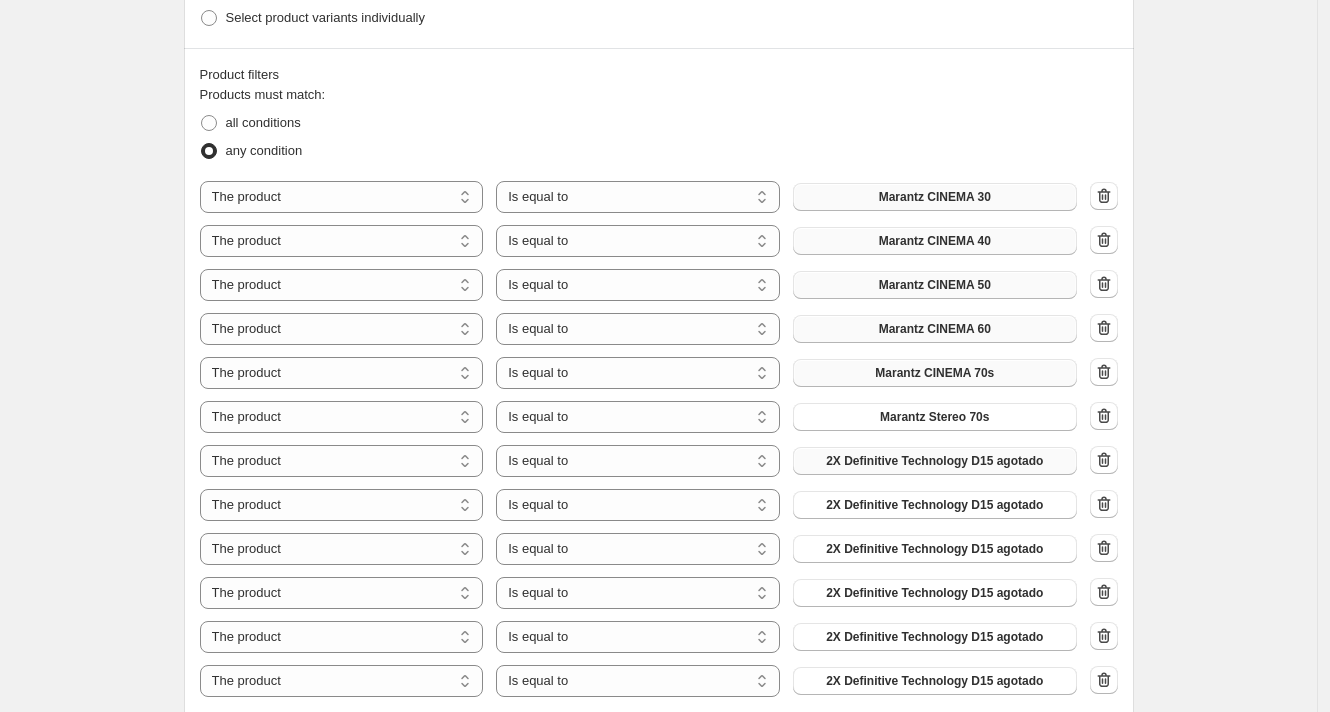 click on "2X Definitive Technology D15 agotado" at bounding box center (935, 461) 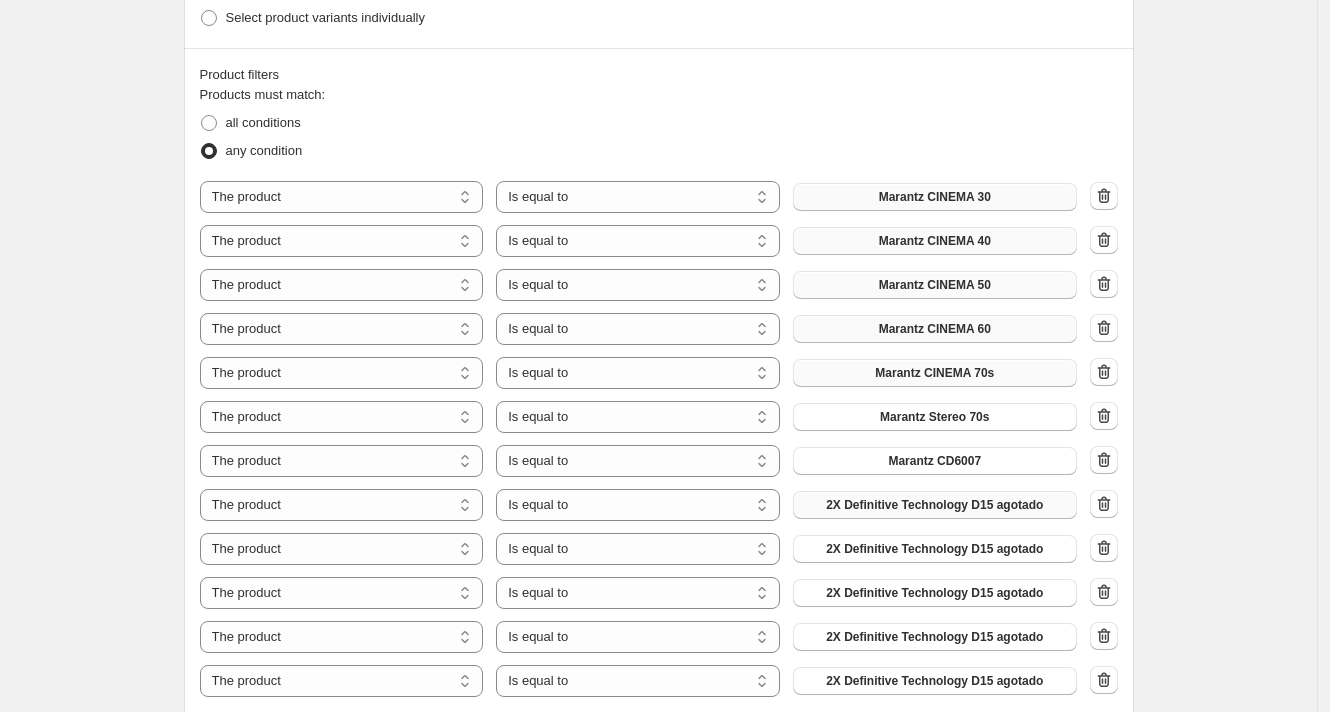 click on "2X Definitive Technology D15 agotado" at bounding box center (935, 505) 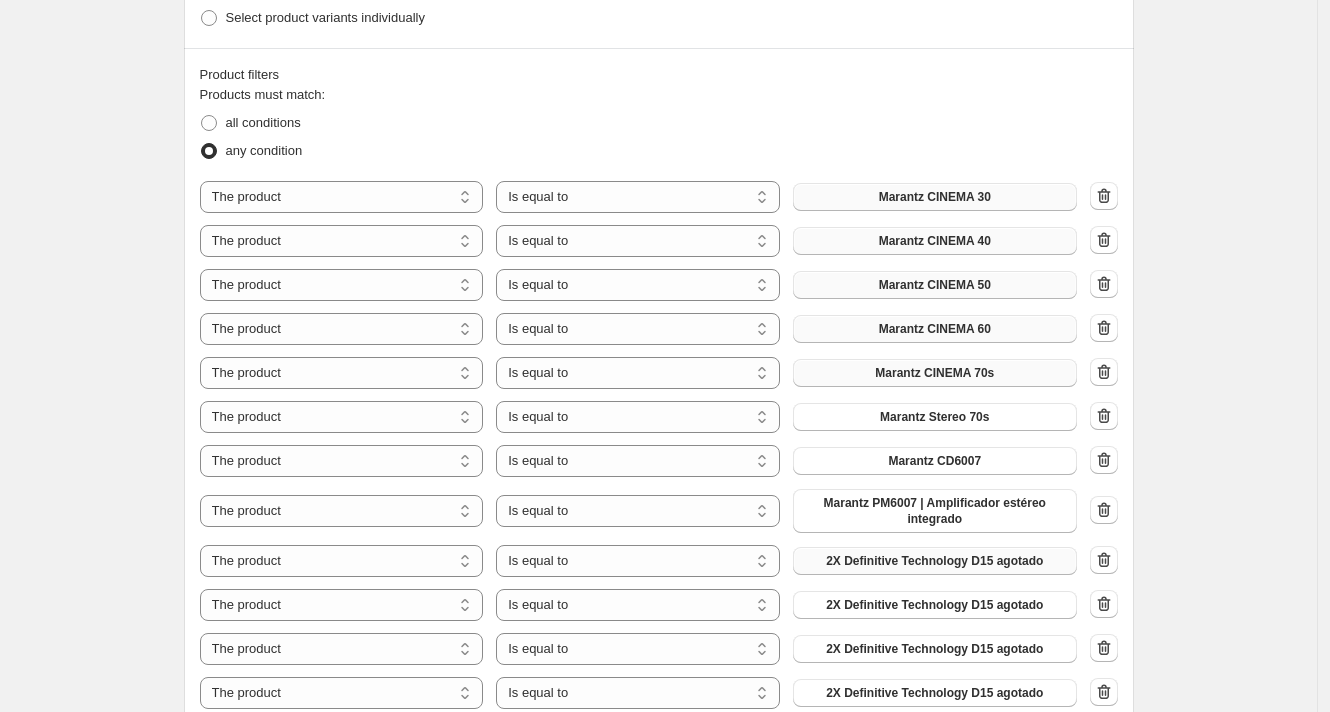 click on "2X Definitive Technology D15 agotado" at bounding box center (934, 561) 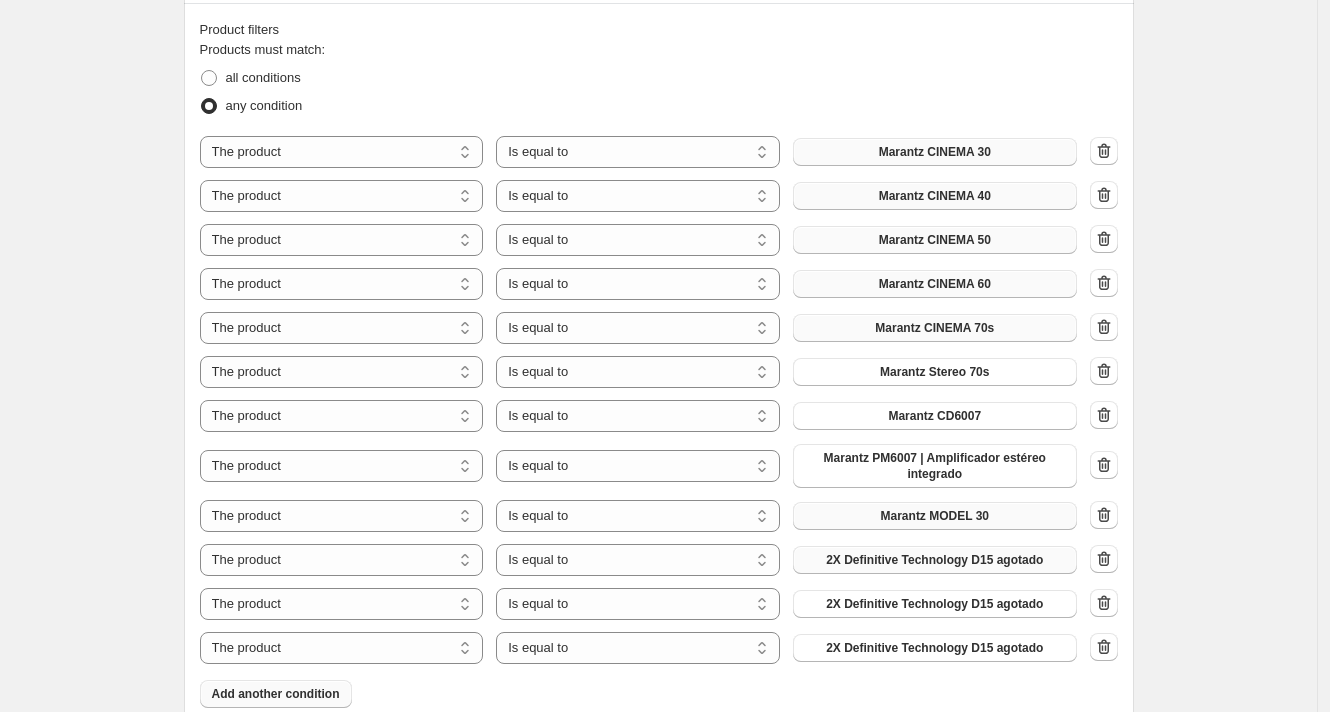 scroll, scrollTop: 750, scrollLeft: 0, axis: vertical 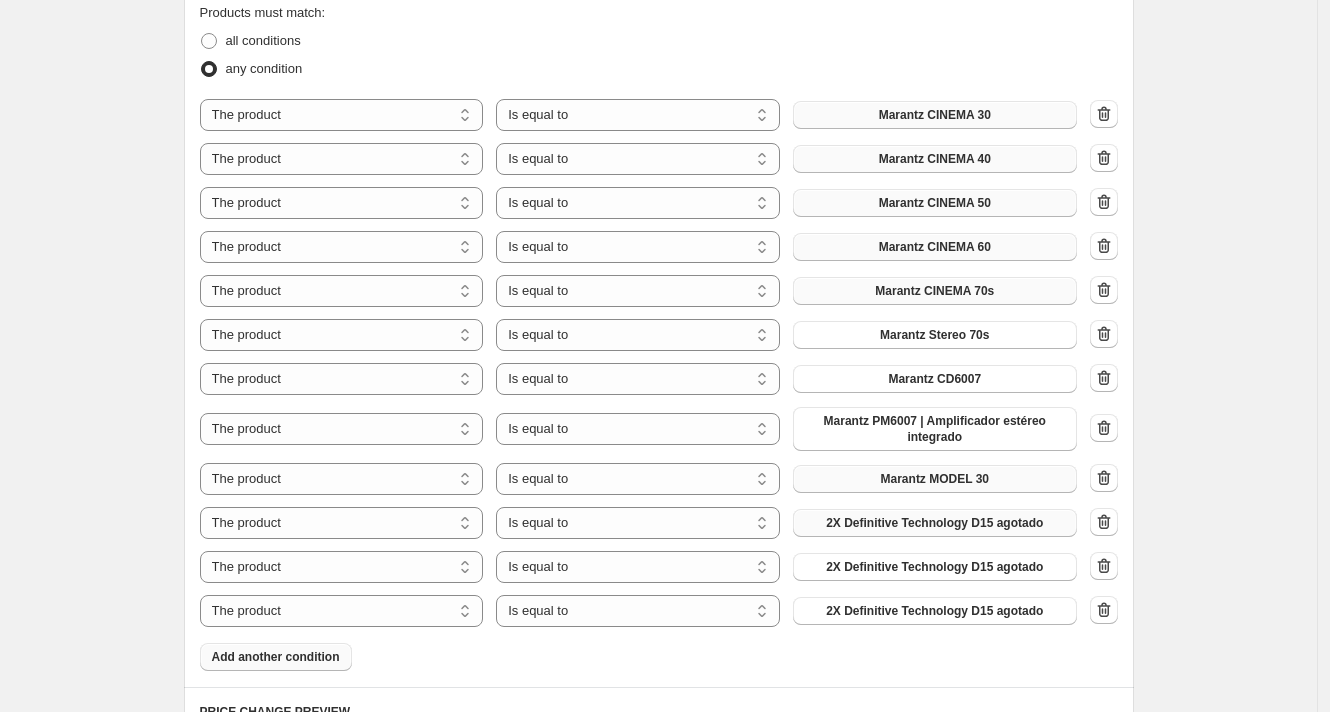 click on "2X Definitive Technology D15 agotado" at bounding box center (935, 523) 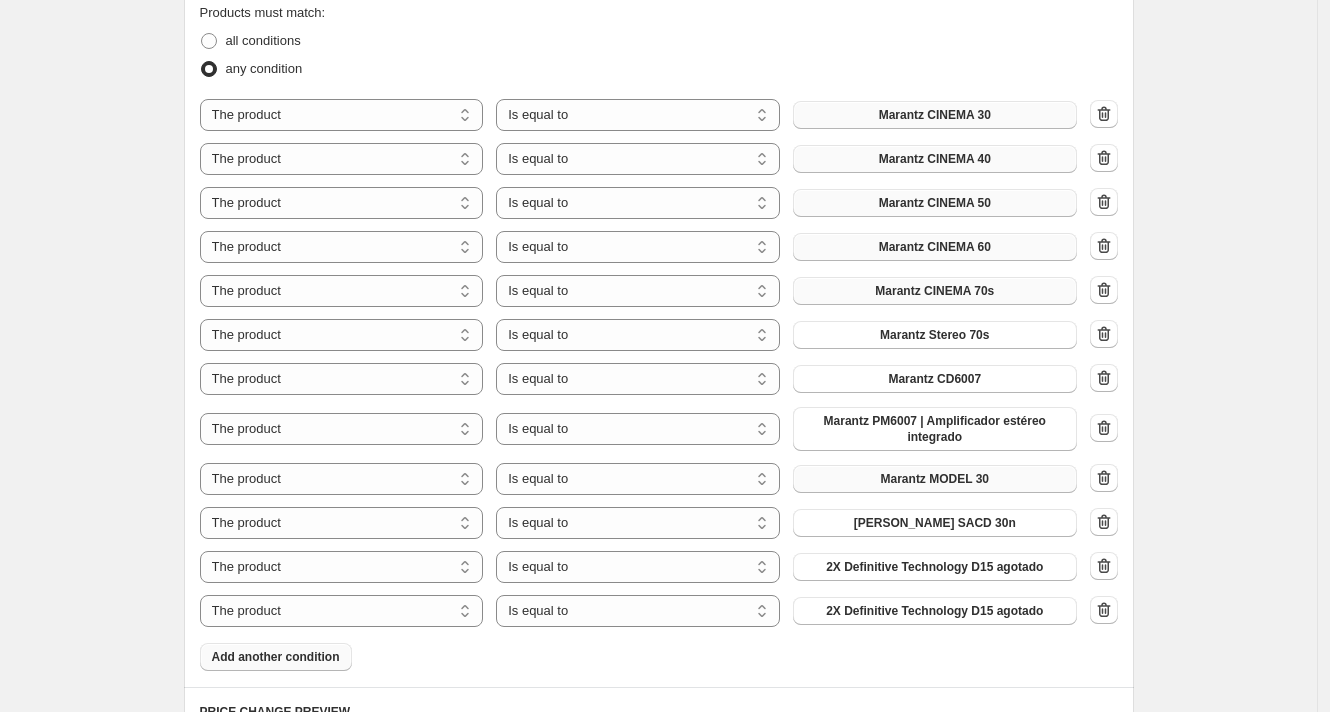 click on "The product The product's collection The product's tag The product's vendor The product's type The product's status The variant's title Inventory quantity The product Is equal to Is not equal to Is equal to 2X Definitive Technology D15 agotado" at bounding box center (638, 567) 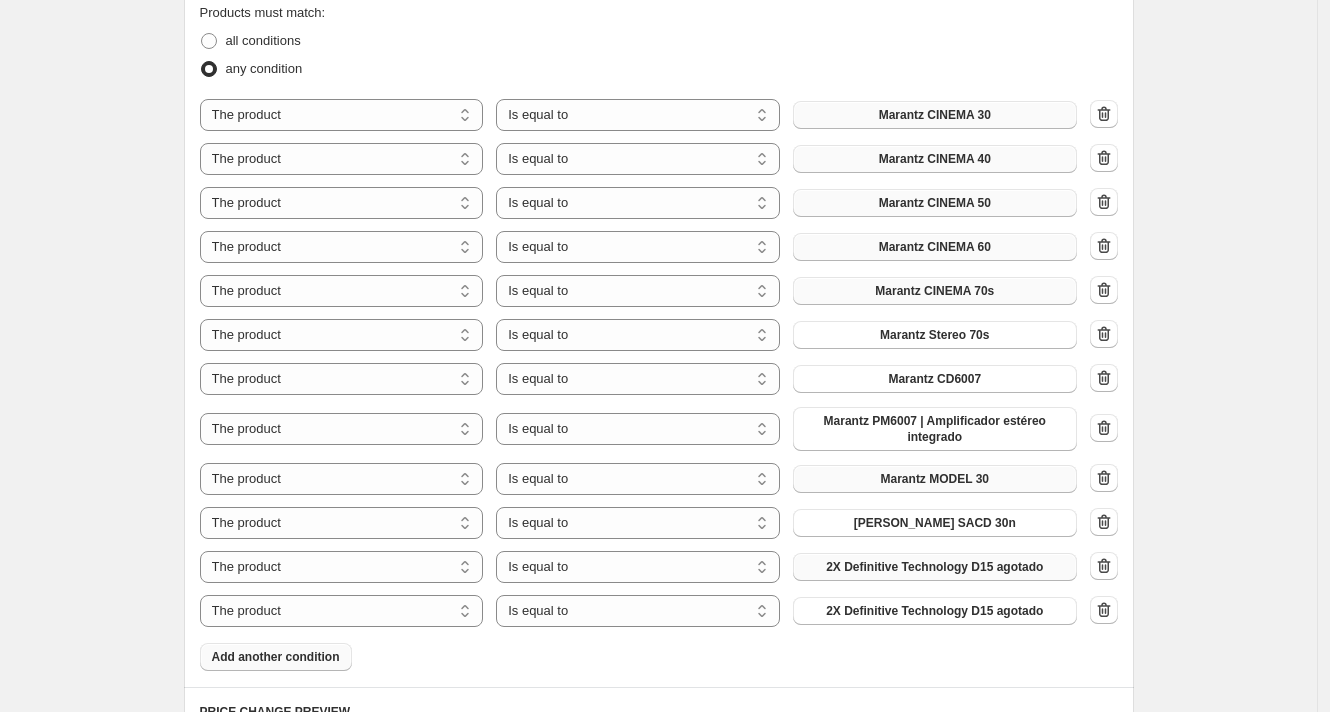 click on "2X Definitive Technology D15 agotado" at bounding box center (935, 567) 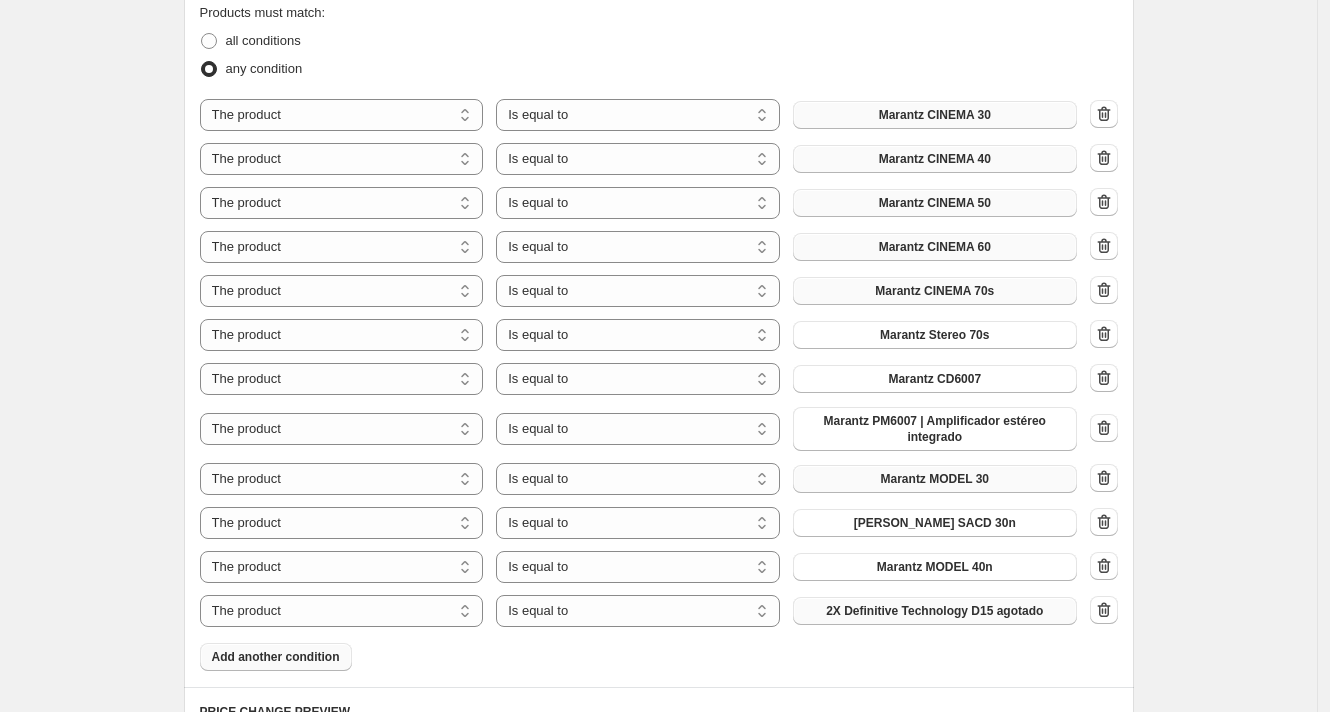 click on "2X Definitive Technology D15 agotado" at bounding box center [934, 611] 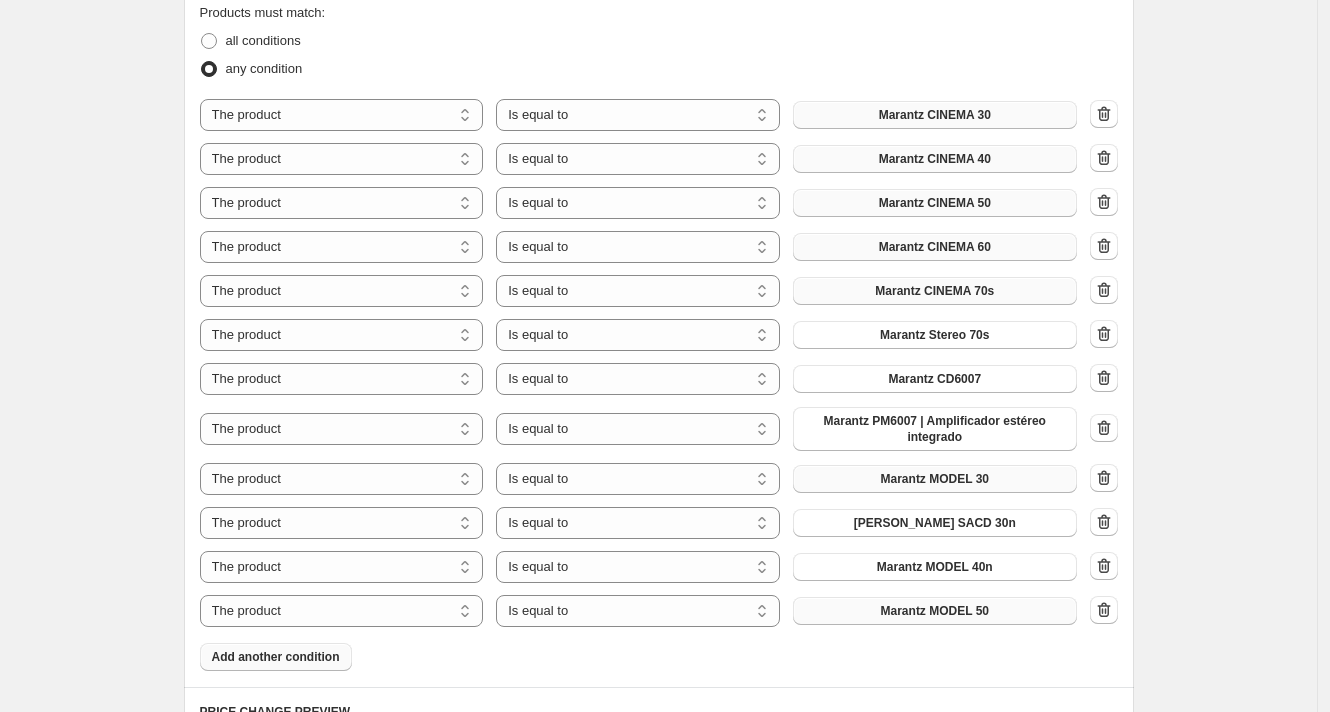 click on "Add another condition" at bounding box center (276, 657) 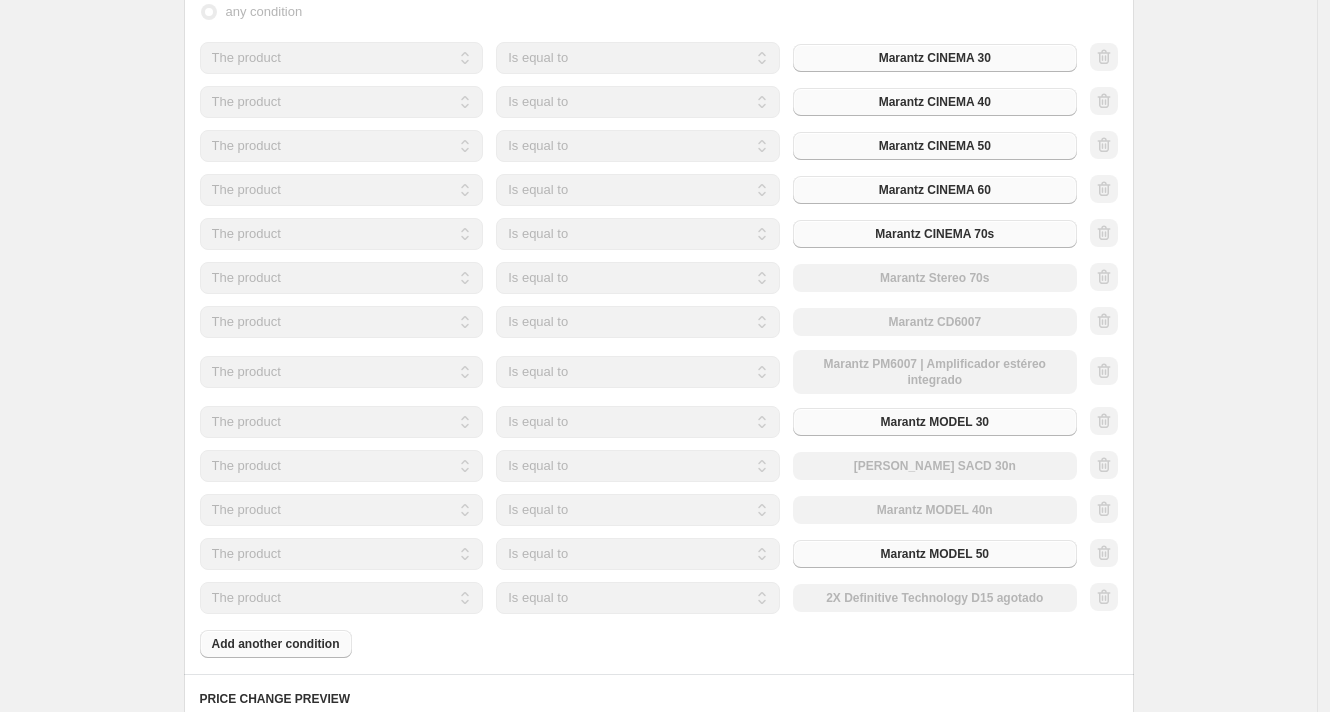 click on "Add another condition" at bounding box center [276, 644] 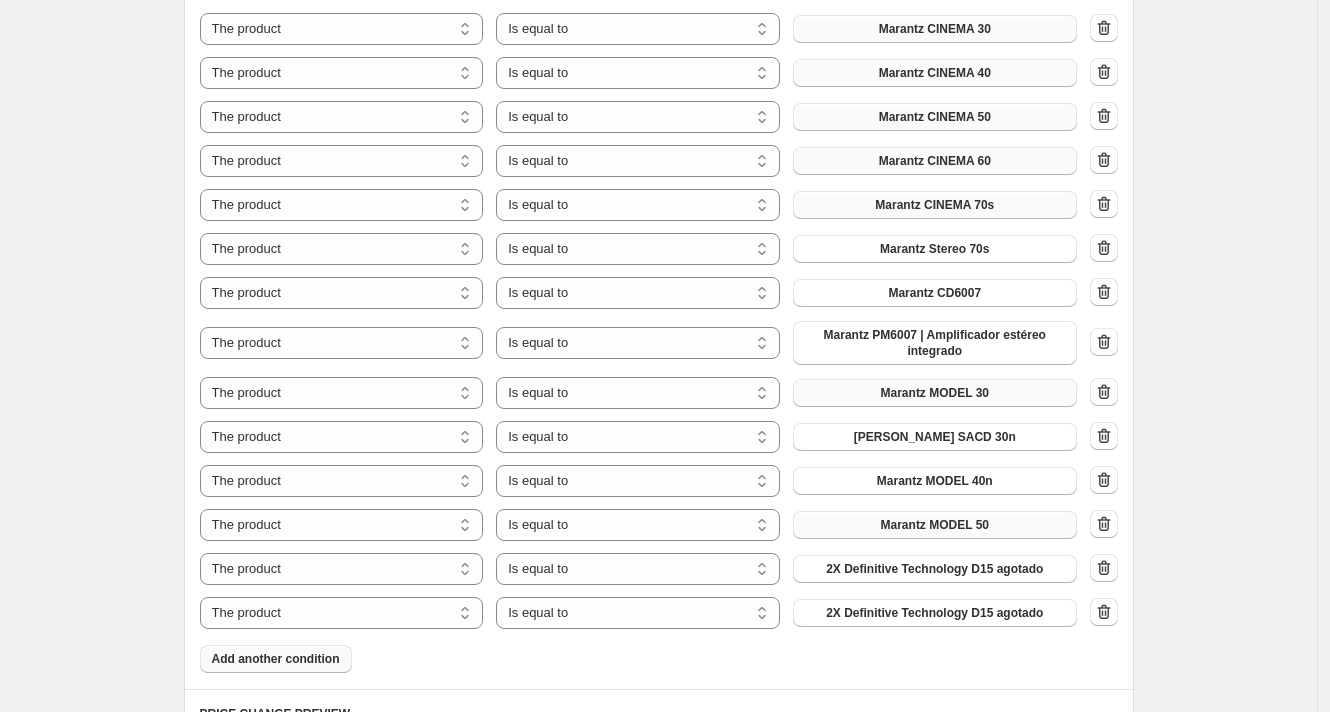 click on "Add another condition" at bounding box center [276, 659] 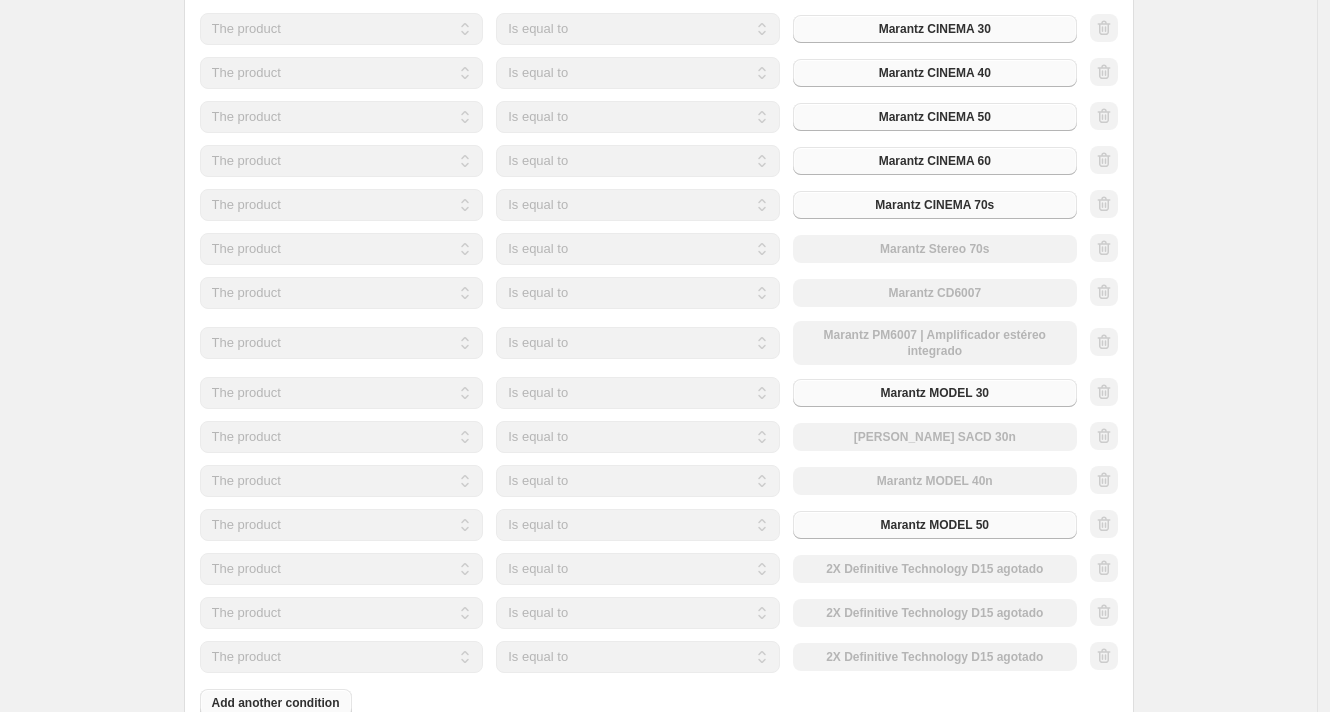 scroll, scrollTop: 865, scrollLeft: 0, axis: vertical 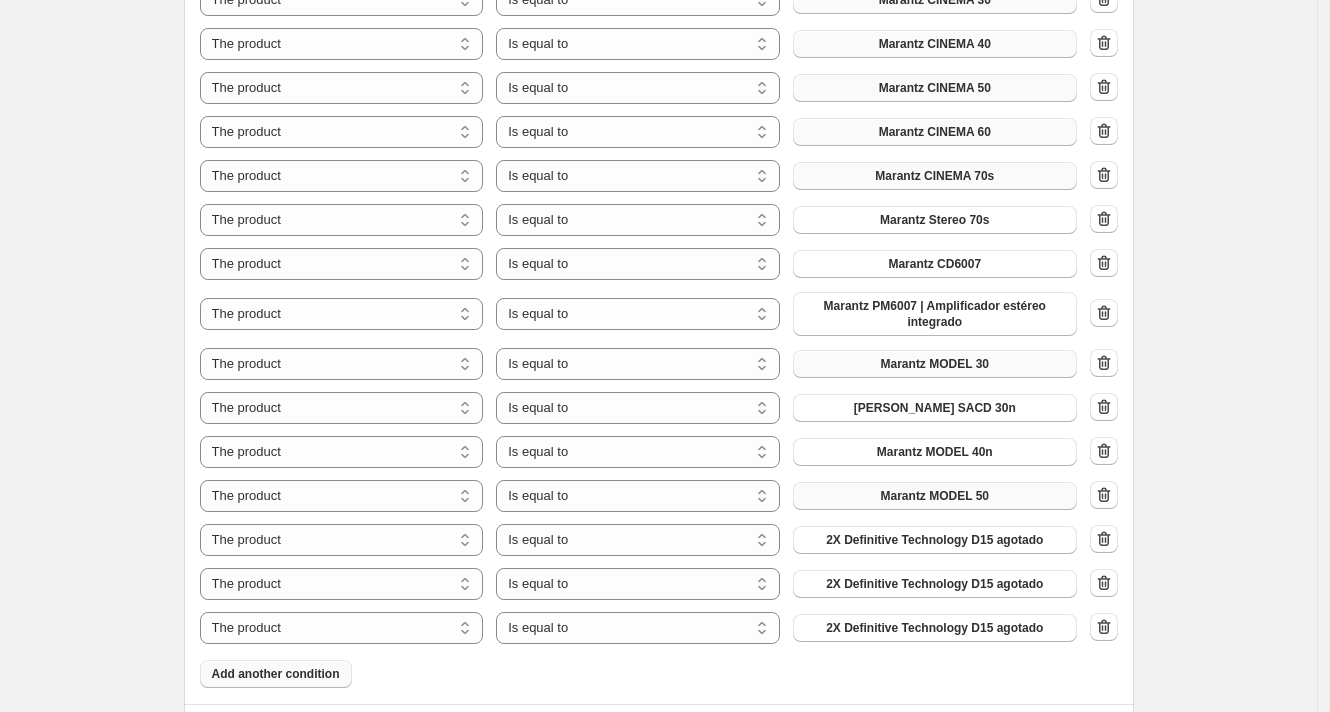 click on "Add another condition" at bounding box center [276, 674] 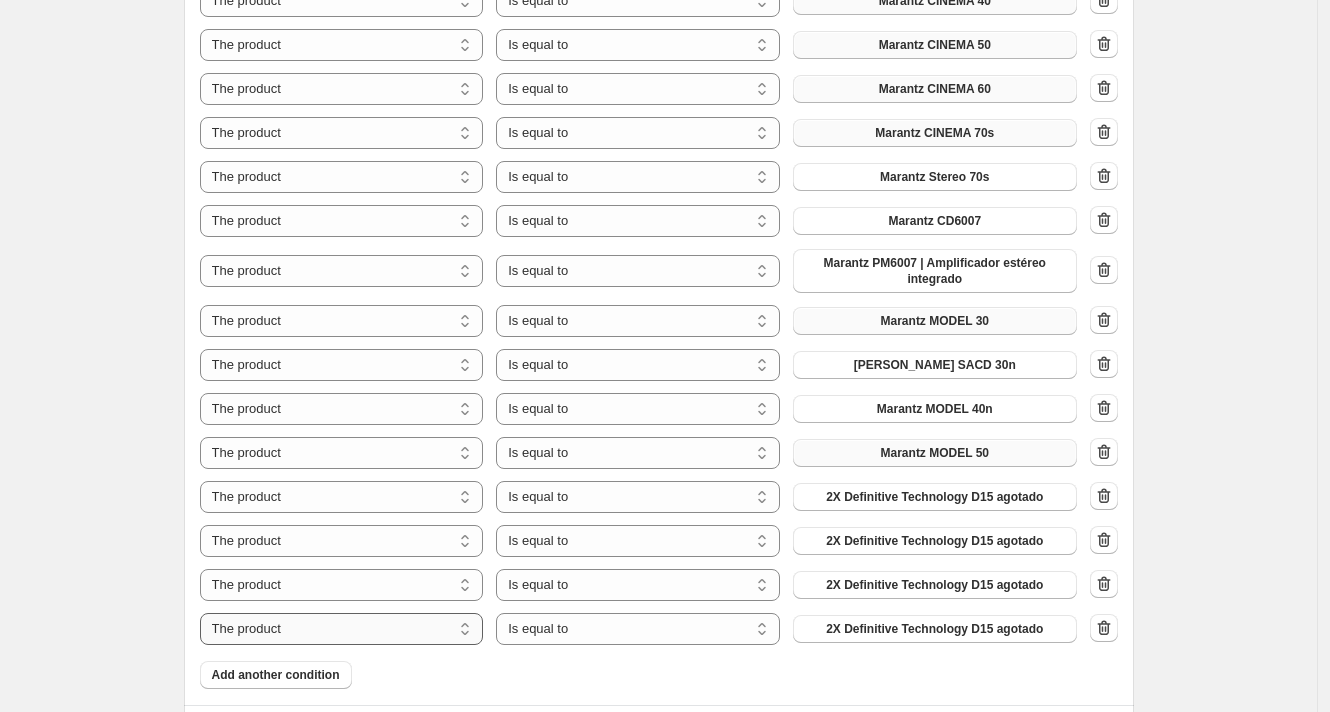 click on "Products must match: all conditions any condition The product The product's collection The product's tag The product's vendor The product's type The product's status The variant's title Inventory quantity The product Is equal to Is not equal to Is equal to Marantz CINEMA 30 The product The product's collection The product's tag The product's vendor The product's type The product's status The variant's title Inventory quantity The product Is equal to Is not equal to Is equal to Marantz CINEMA 40 The product The product's collection The product's tag The product's vendor The product's type The product's status The variant's title Inventory quantity The product Is equal to Is not equal to Is equal to Marantz CINEMA 50 The product The product's collection The product's tag The product's vendor The product's type The product's status The variant's title Inventory quantity The product Is equal to Is not equal to Is equal to Marantz CINEMA 60 The product The product's collection The product's tag The product's type" at bounding box center [659, 267] 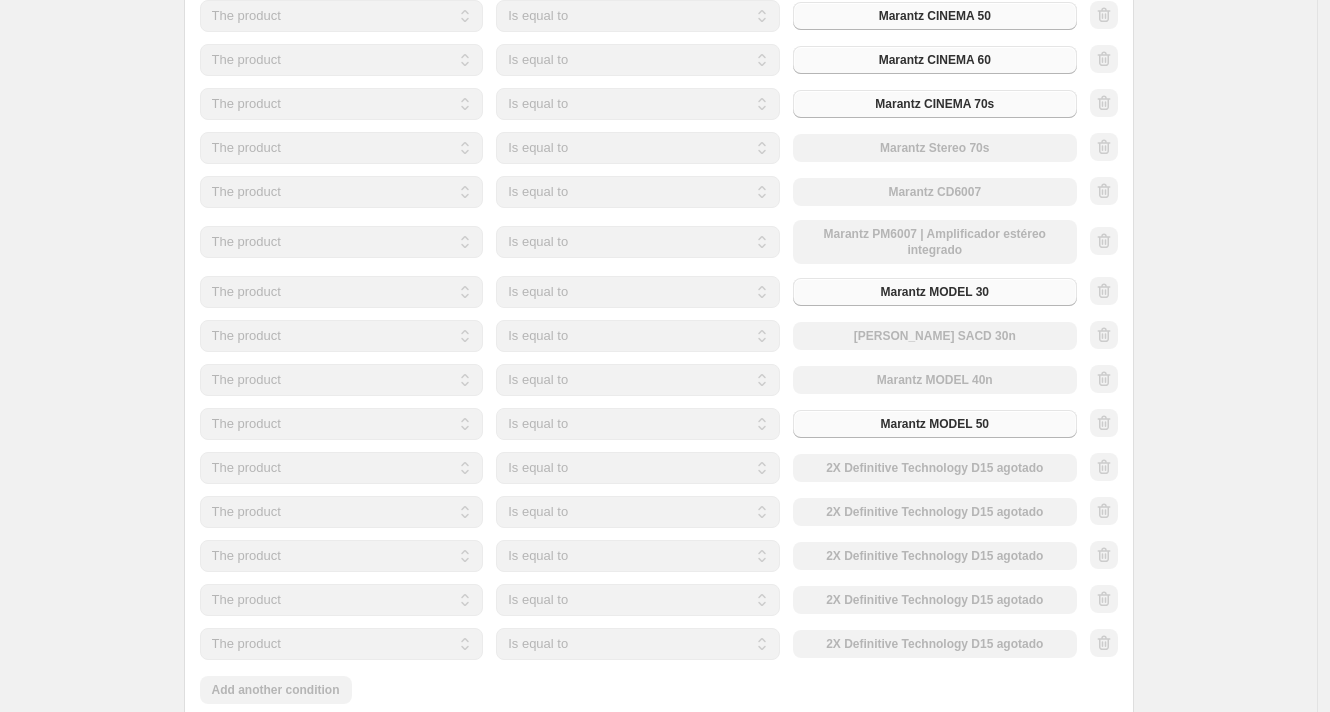 scroll, scrollTop: 952, scrollLeft: 0, axis: vertical 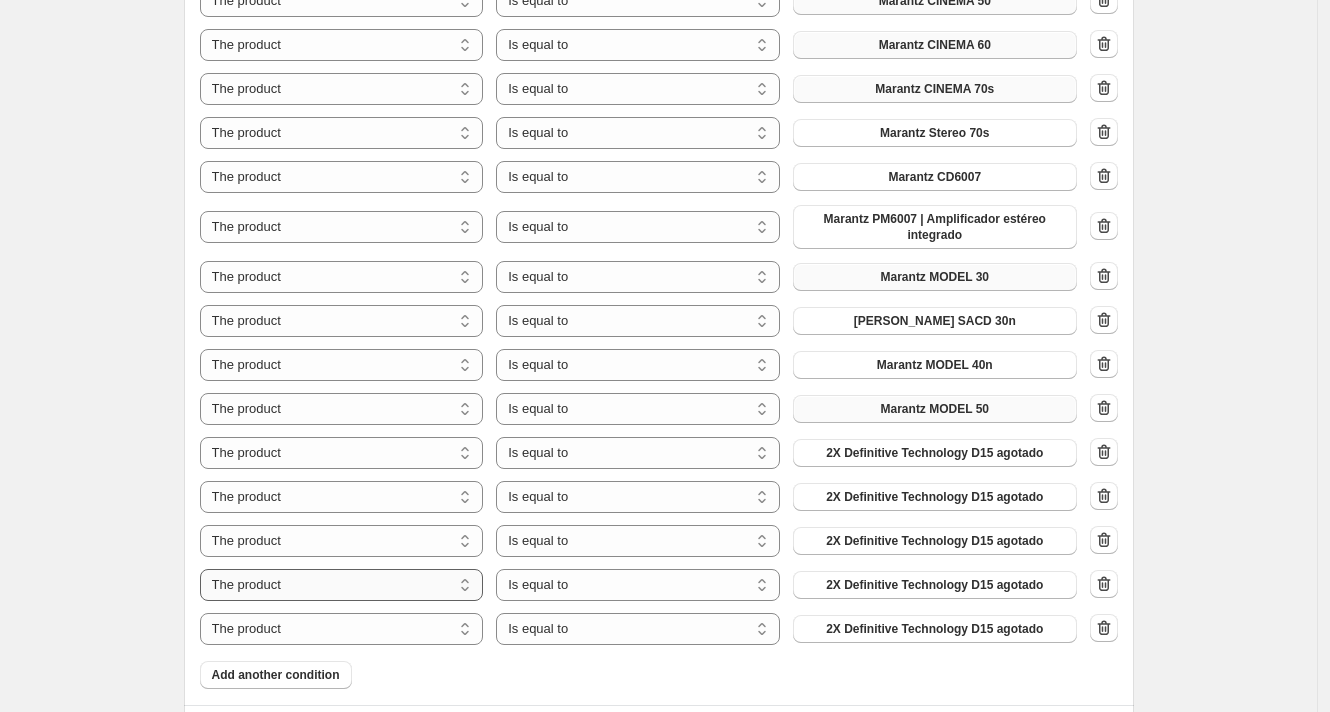 click on "Add another condition" at bounding box center (276, 675) 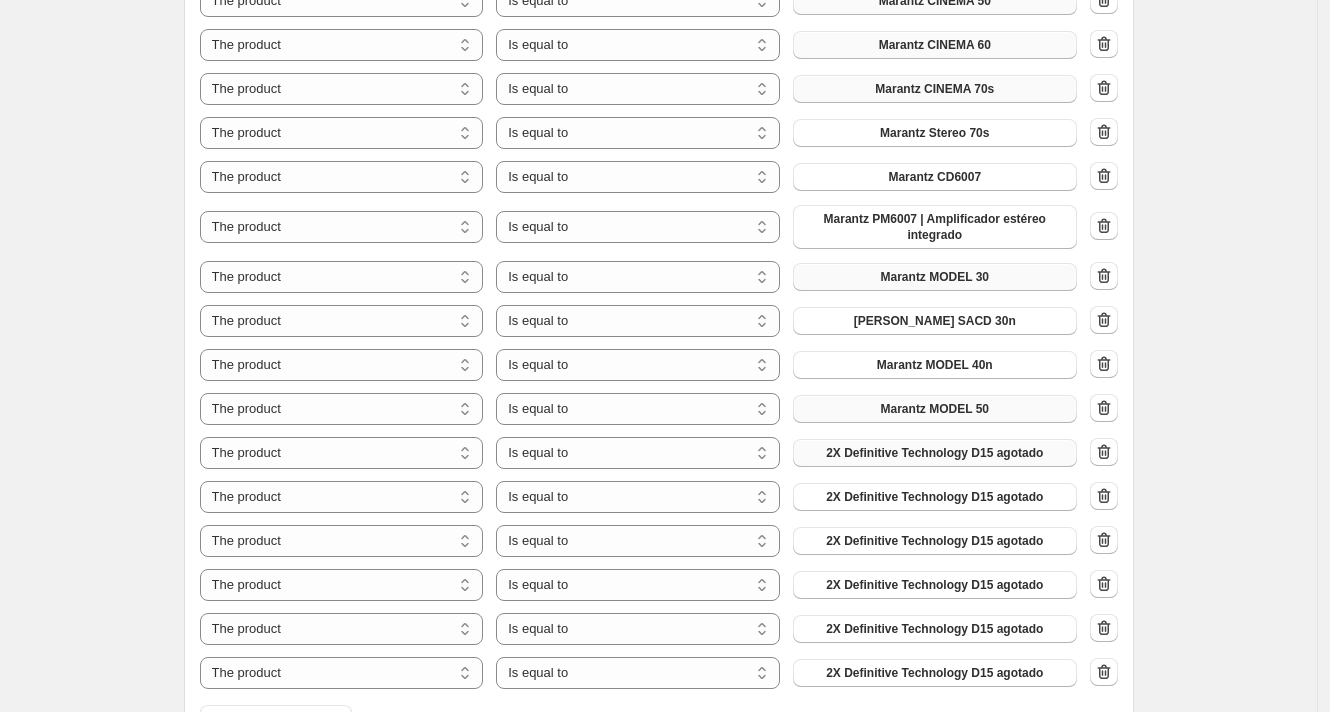 click on "2X Definitive Technology D15 agotado" at bounding box center [935, 453] 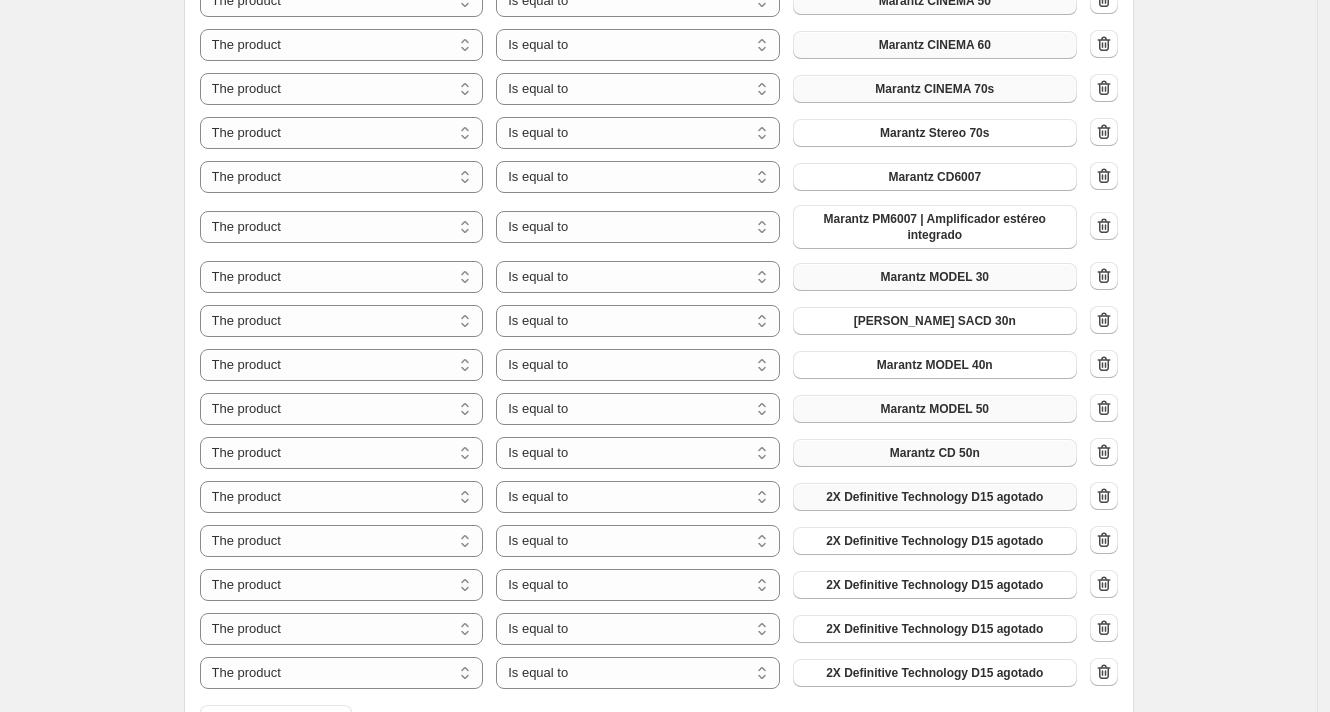 click on "2X Definitive Technology D15 agotado" at bounding box center [934, 497] 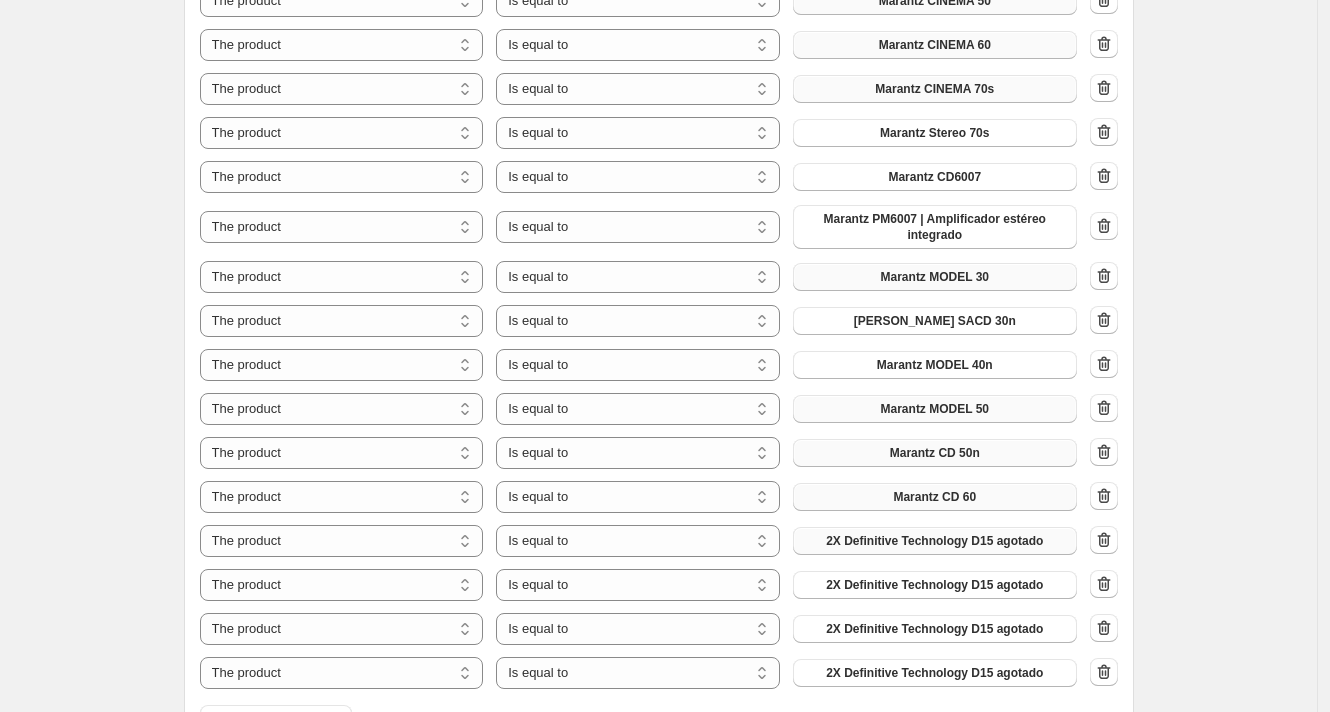 click on "2X Definitive Technology D15 agotado" at bounding box center (934, 541) 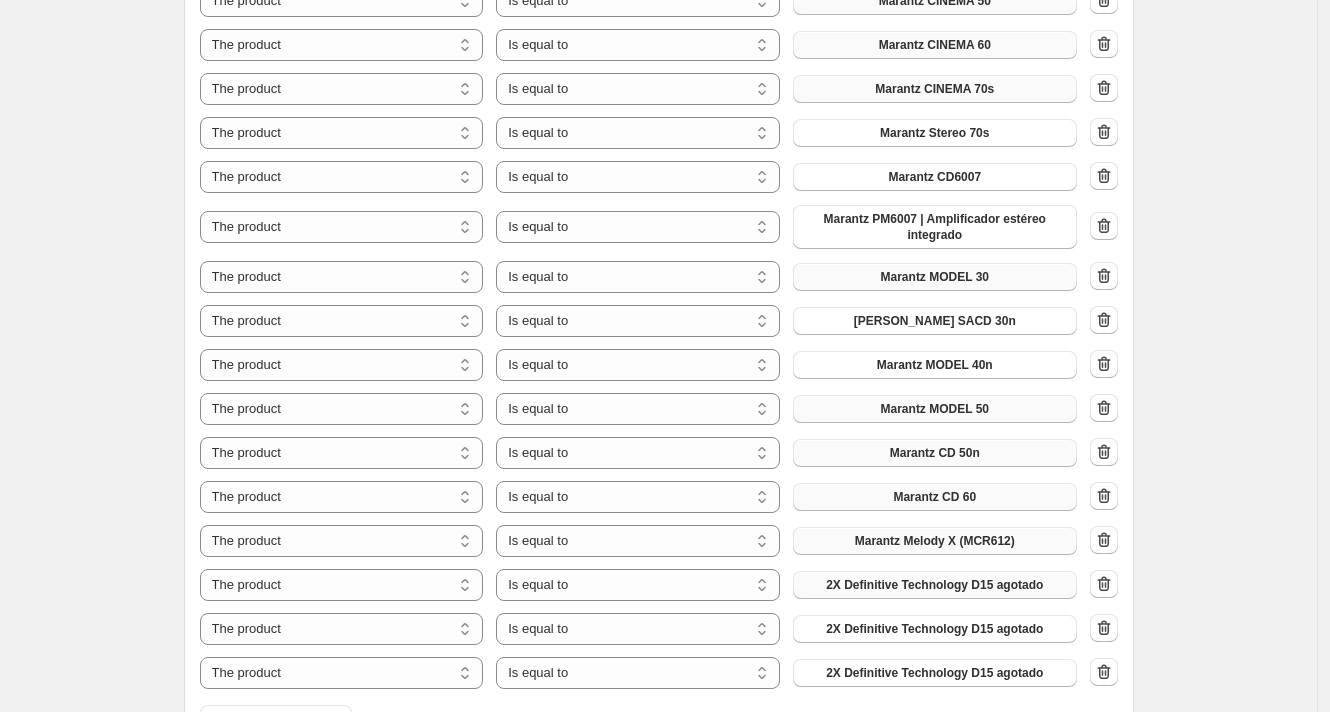 click on "2X Definitive Technology D15 agotado" at bounding box center (934, 585) 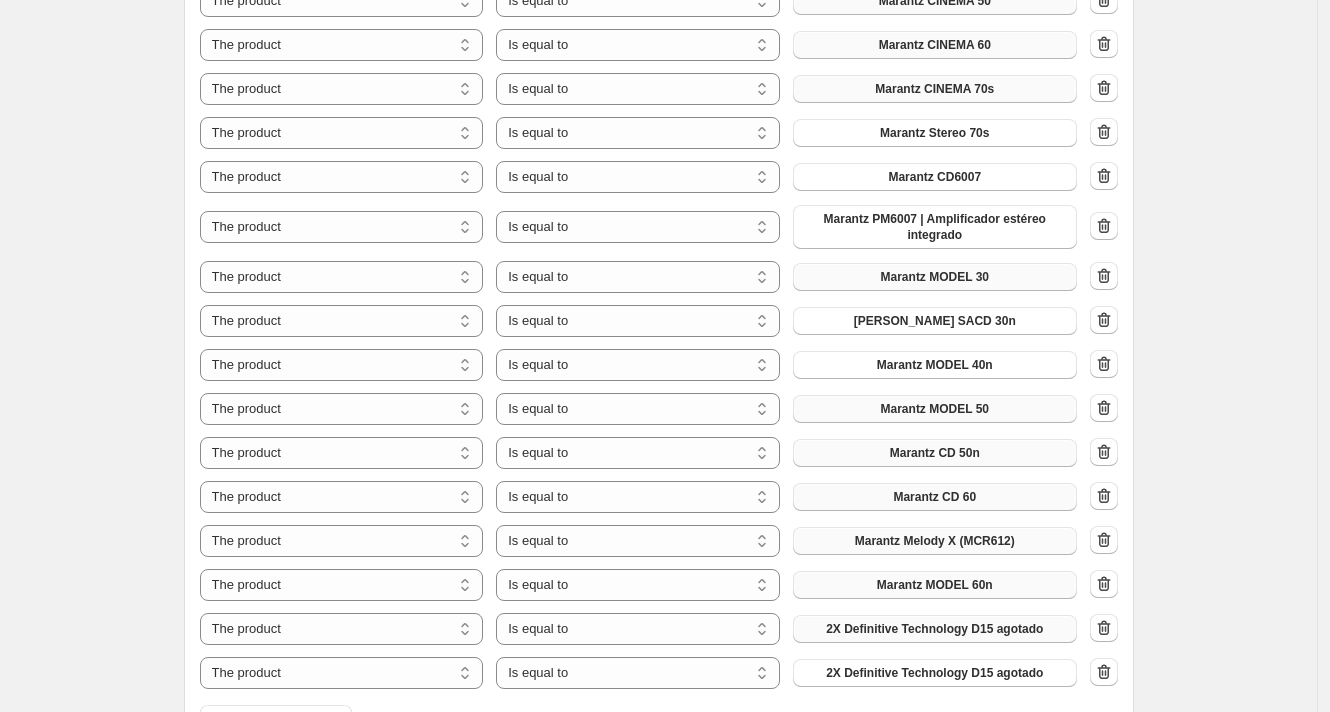 click on "2X Definitive Technology D15 agotado" at bounding box center [934, 629] 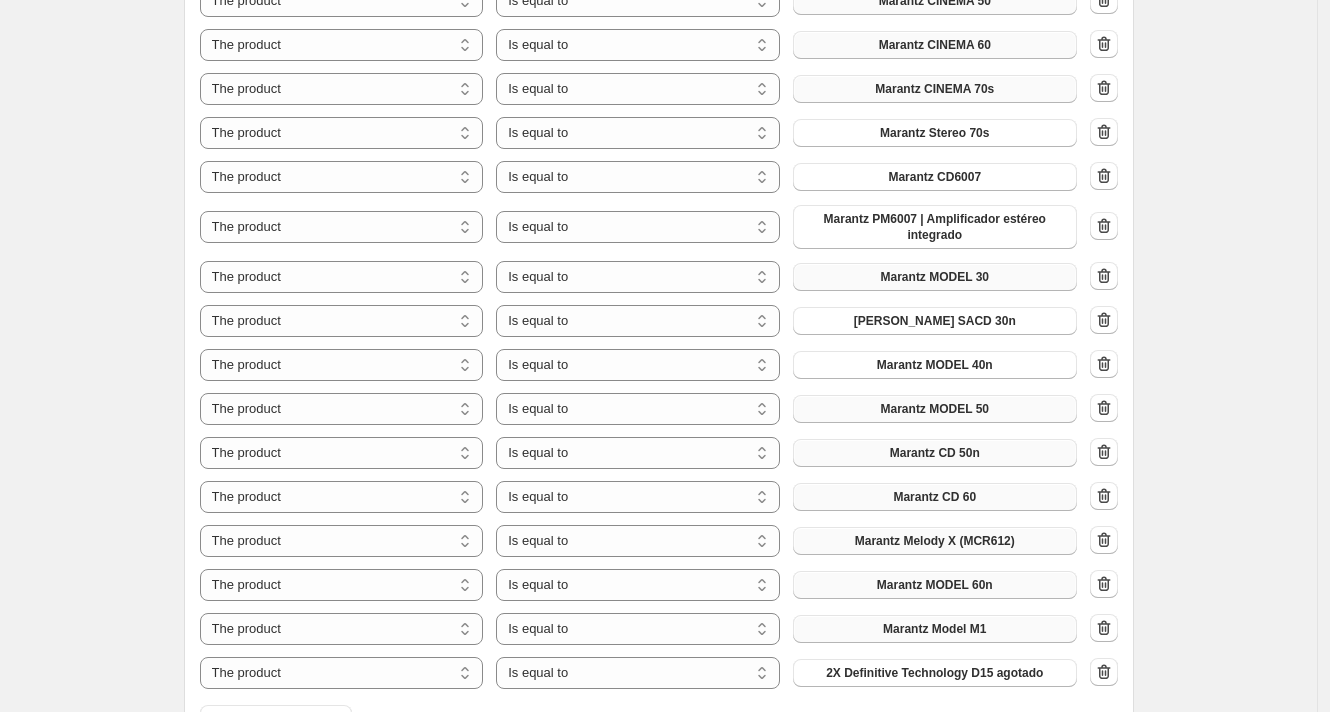 scroll, scrollTop: 1010, scrollLeft: 0, axis: vertical 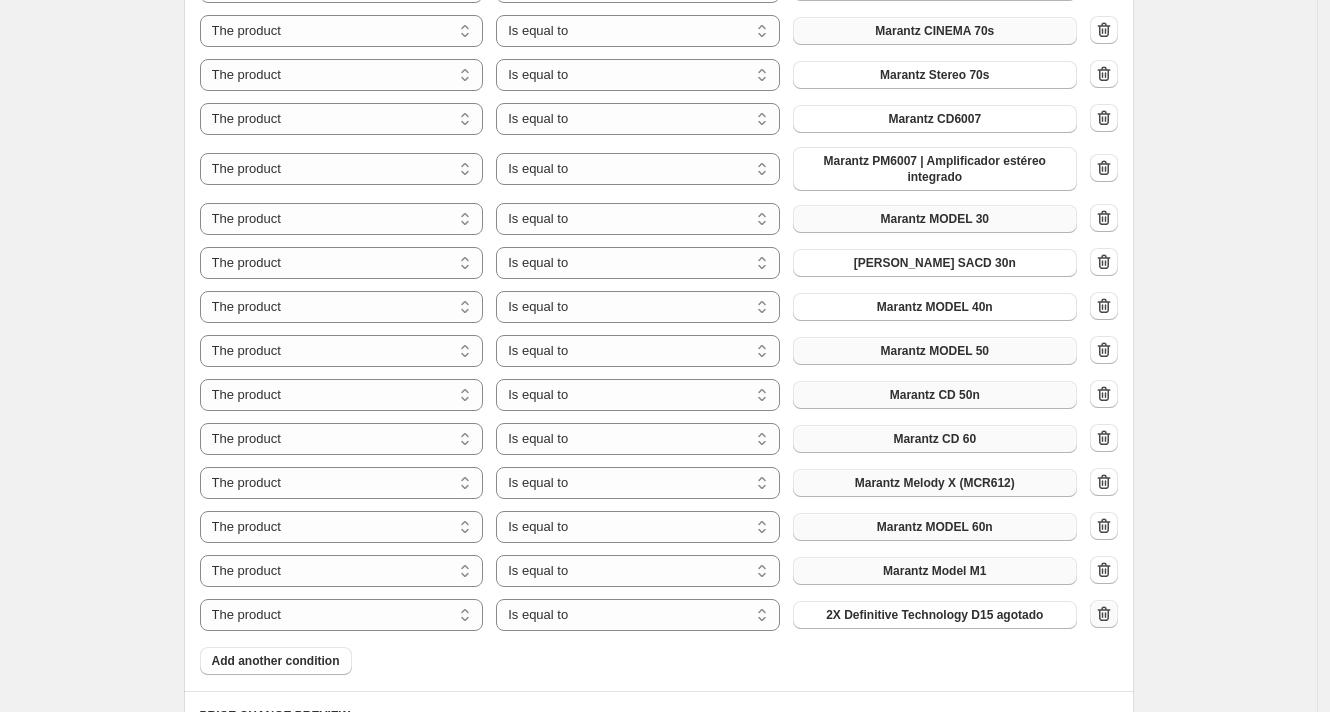 click 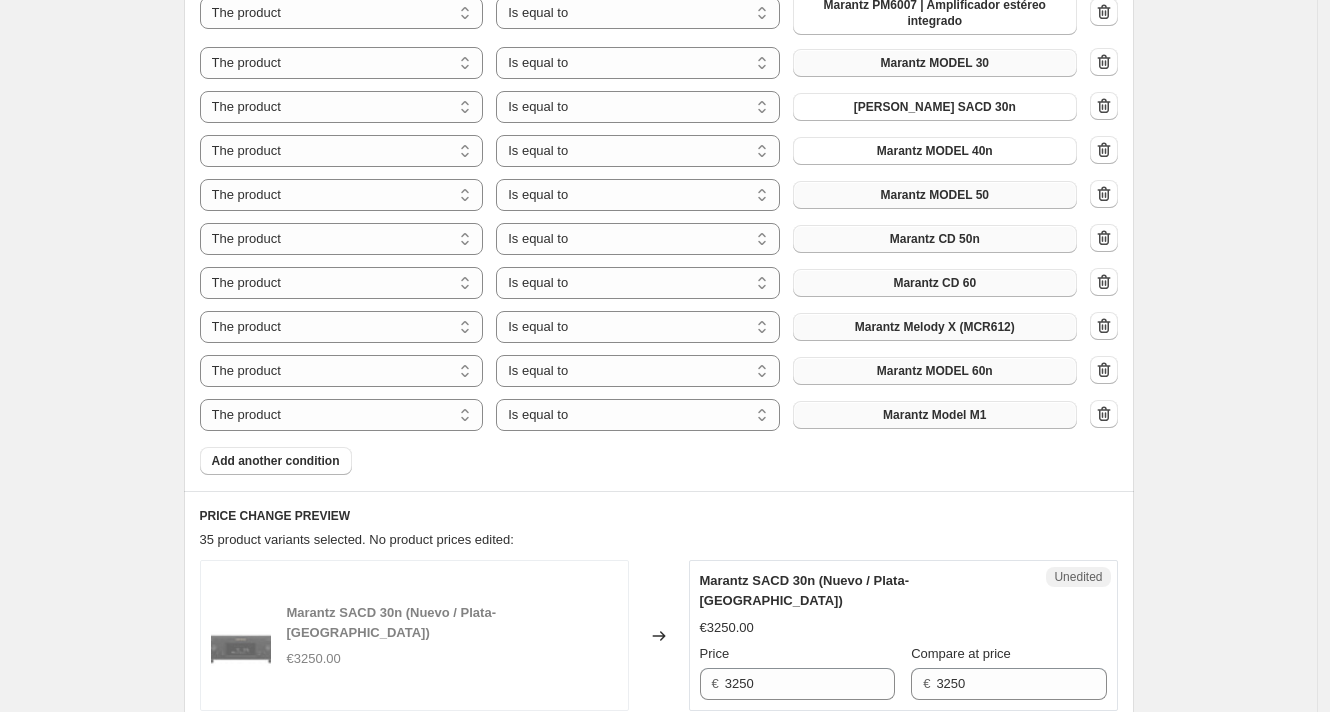 scroll, scrollTop: 1388, scrollLeft: 0, axis: vertical 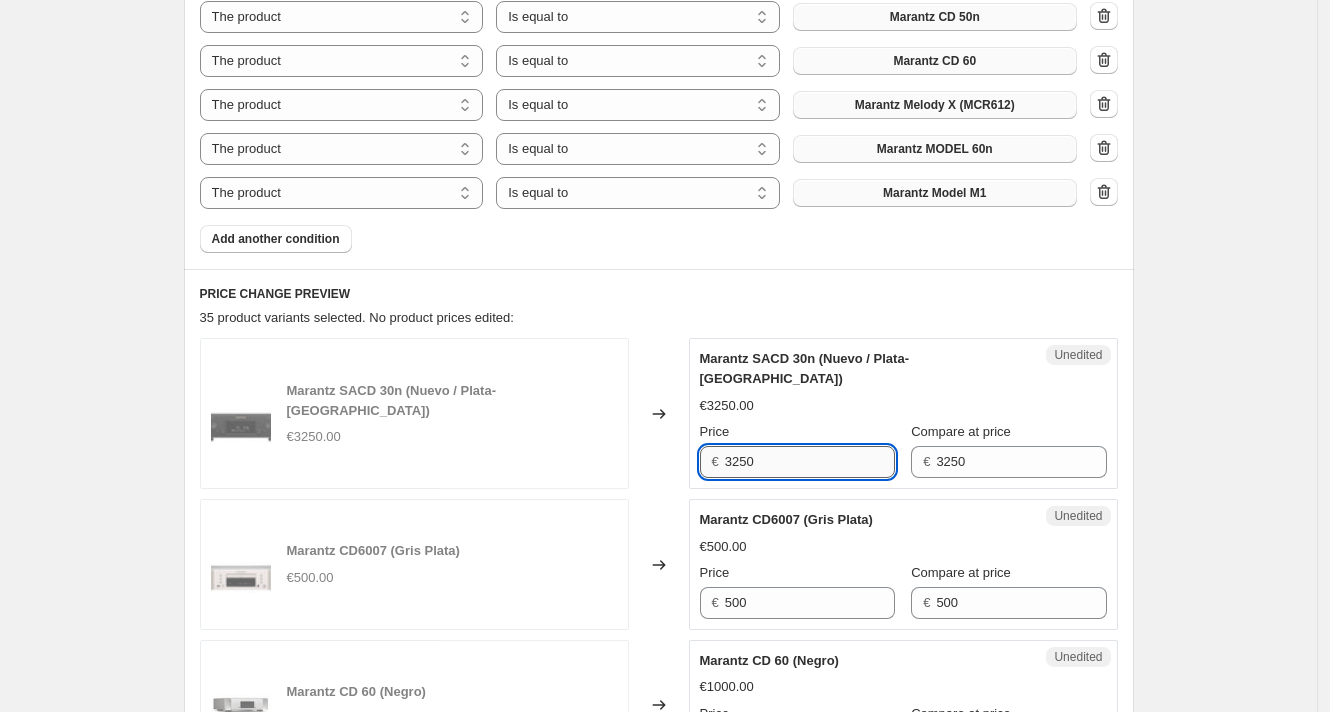 click on "3250" at bounding box center [810, 462] 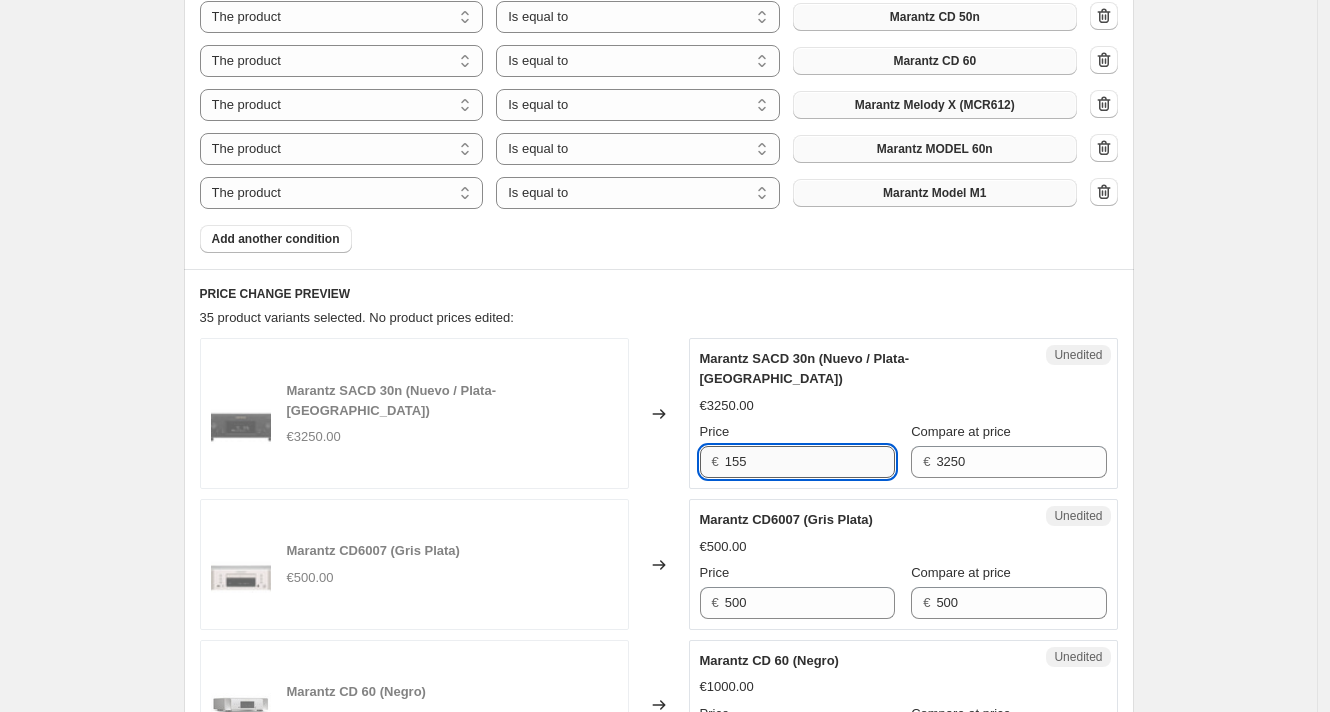 click on "155" at bounding box center [810, 462] 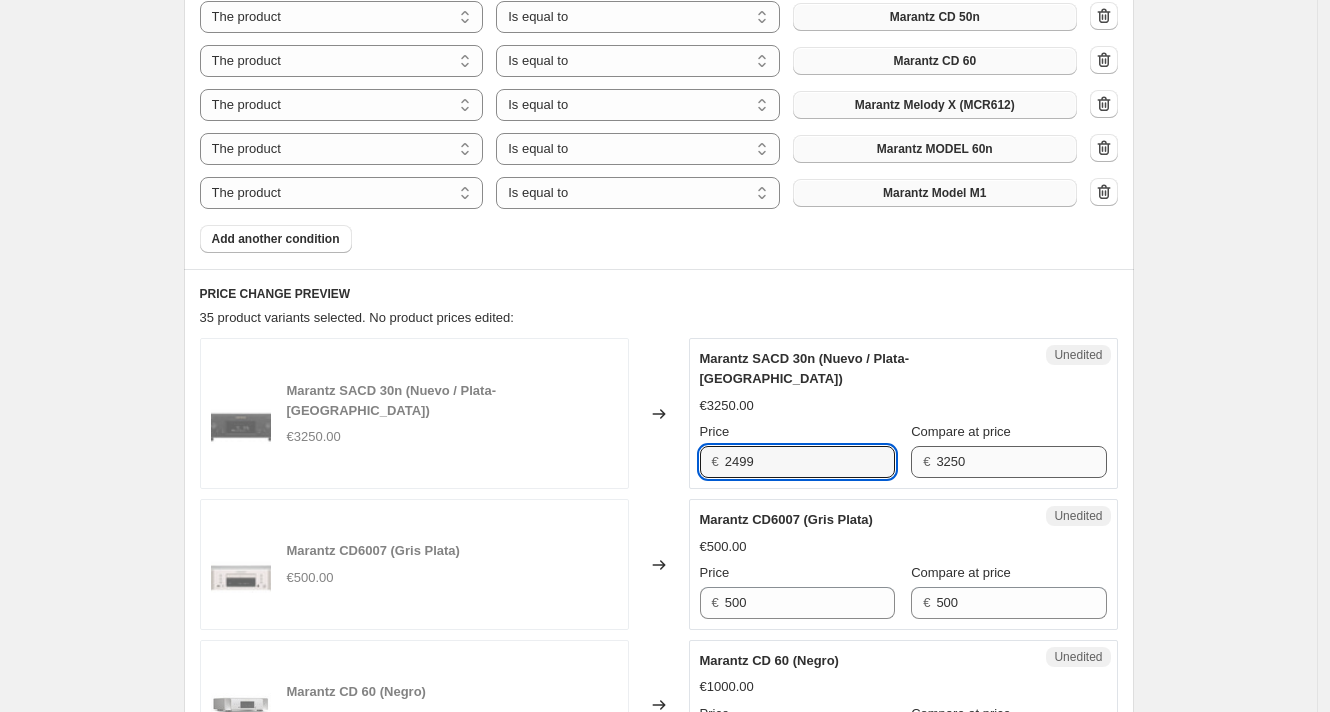 type on "2499" 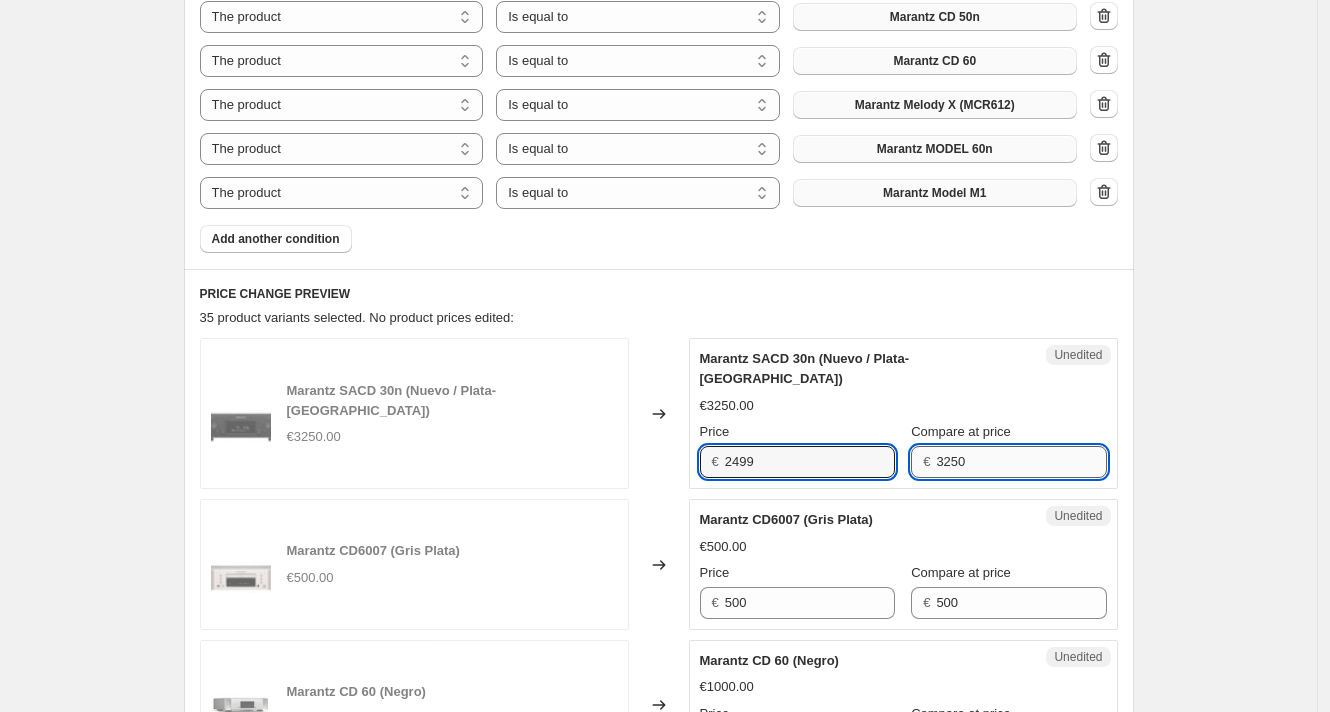 click on "3250" at bounding box center (1021, 462) 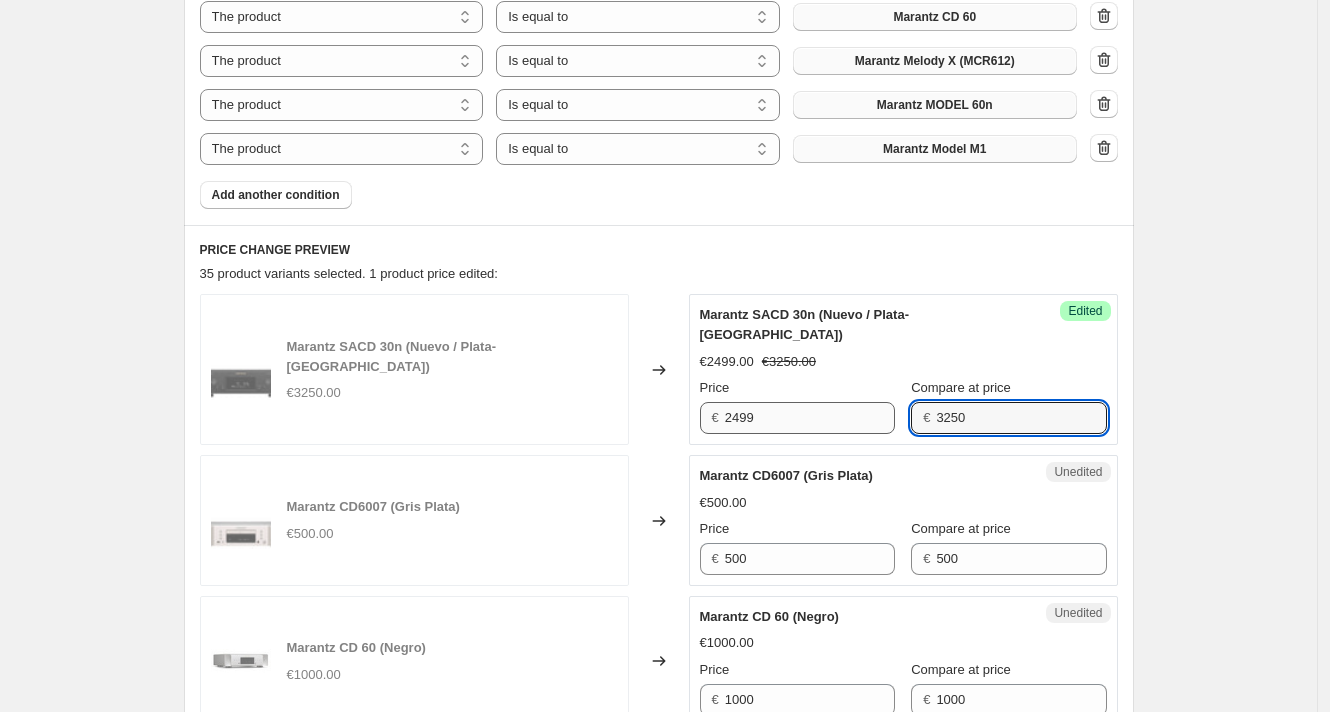 scroll, scrollTop: 1446, scrollLeft: 0, axis: vertical 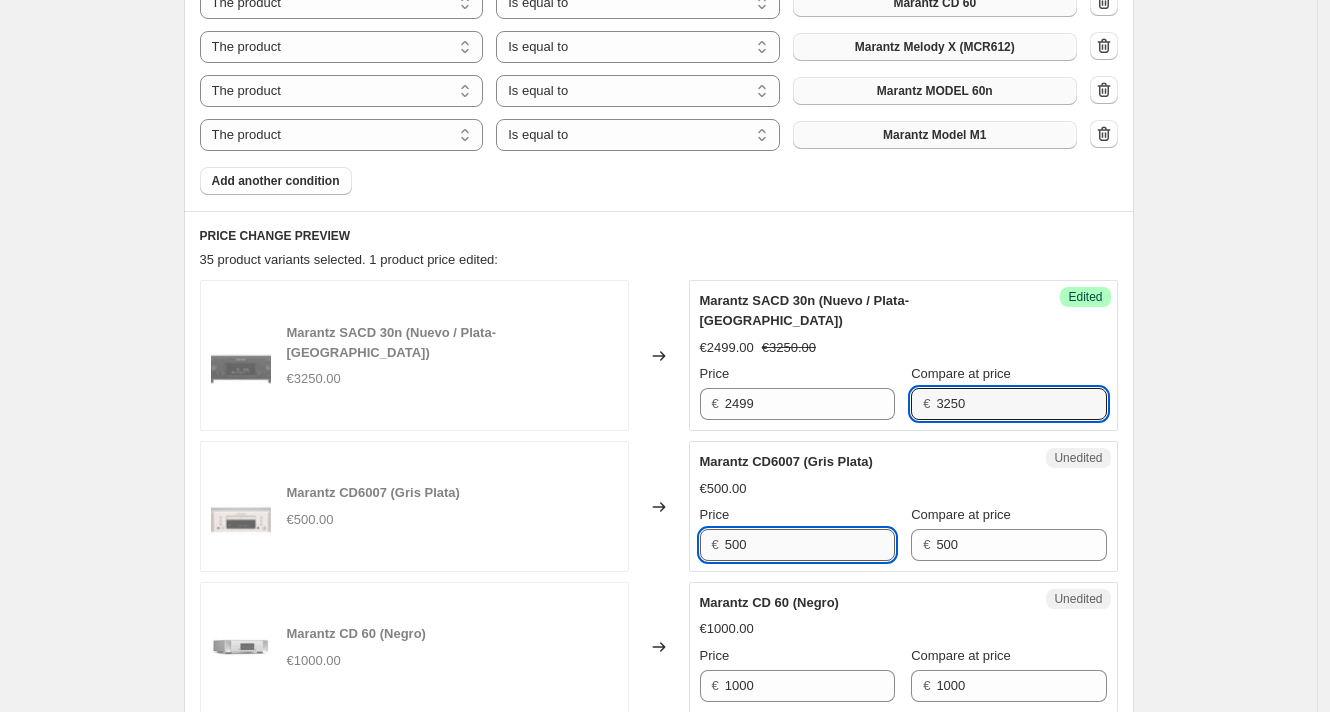 click on "500" at bounding box center (810, 545) 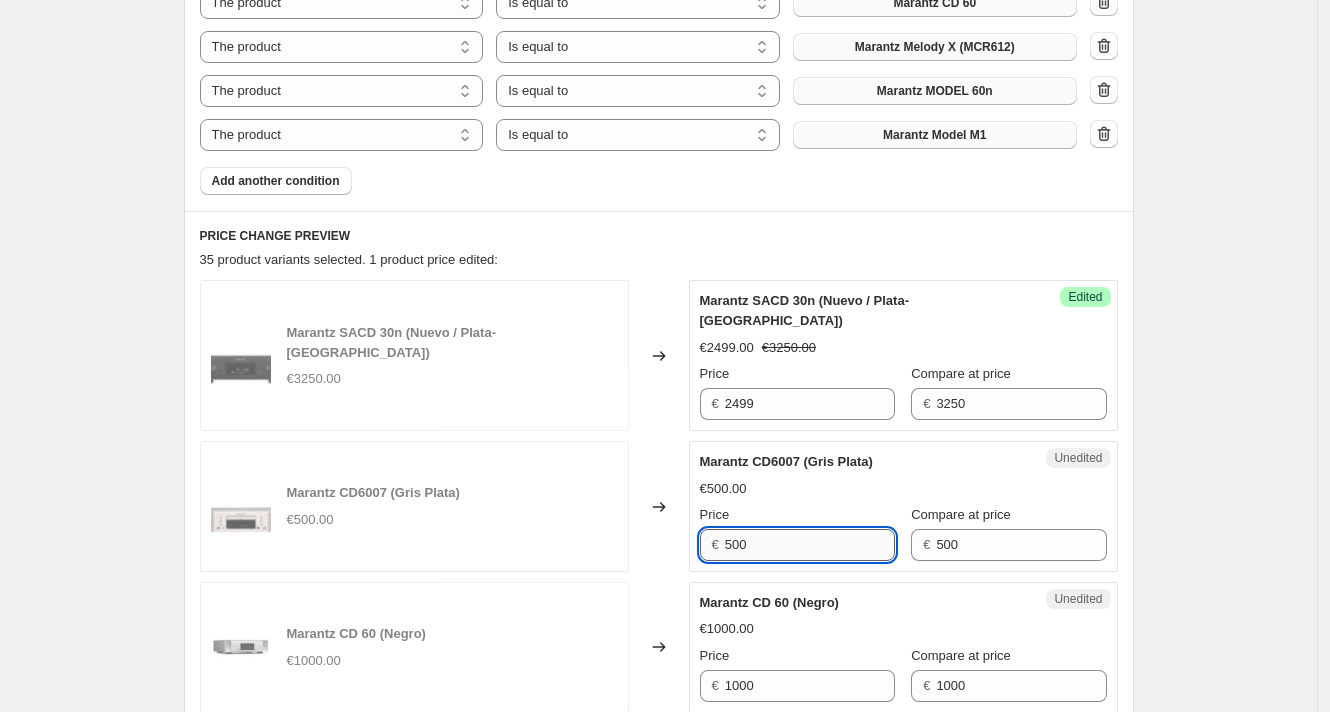click on "500" at bounding box center (810, 545) 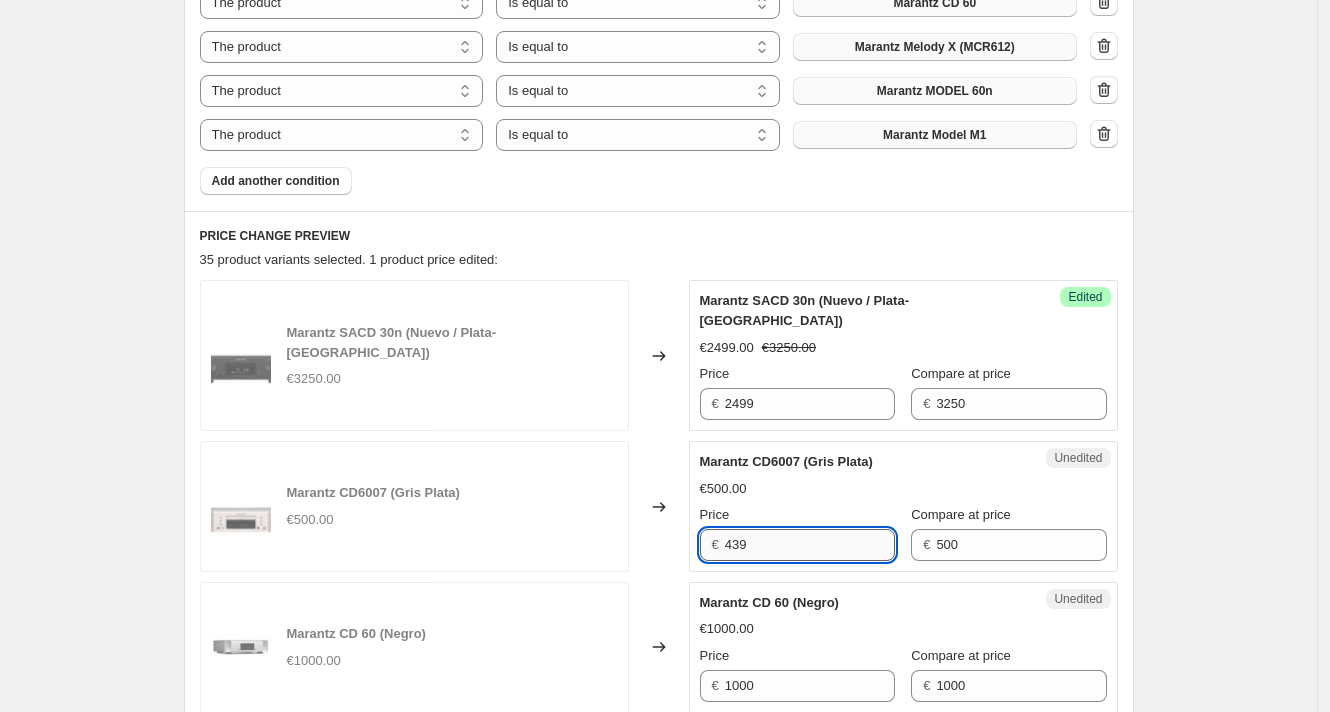 type on "439" 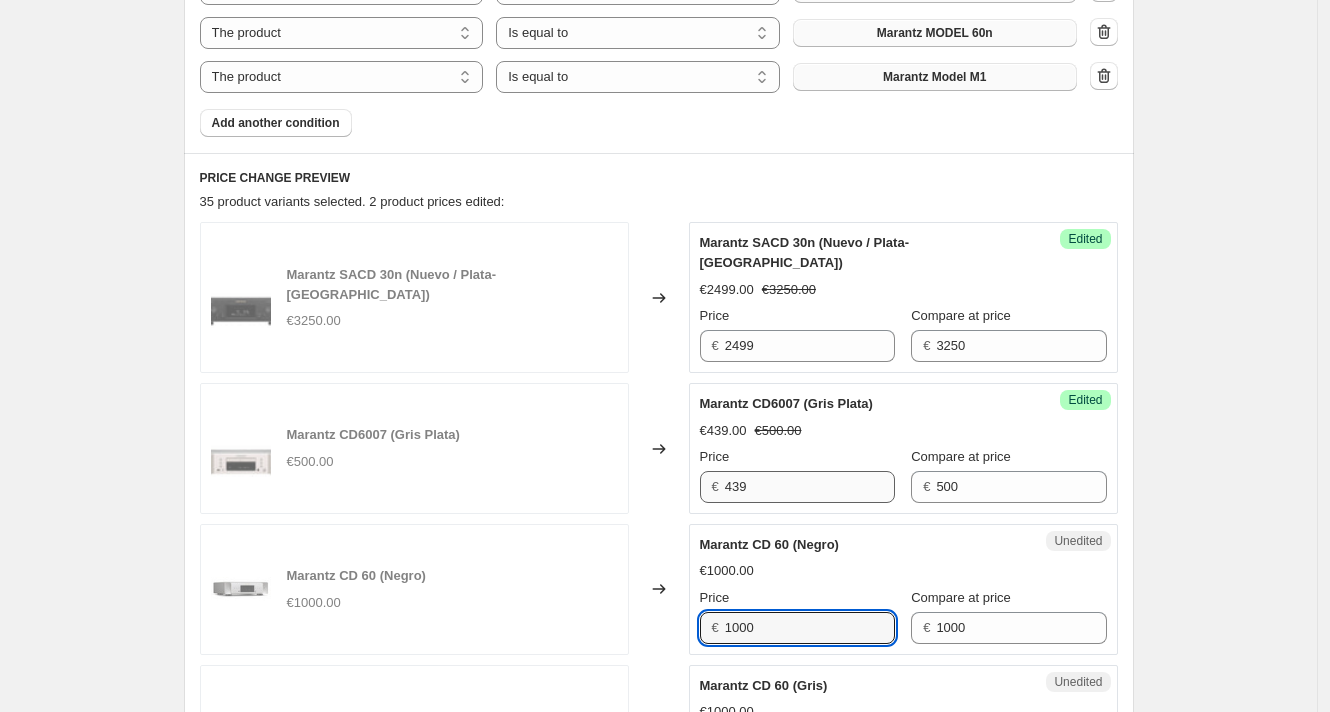 scroll, scrollTop: 1518, scrollLeft: 0, axis: vertical 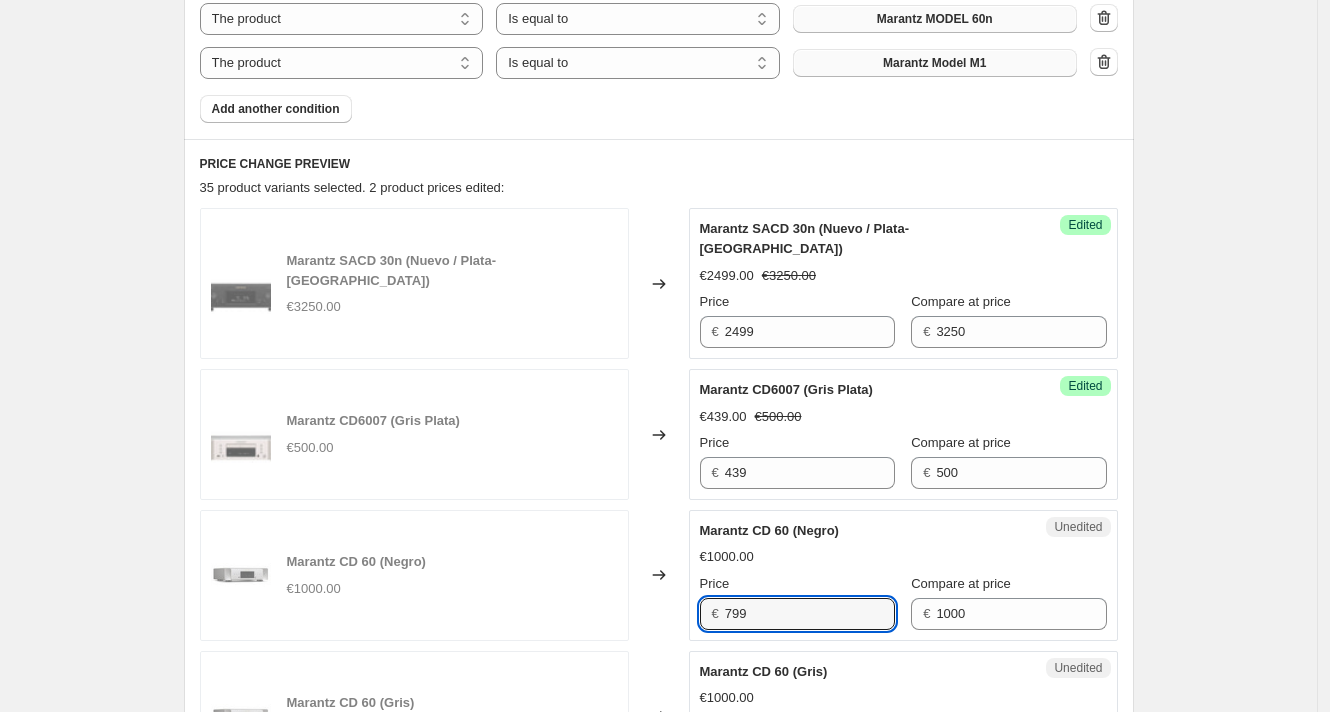 type on "799" 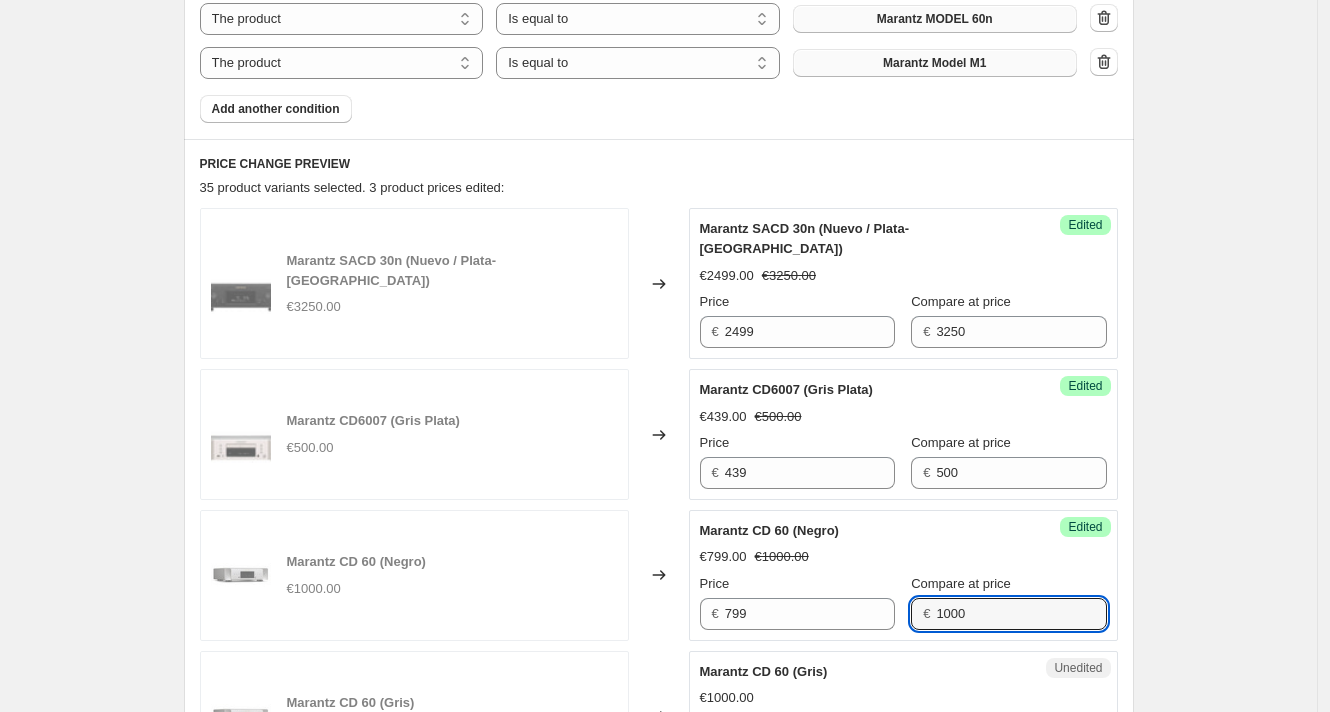 scroll, scrollTop: 1892, scrollLeft: 0, axis: vertical 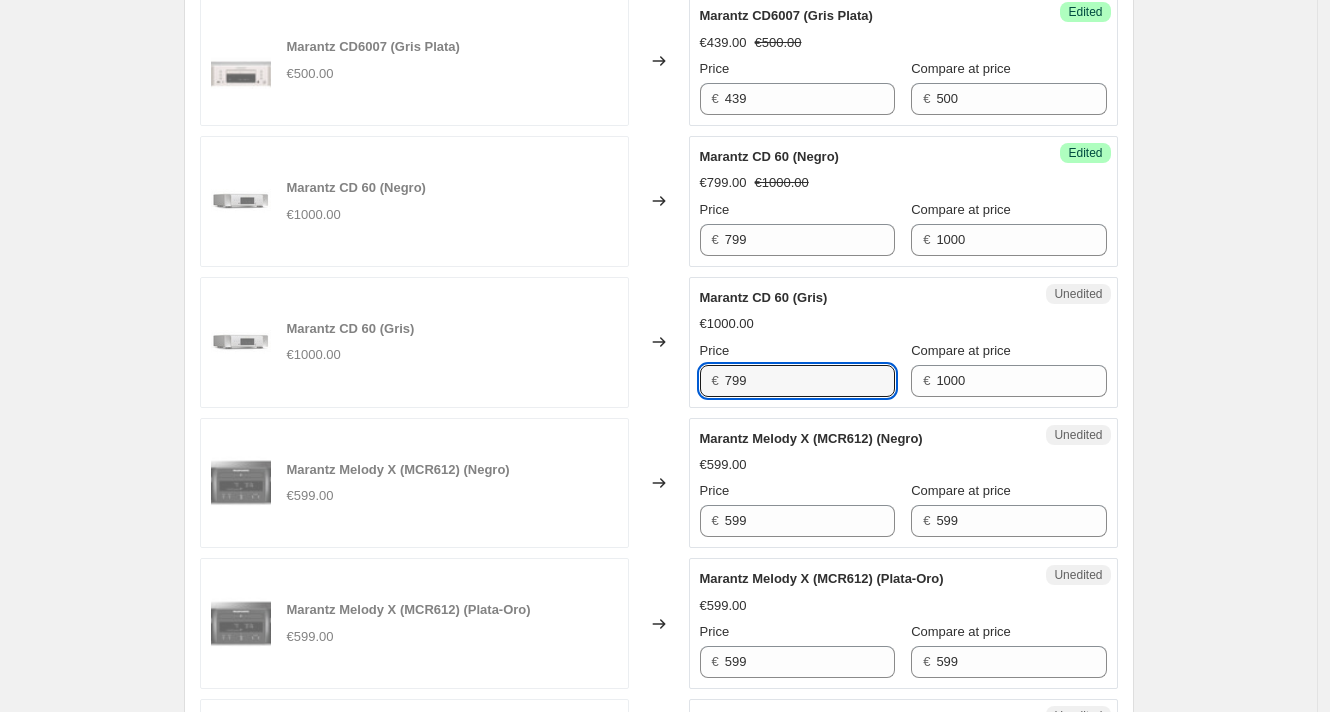 type on "799" 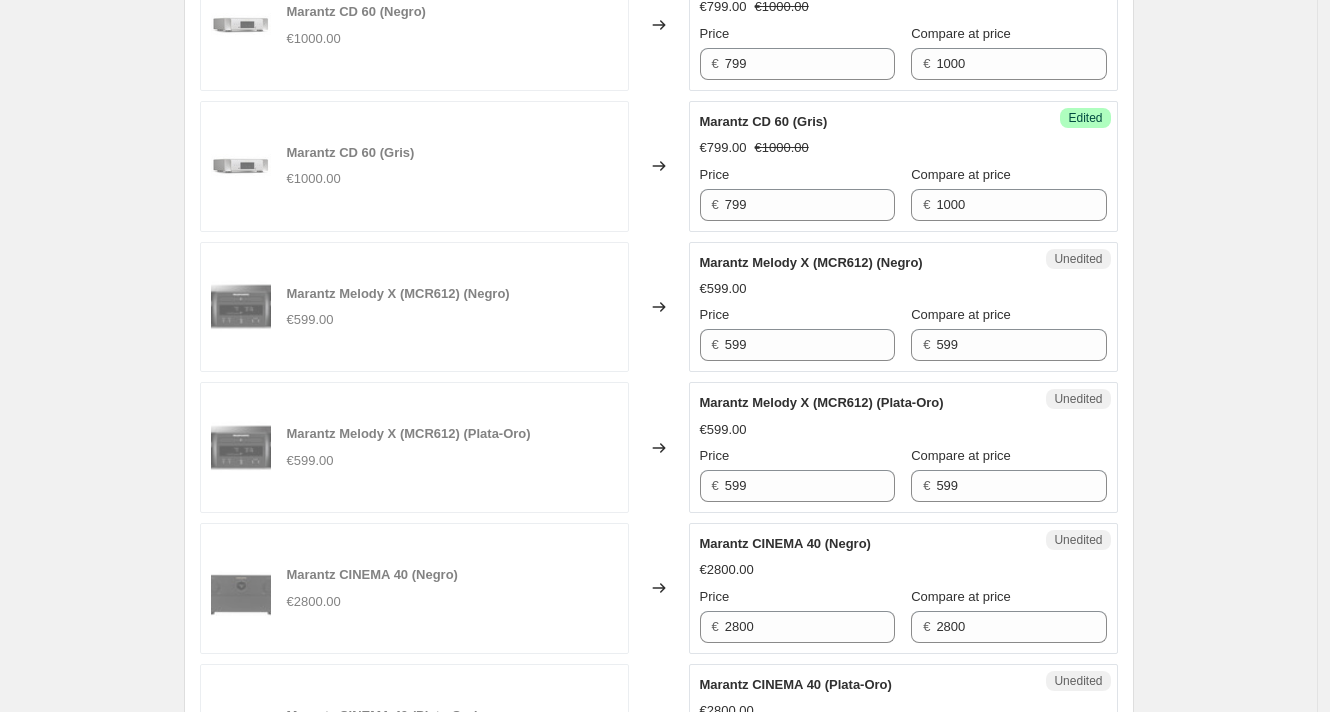 scroll, scrollTop: 2154, scrollLeft: 0, axis: vertical 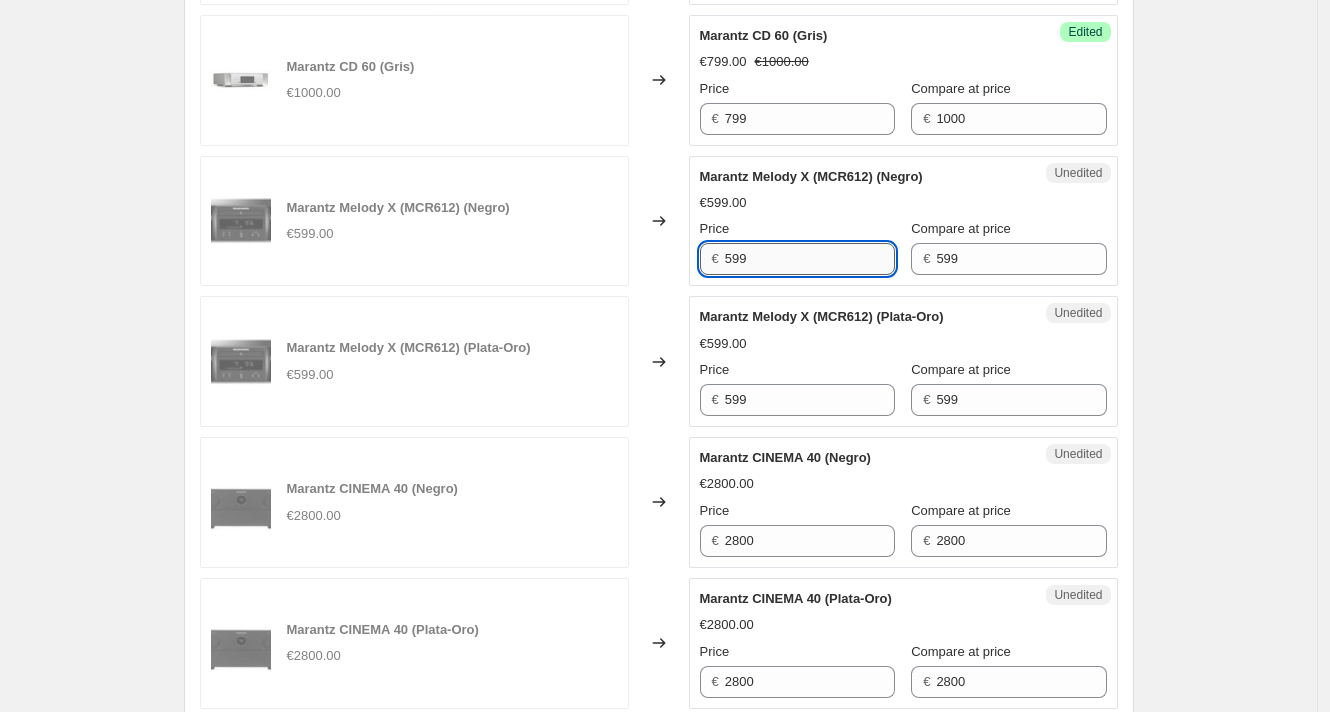 click on "599" at bounding box center (810, 259) 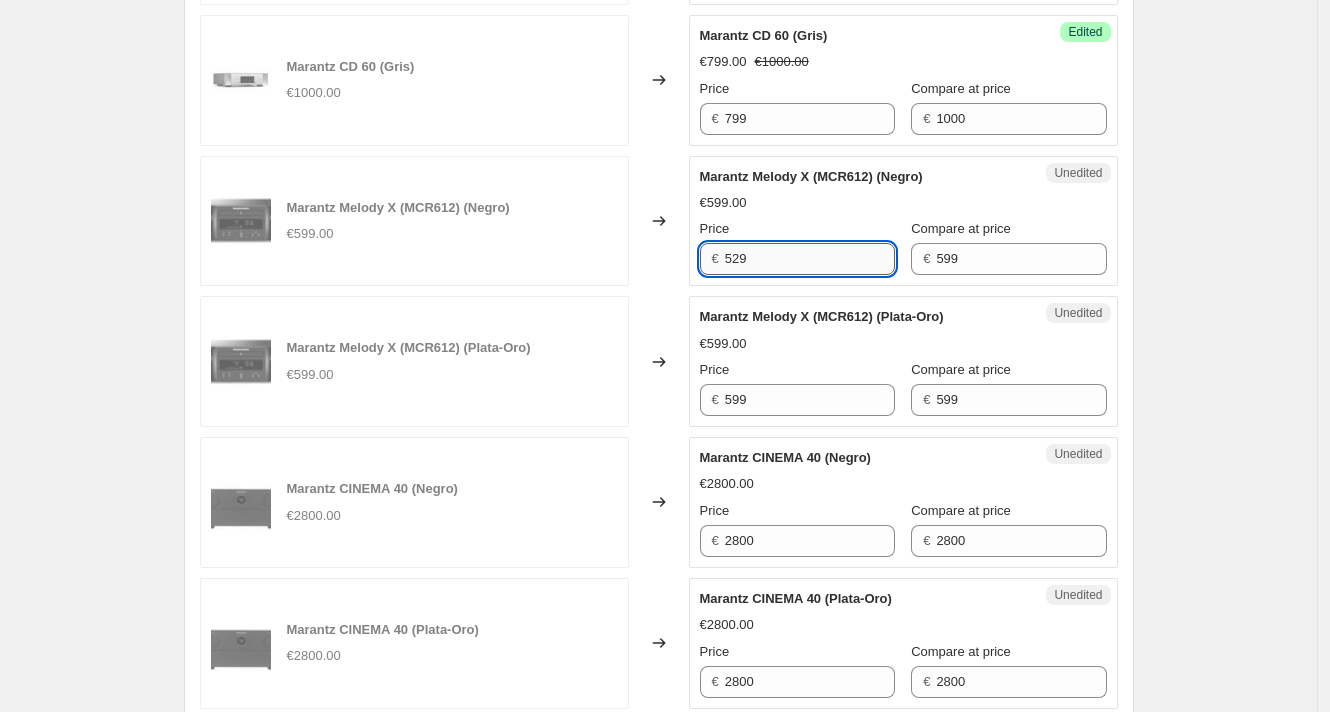 type on "529" 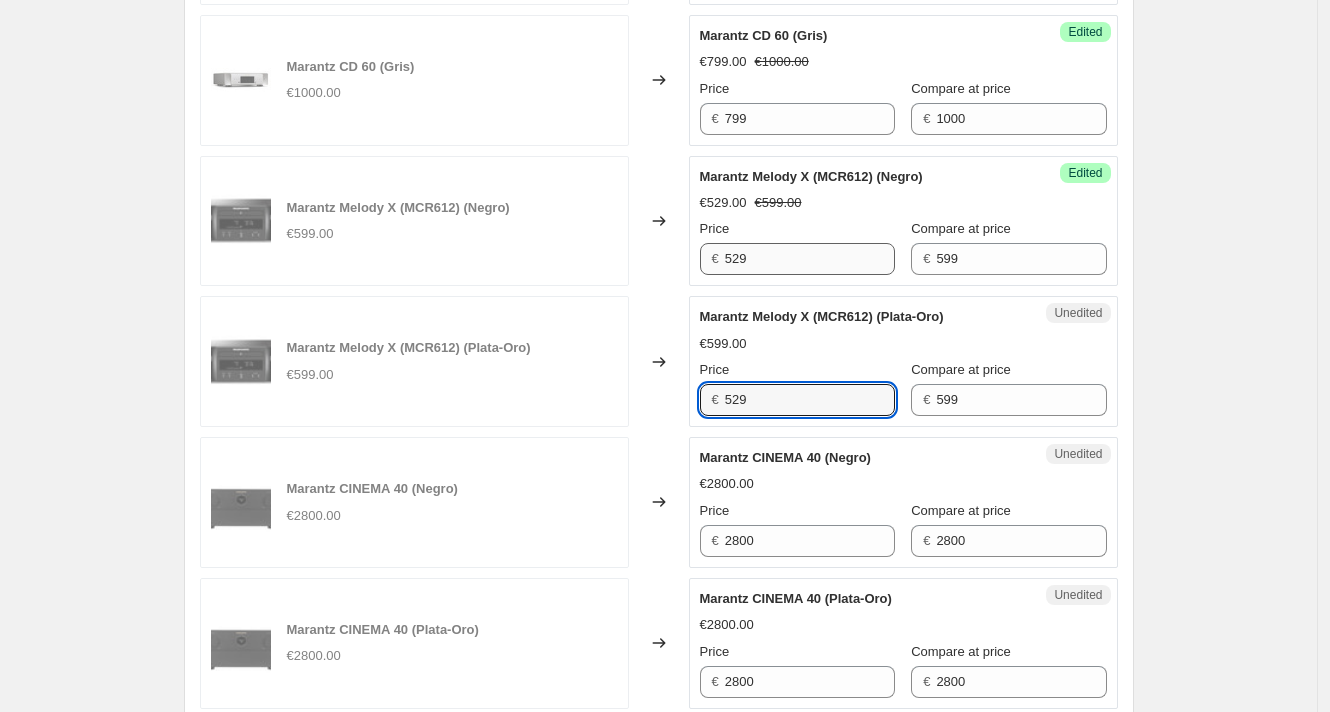 type on "529" 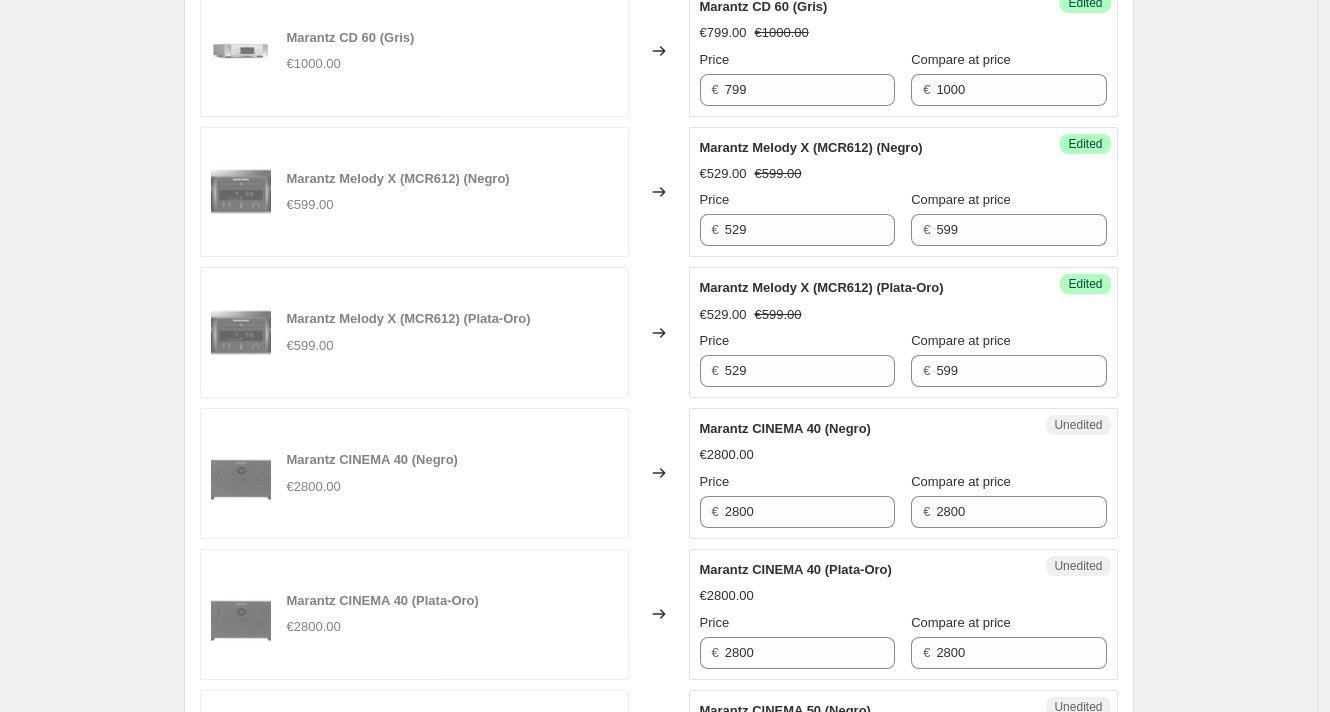 scroll, scrollTop: 2197, scrollLeft: 0, axis: vertical 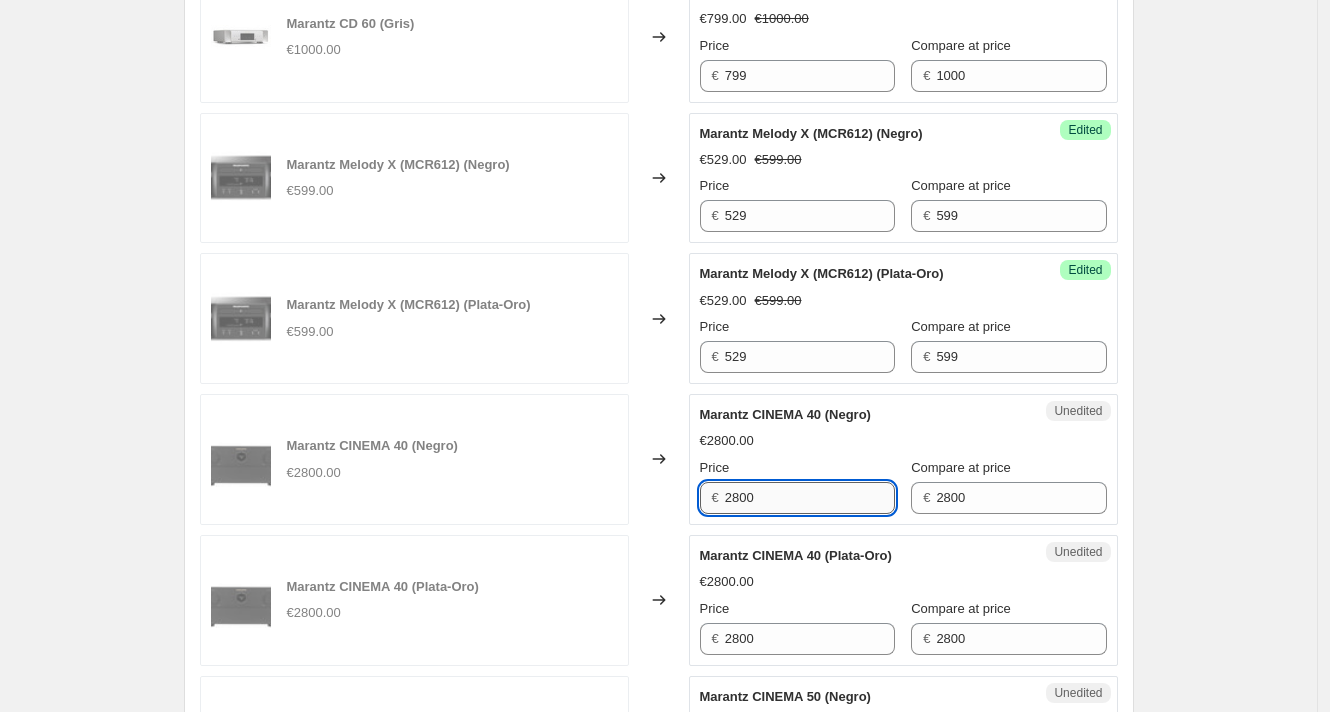 click on "2800" at bounding box center (810, 498) 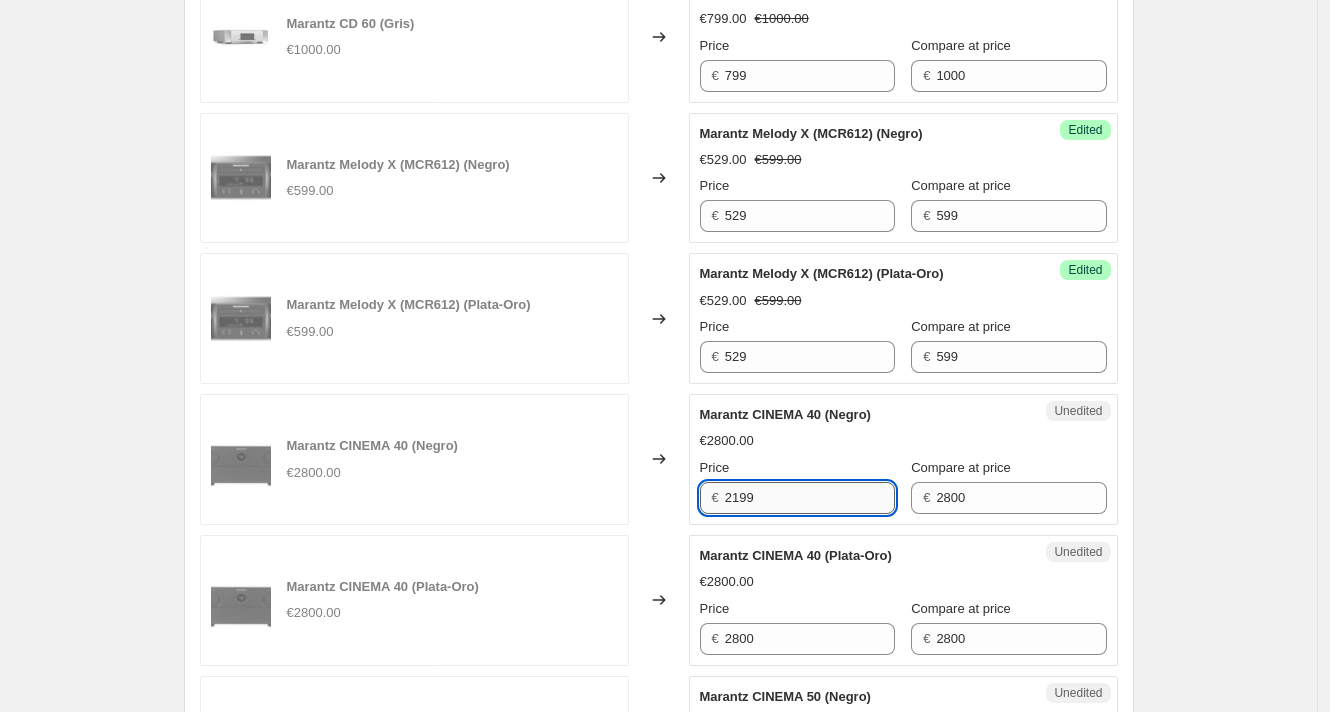 type on "2199" 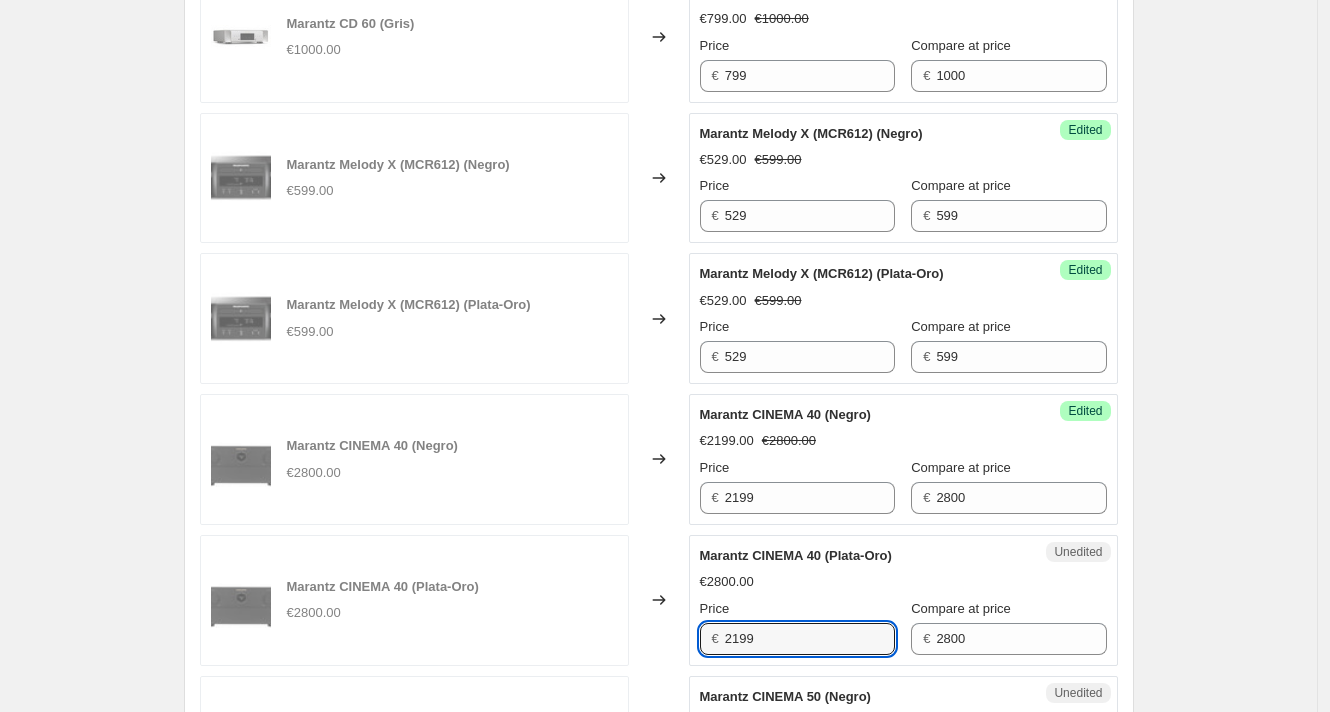 type on "2199" 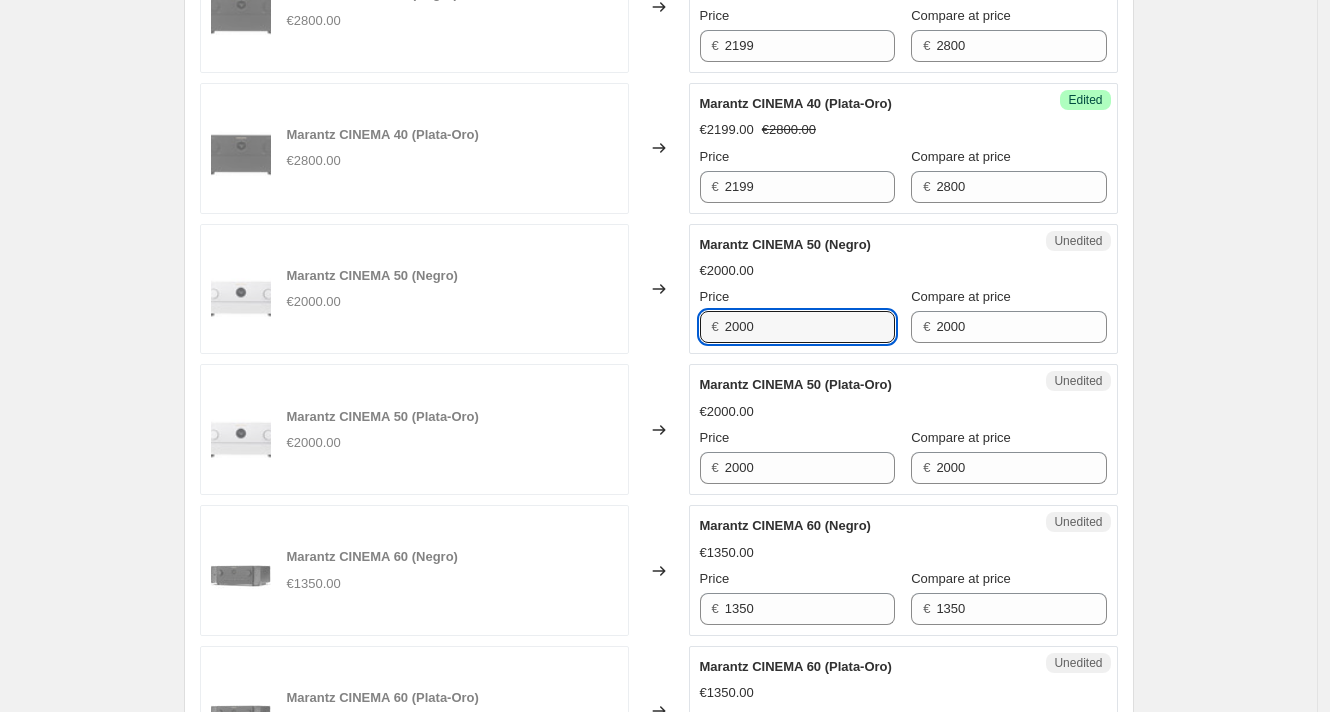 scroll, scrollTop: 2663, scrollLeft: 0, axis: vertical 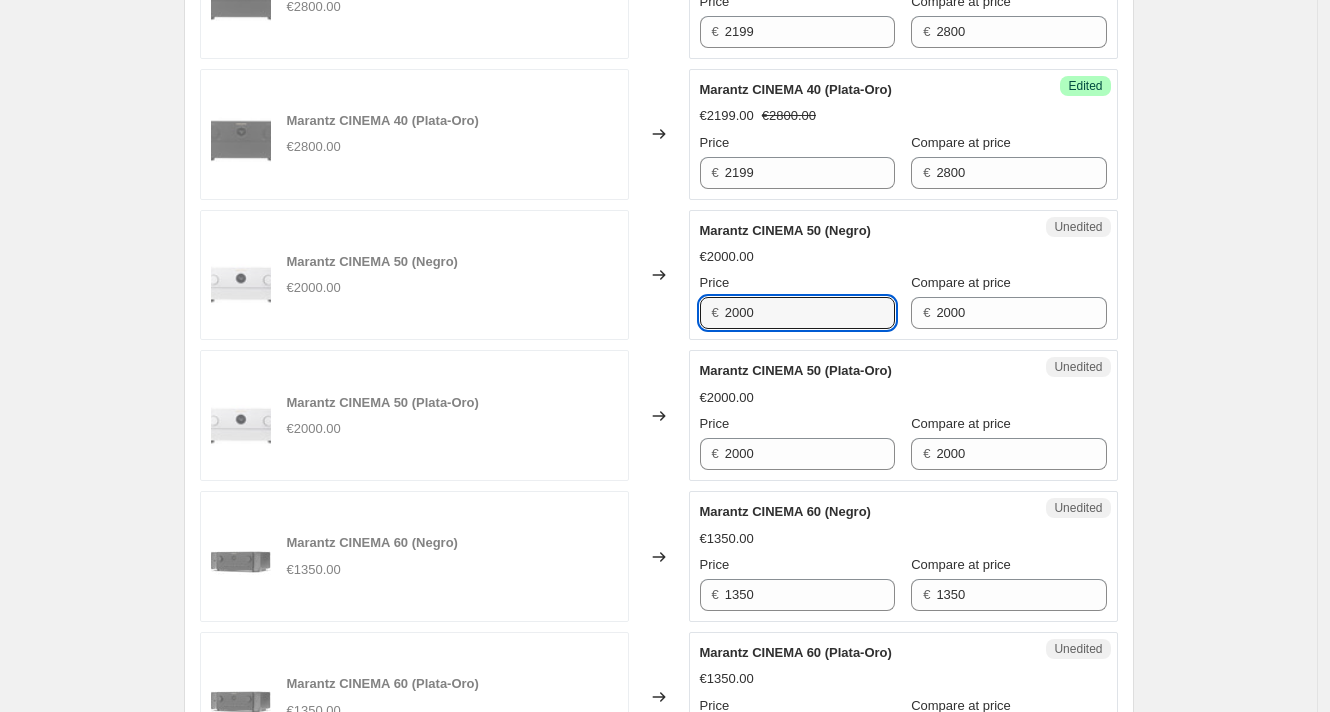 click on "Unedited Marantz CINEMA 50 (Negro) €2000.00 Price € 2000 Compare at price € 2000" at bounding box center [903, 275] 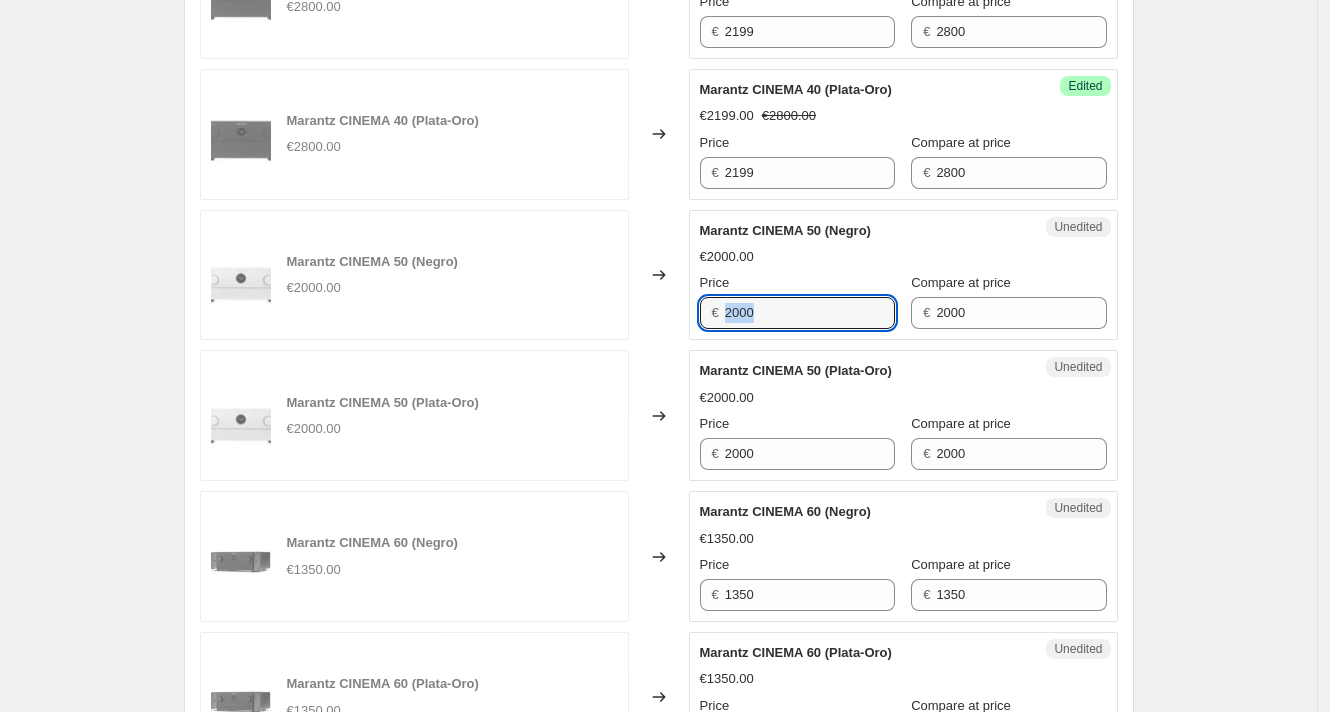 click on "Unedited Marantz CINEMA 50 (Negro) €2000.00 Price € 2000 Compare at price € 2000" at bounding box center (903, 275) 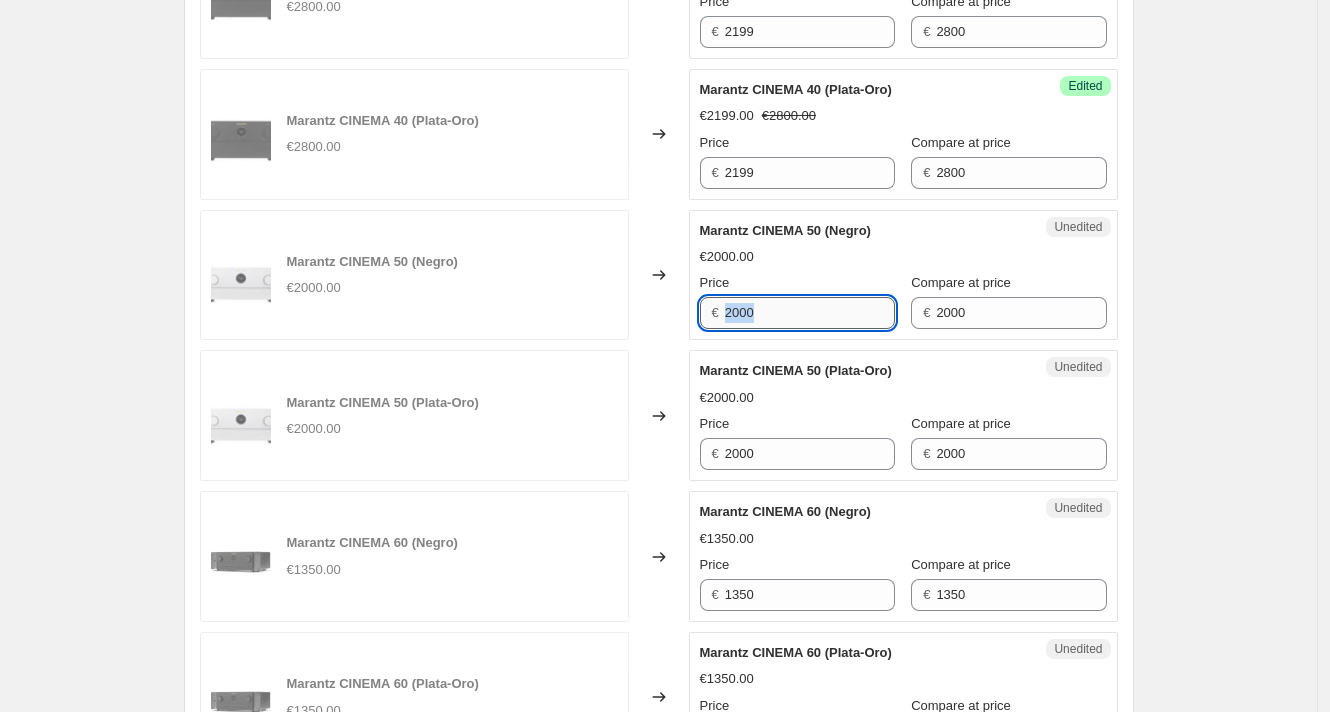 click on "2000" at bounding box center (810, 313) 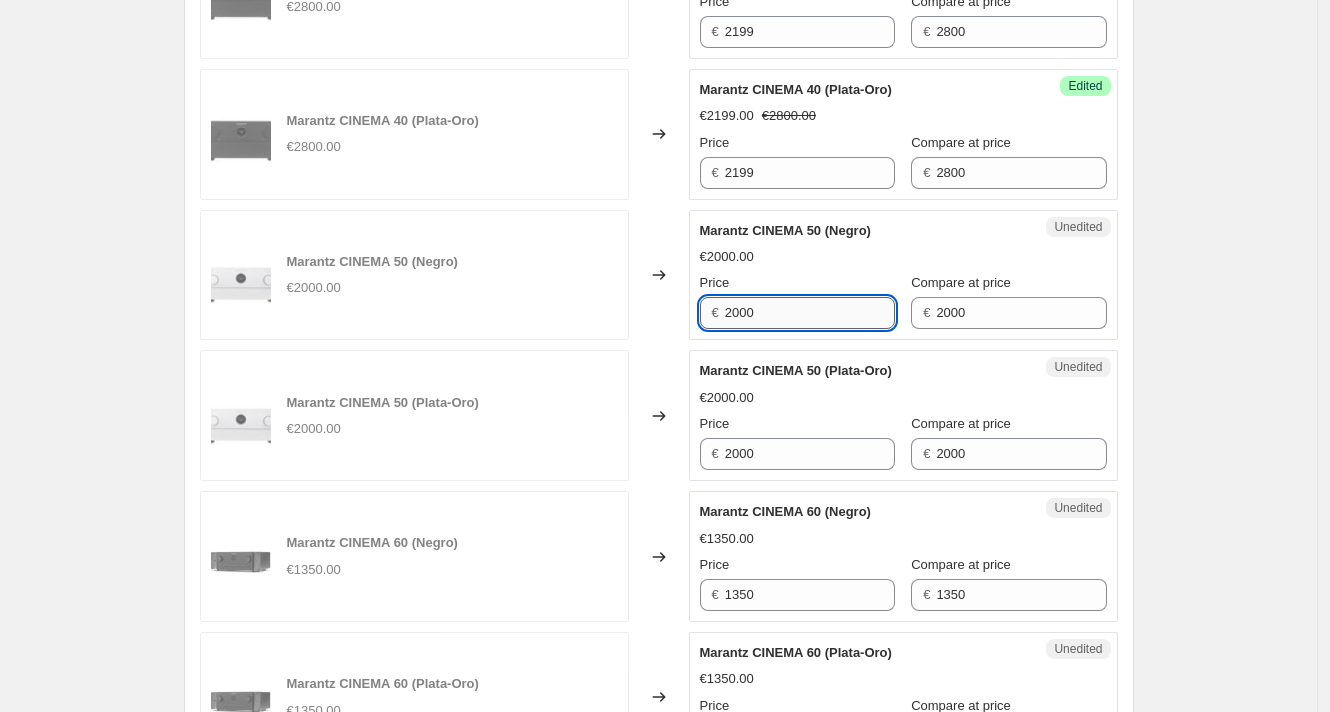click on "2000" at bounding box center [810, 313] 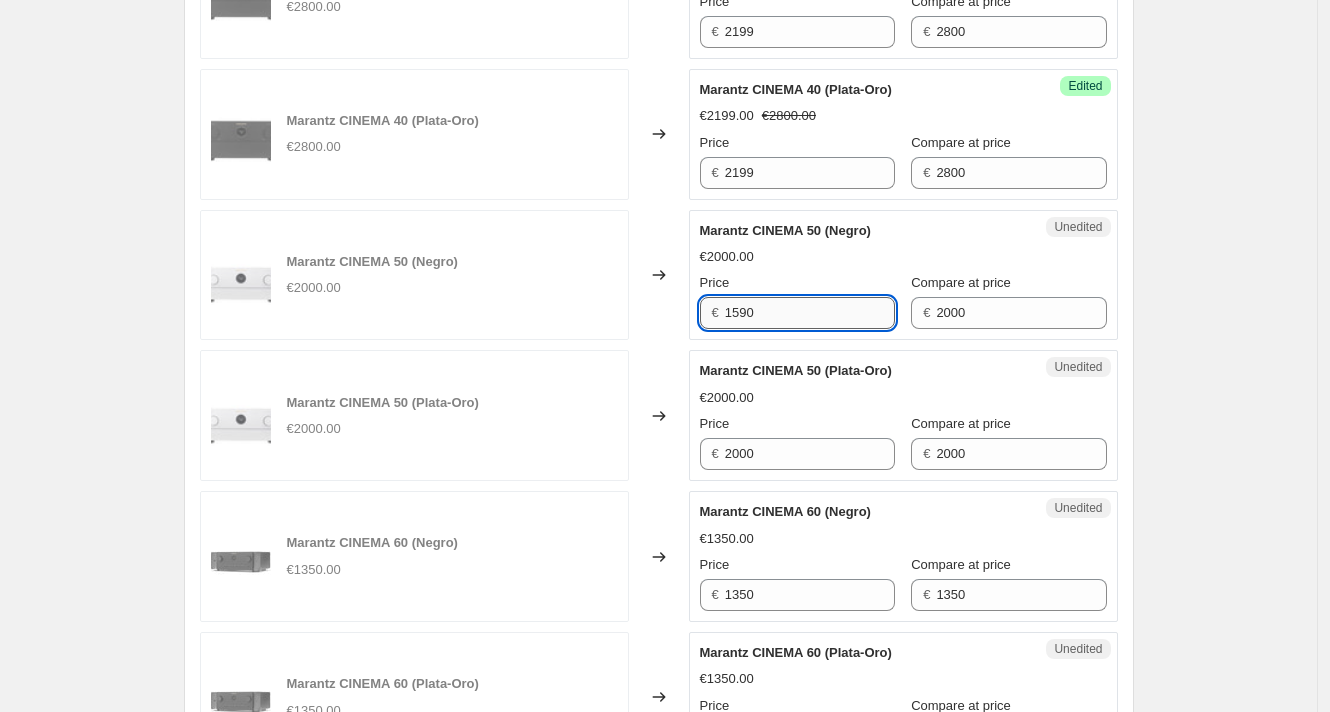 type on "1590" 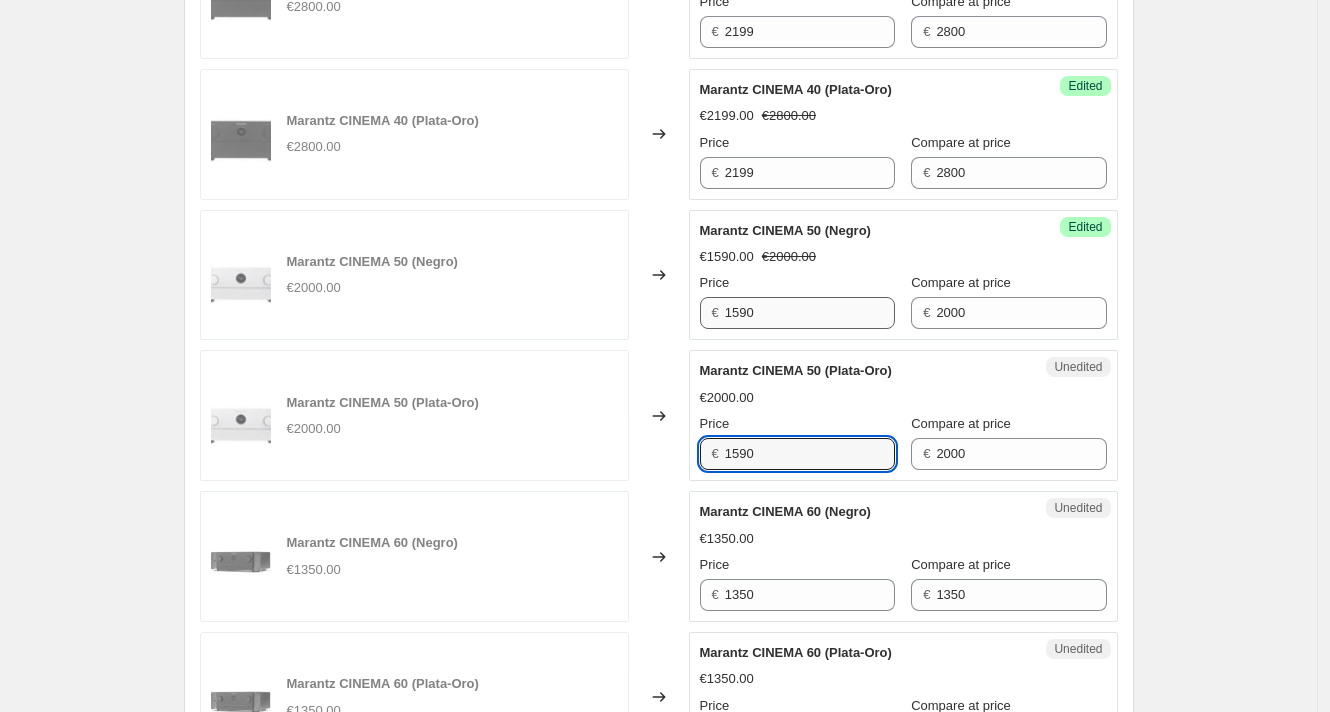 type on "1590" 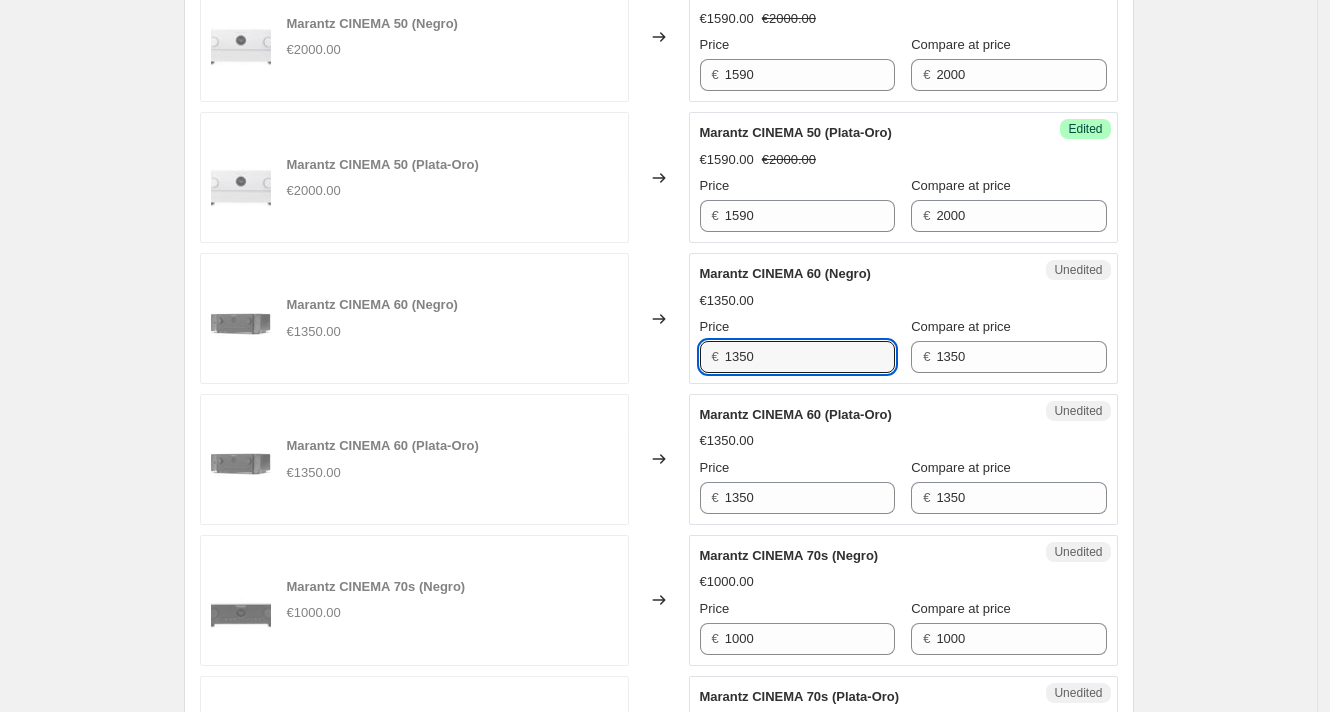 scroll, scrollTop: 2916, scrollLeft: 0, axis: vertical 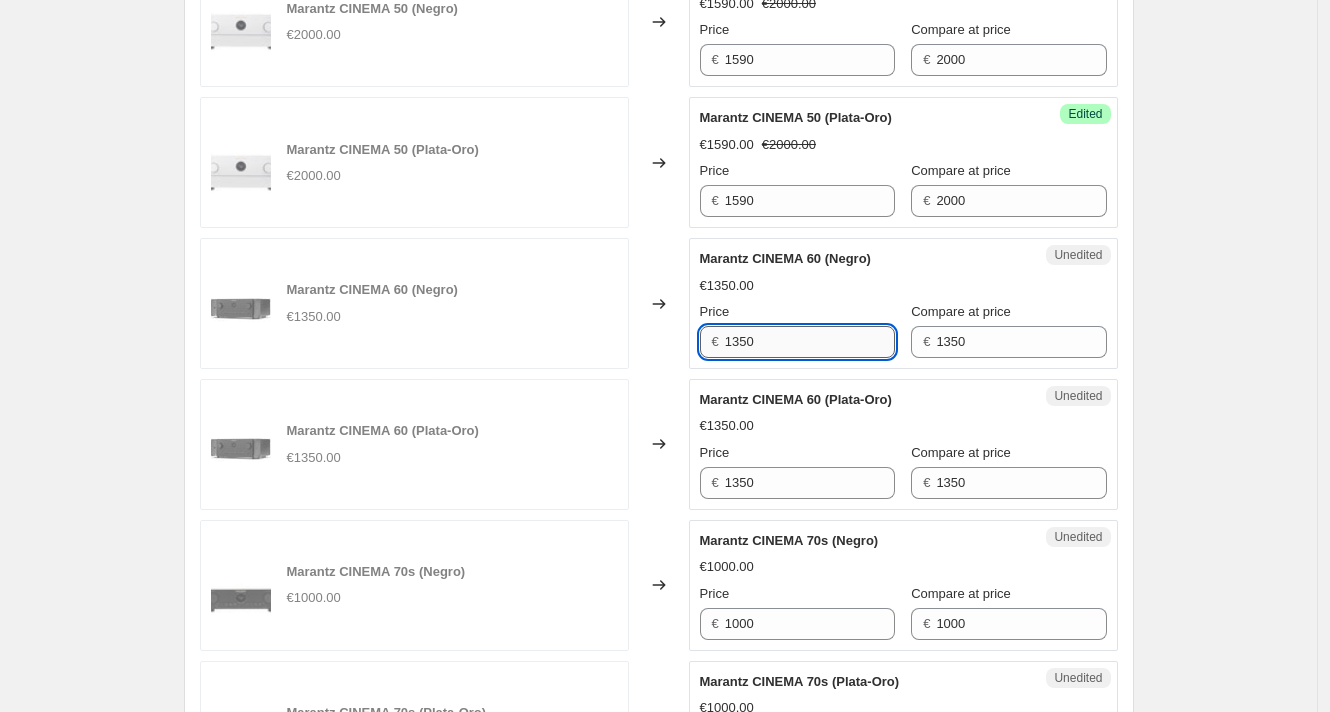 click on "1350" at bounding box center (810, 342) 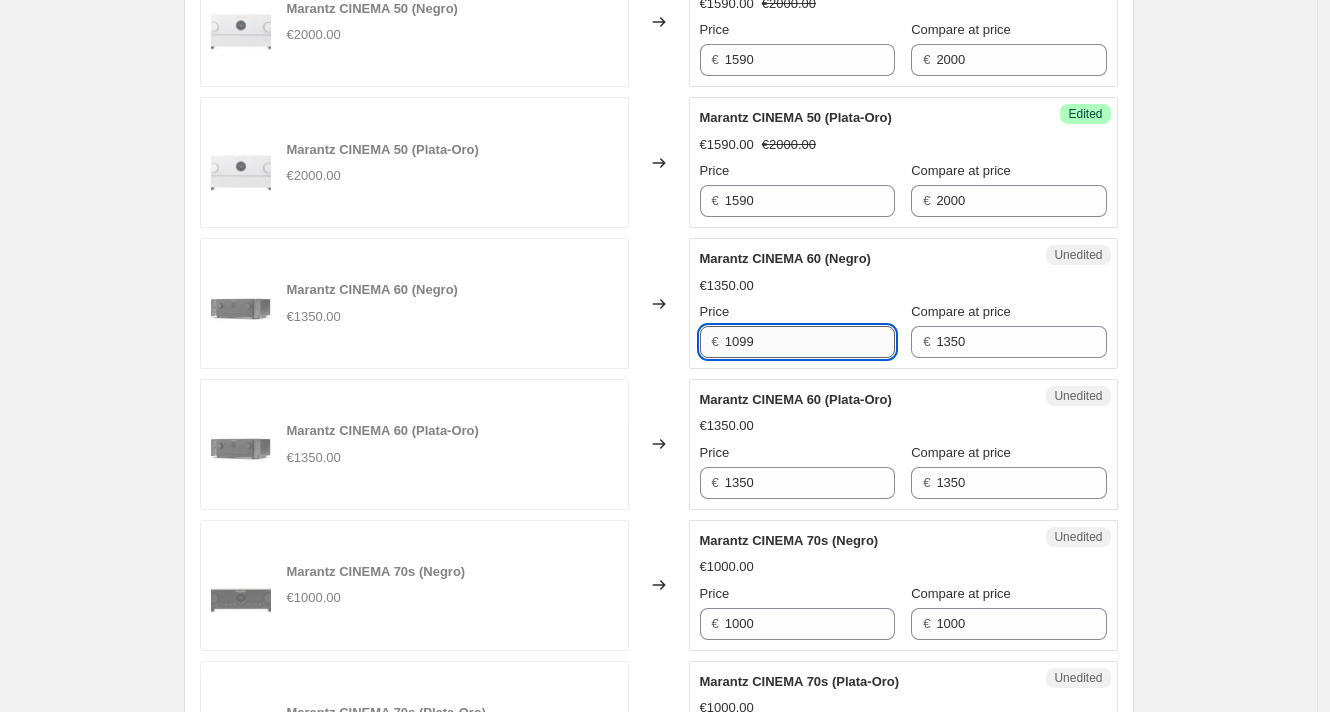 type on "1099" 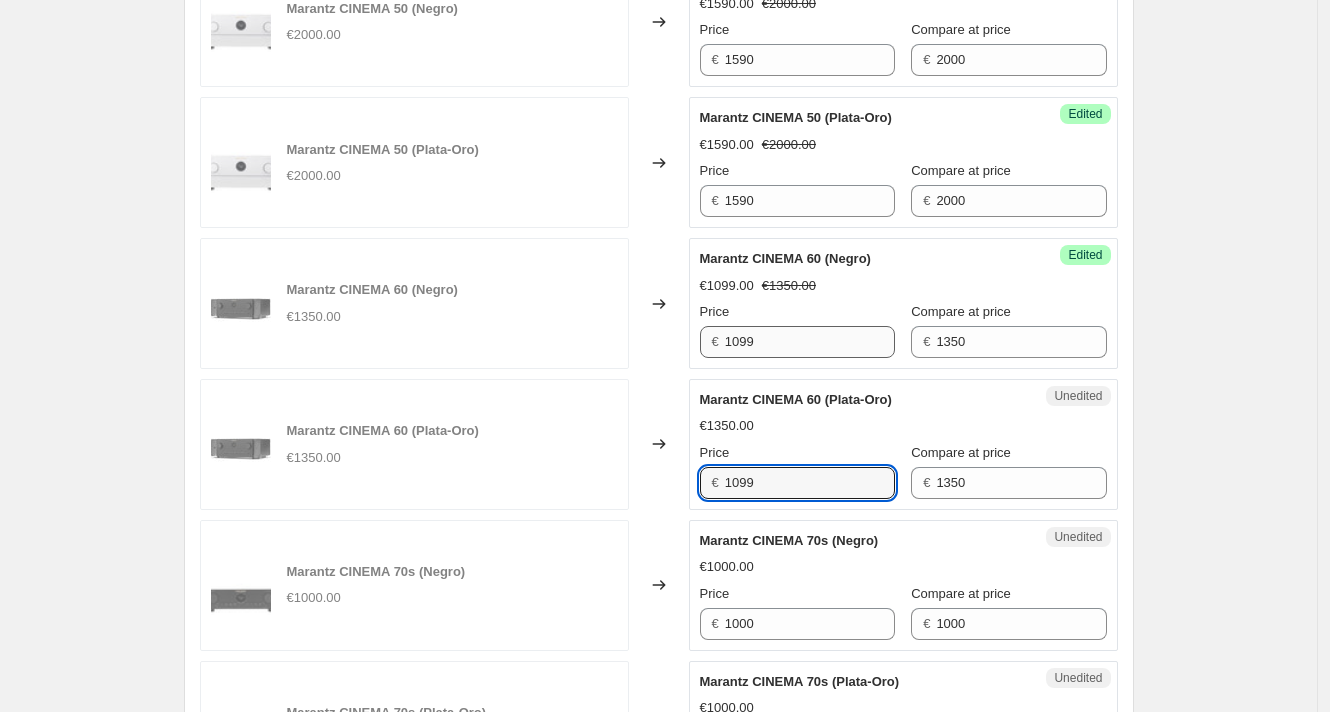type on "1099" 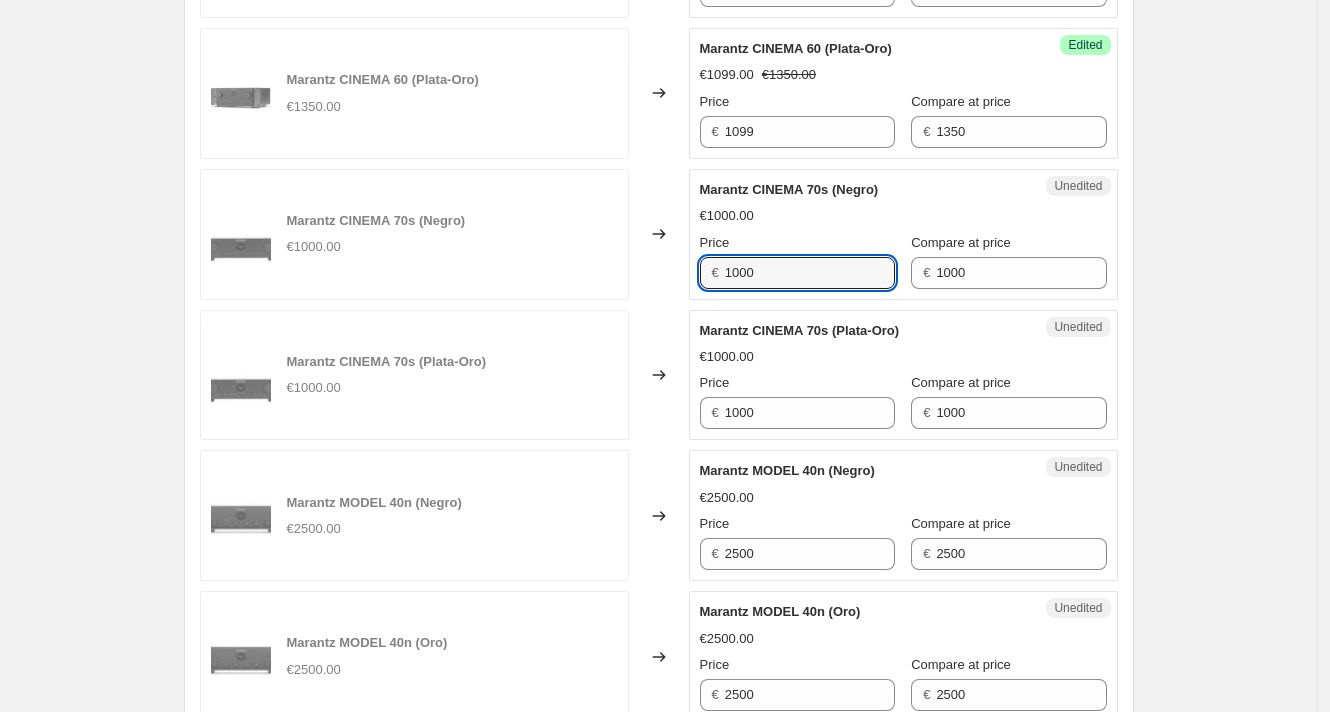 scroll, scrollTop: 3281, scrollLeft: 0, axis: vertical 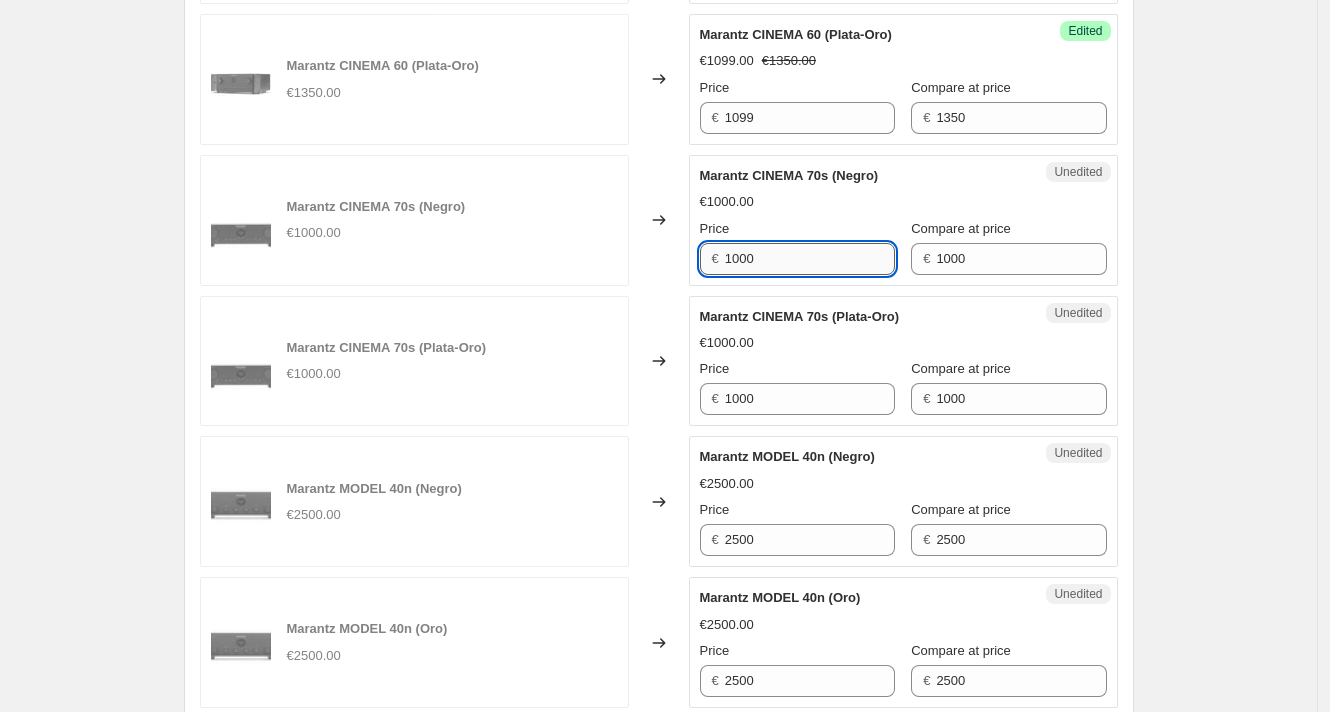 click on "1000" at bounding box center [810, 259] 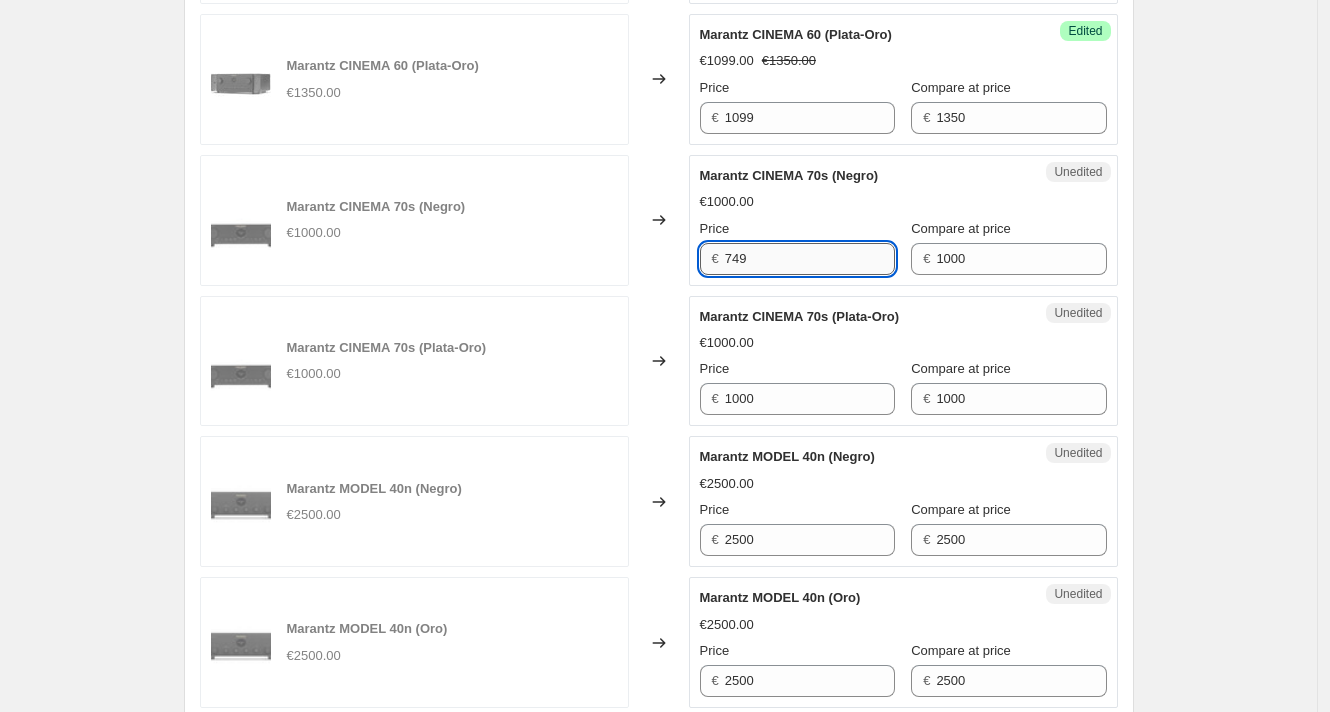 type on "749" 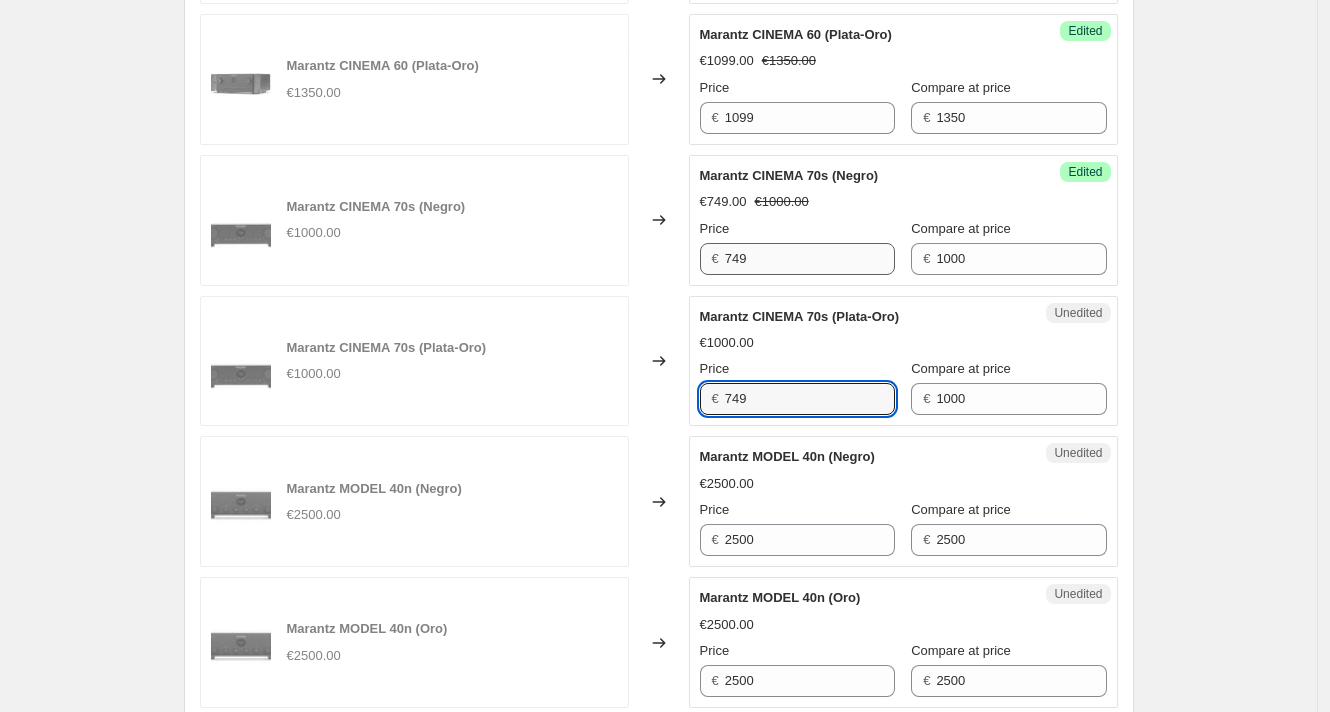 type on "749" 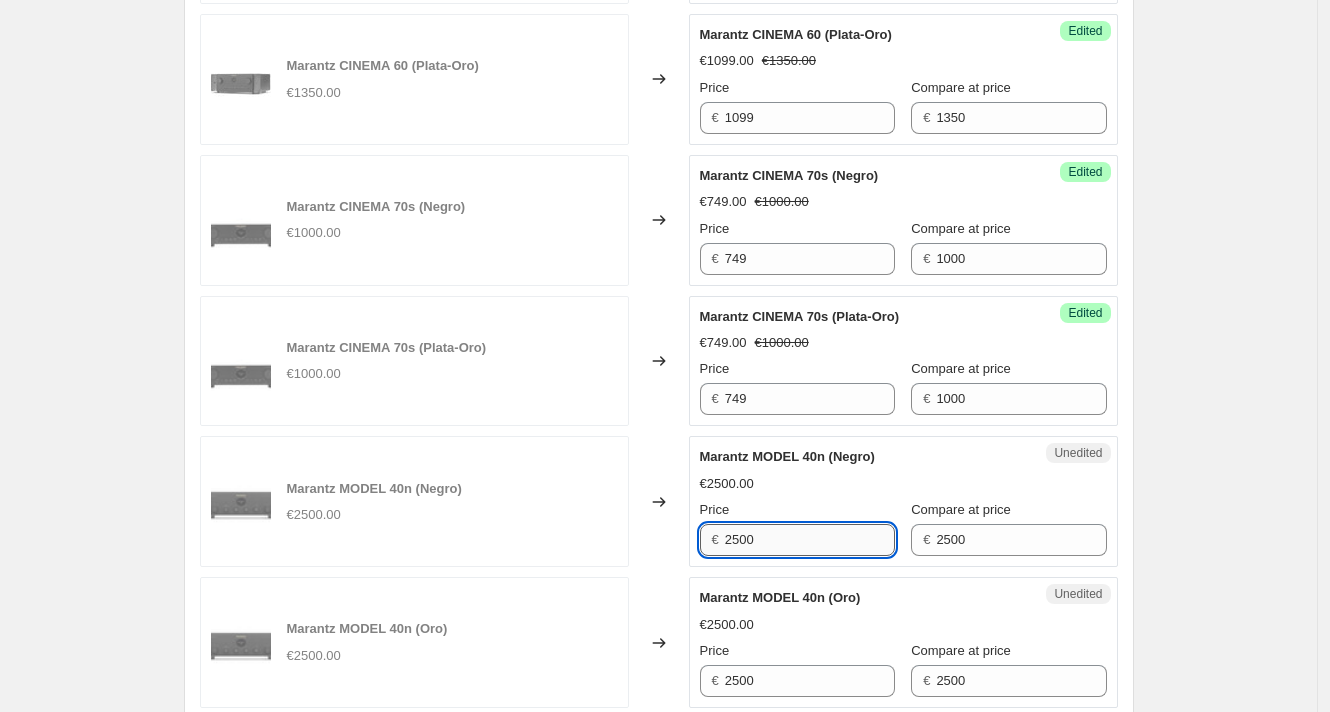 click on "2500" at bounding box center (810, 540) 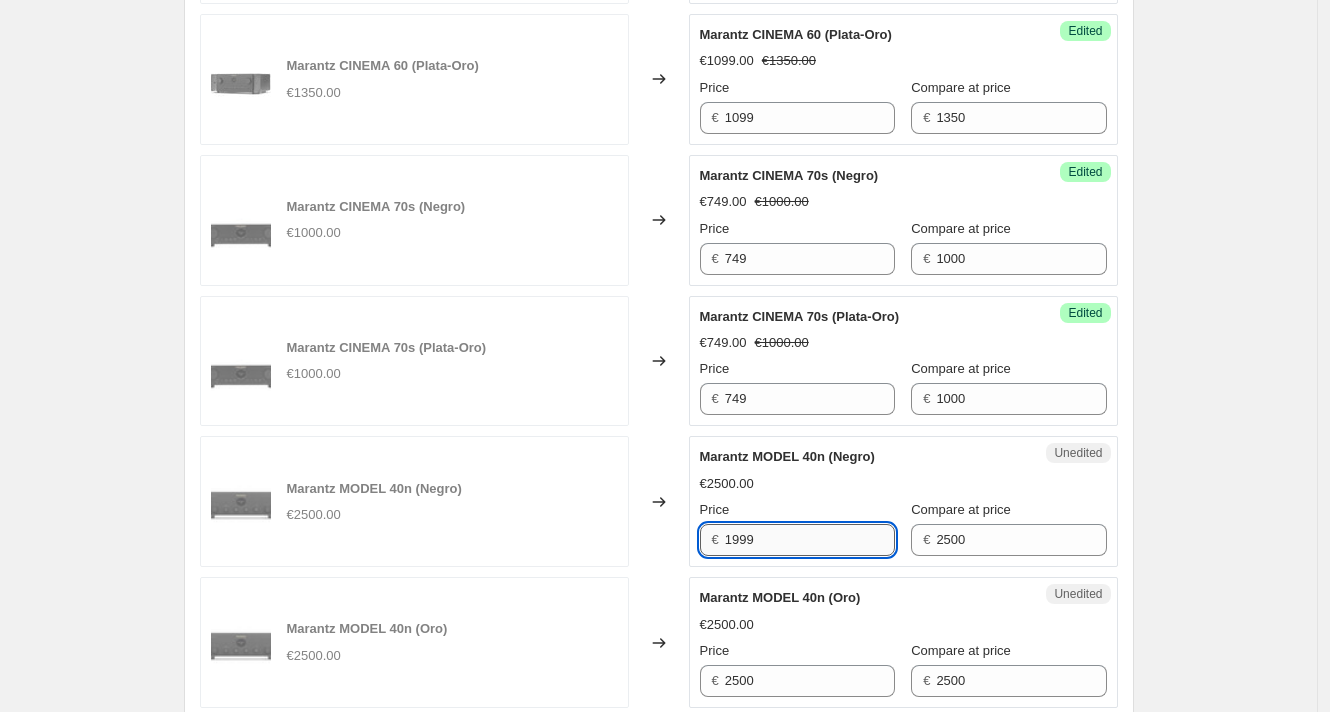 type on "1999" 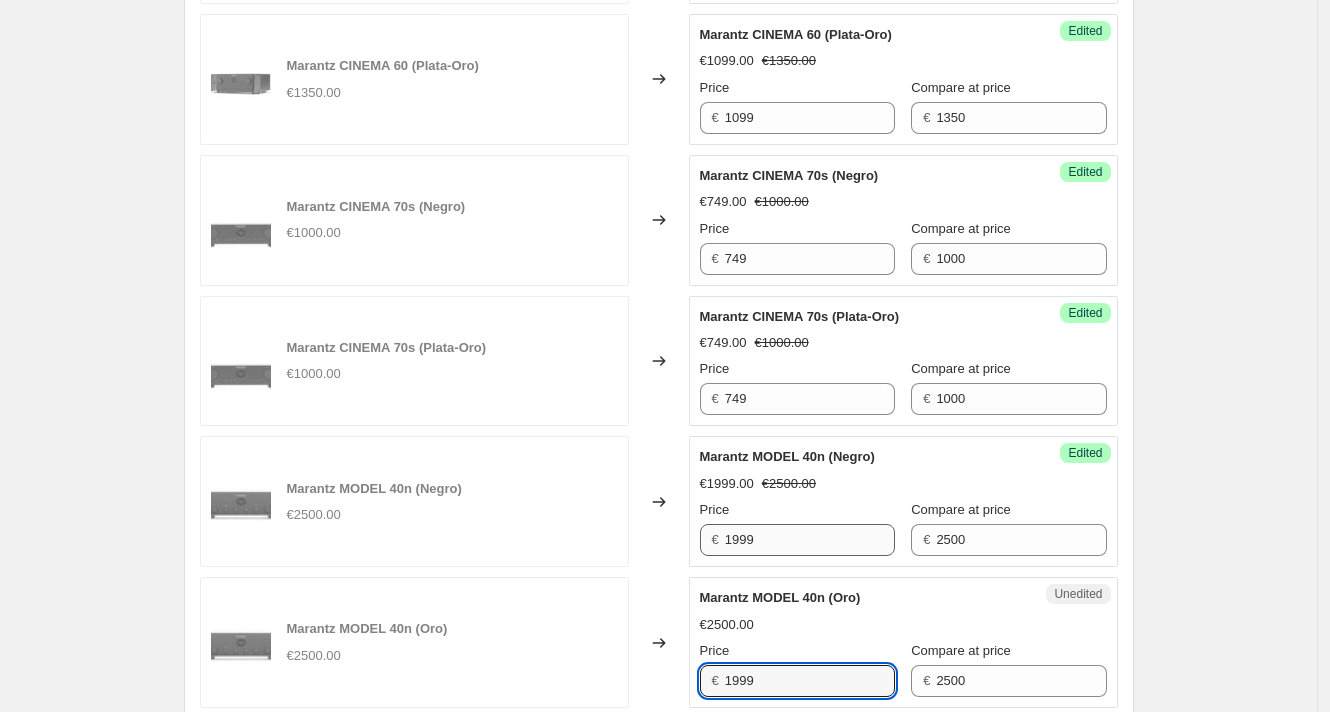 type on "1999" 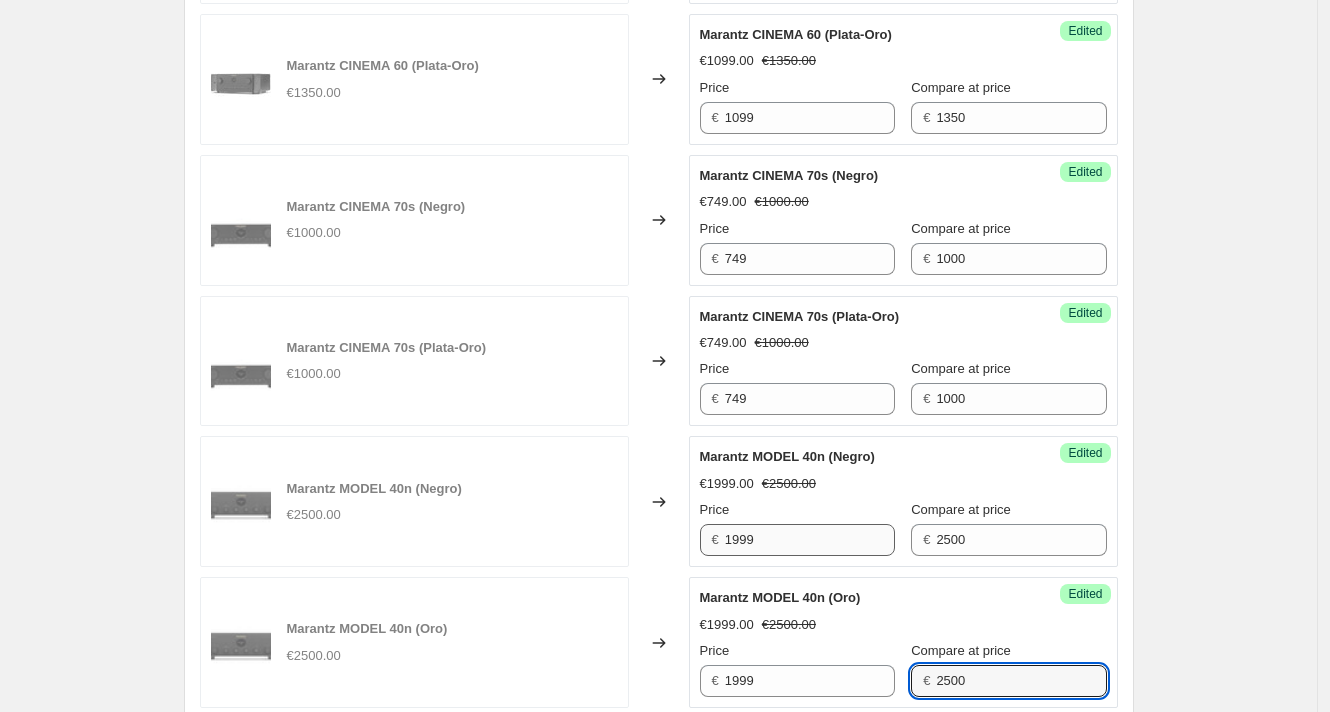 scroll, scrollTop: 3710, scrollLeft: 0, axis: vertical 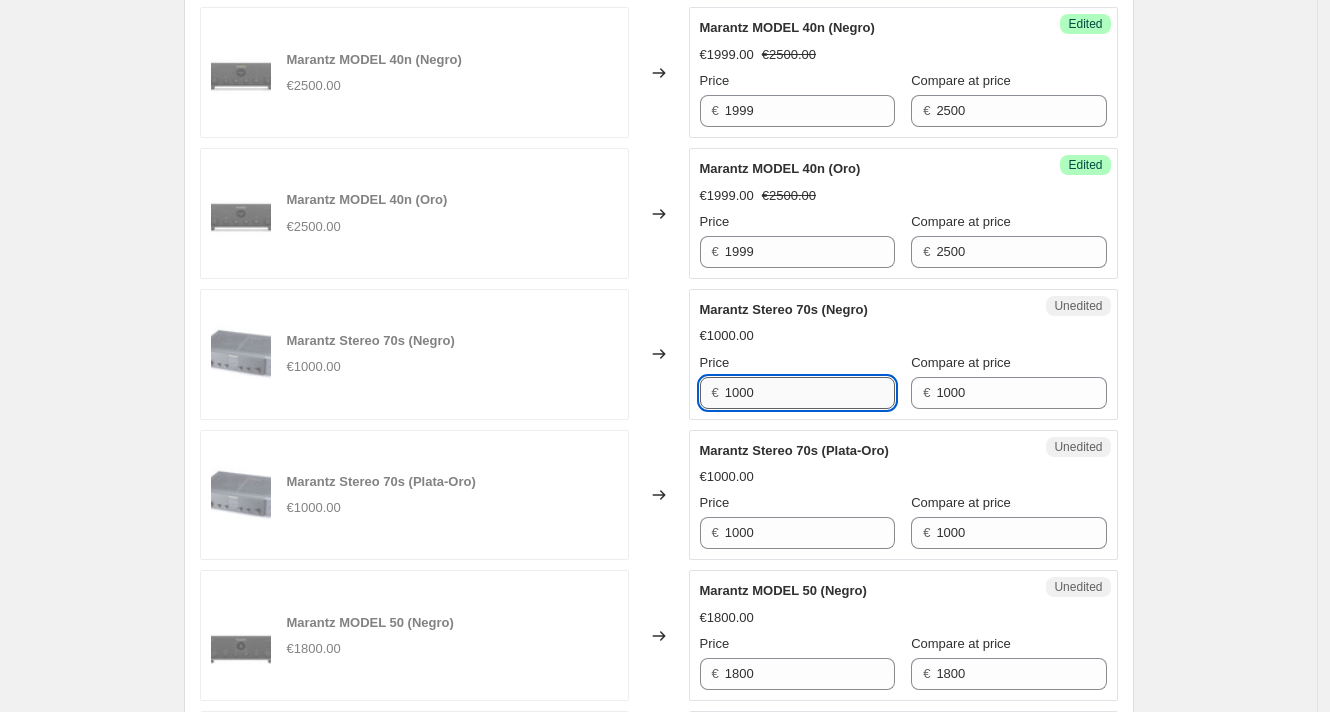 click on "1000" at bounding box center (810, 393) 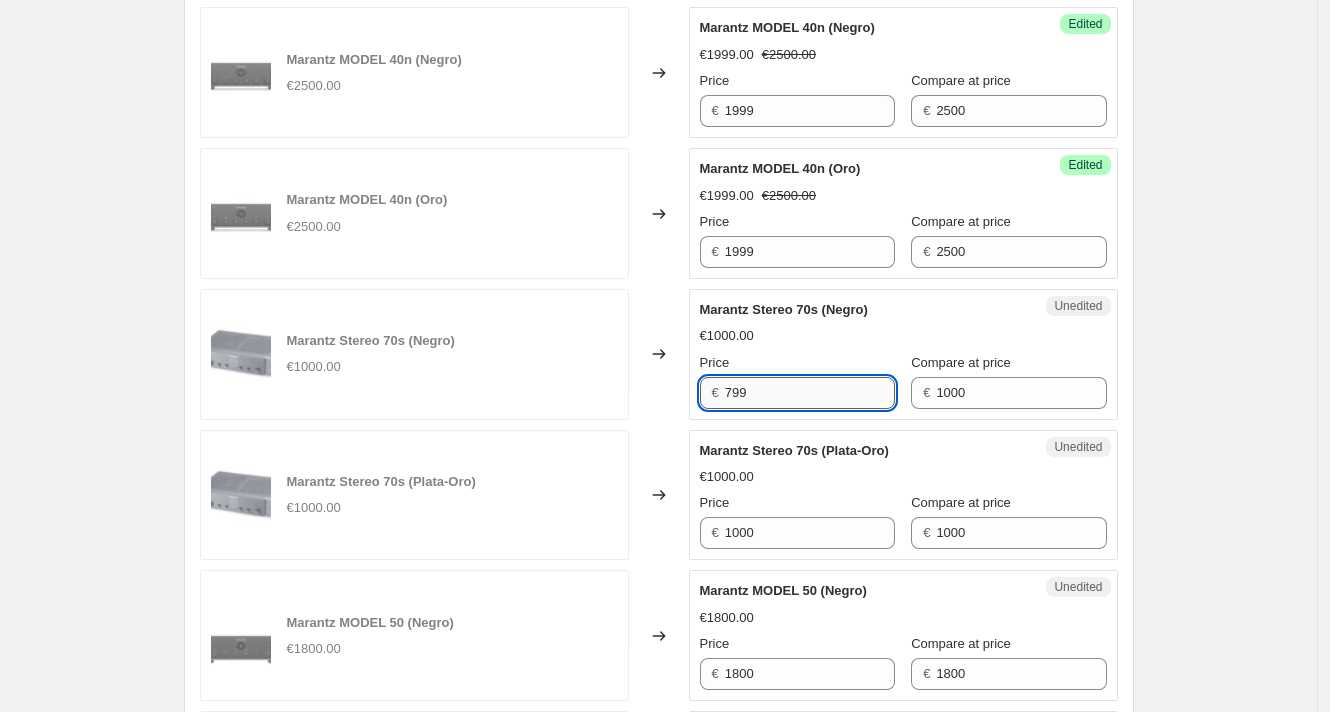 type on "799" 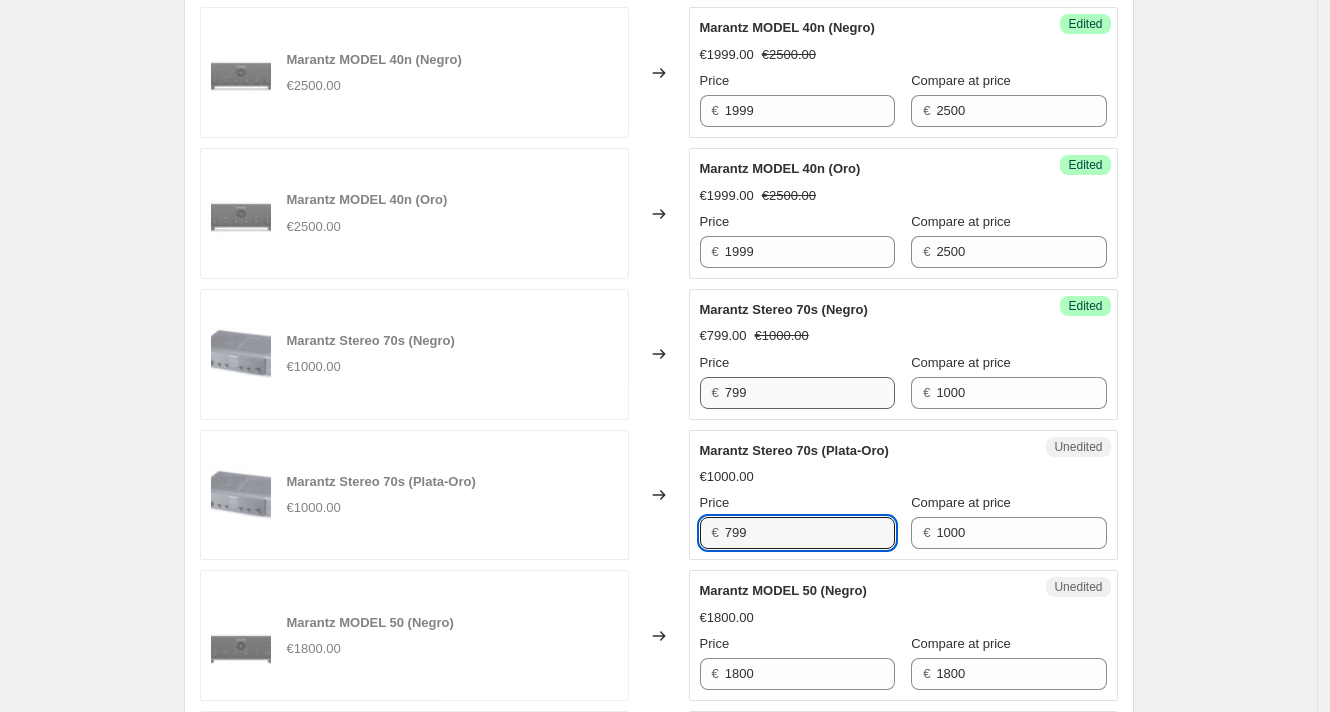 type on "799" 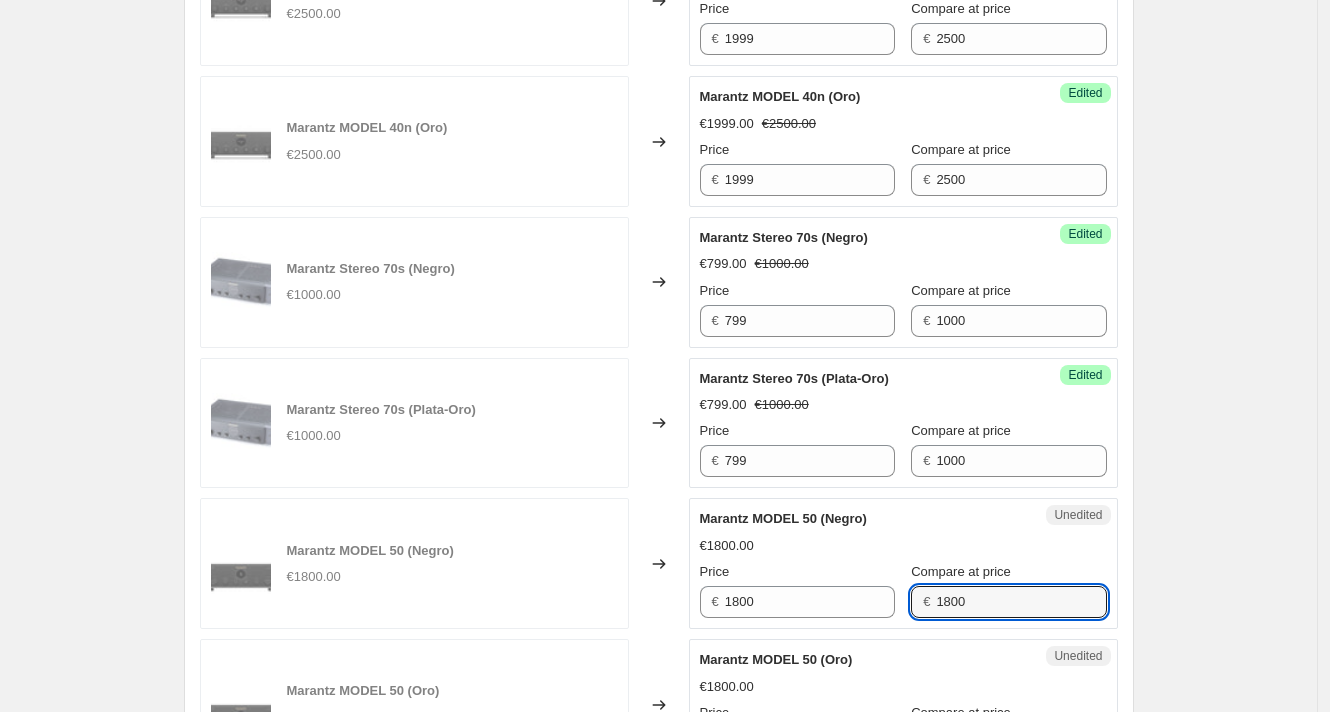 scroll, scrollTop: 3811, scrollLeft: 0, axis: vertical 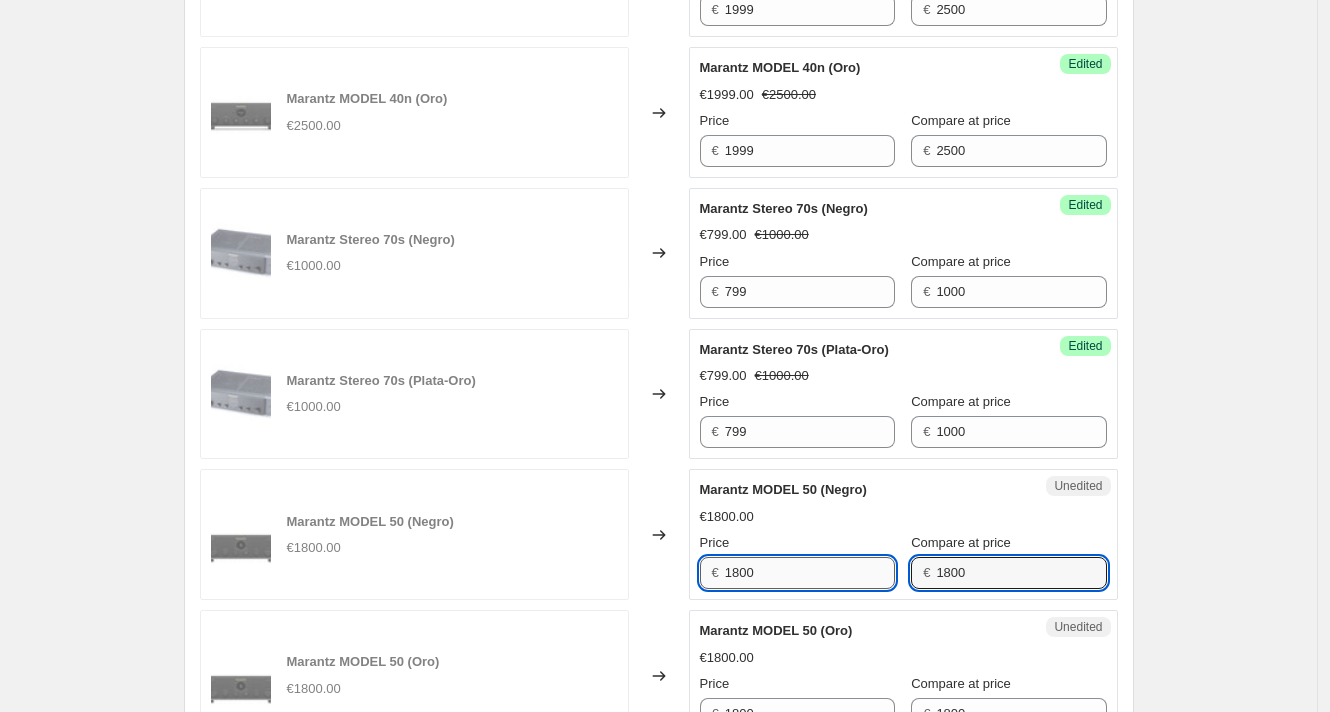 click on "1800" at bounding box center [810, 573] 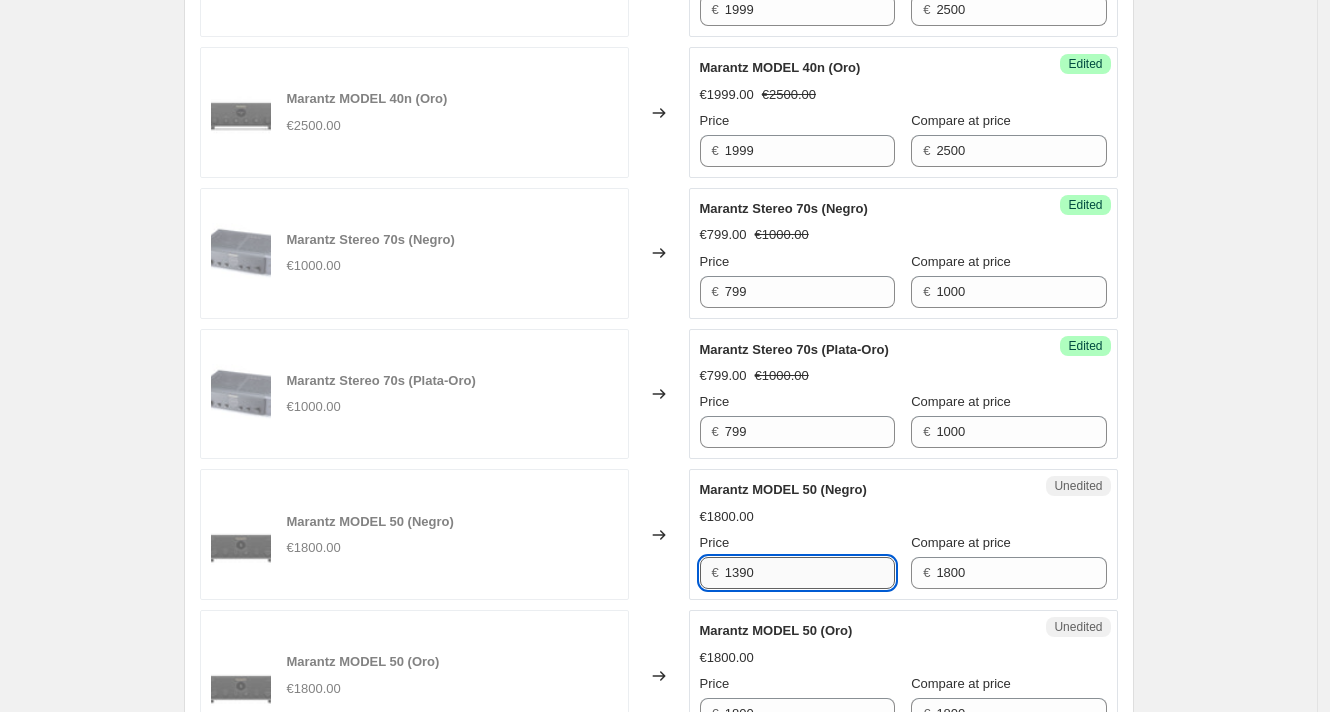 type on "1390" 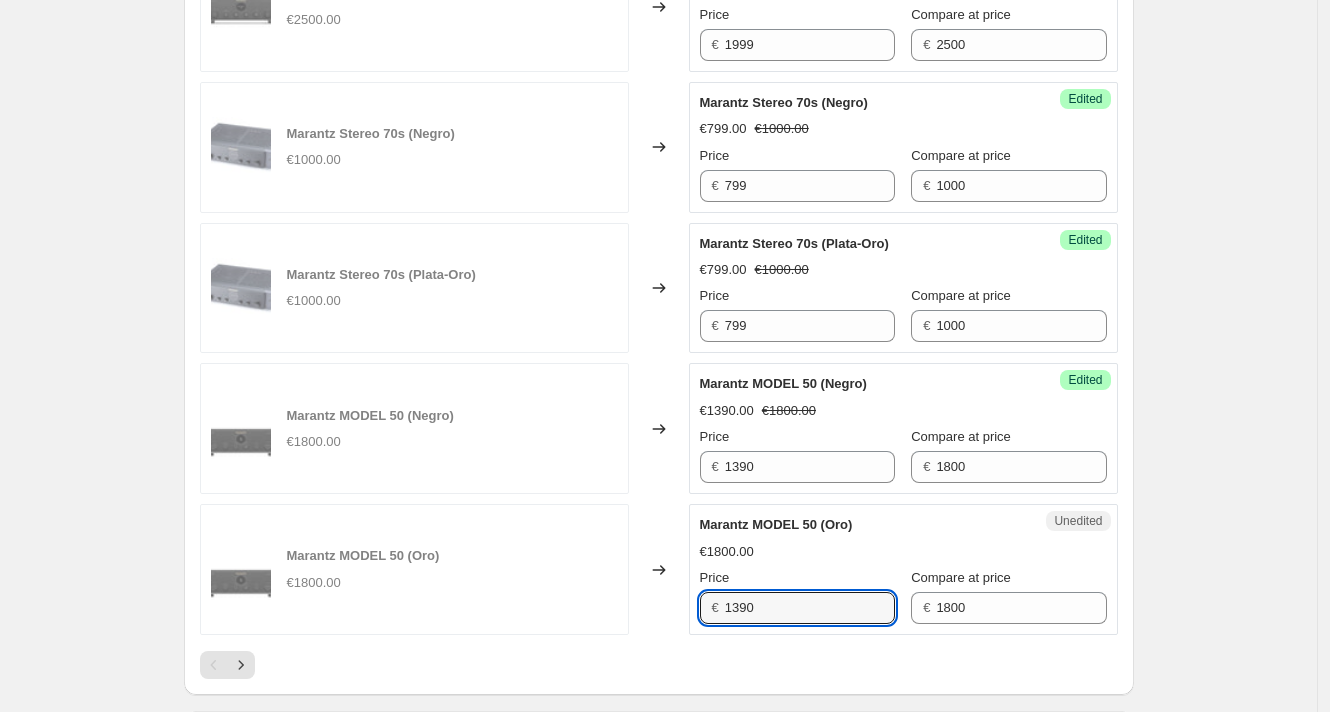 scroll, scrollTop: 3931, scrollLeft: 0, axis: vertical 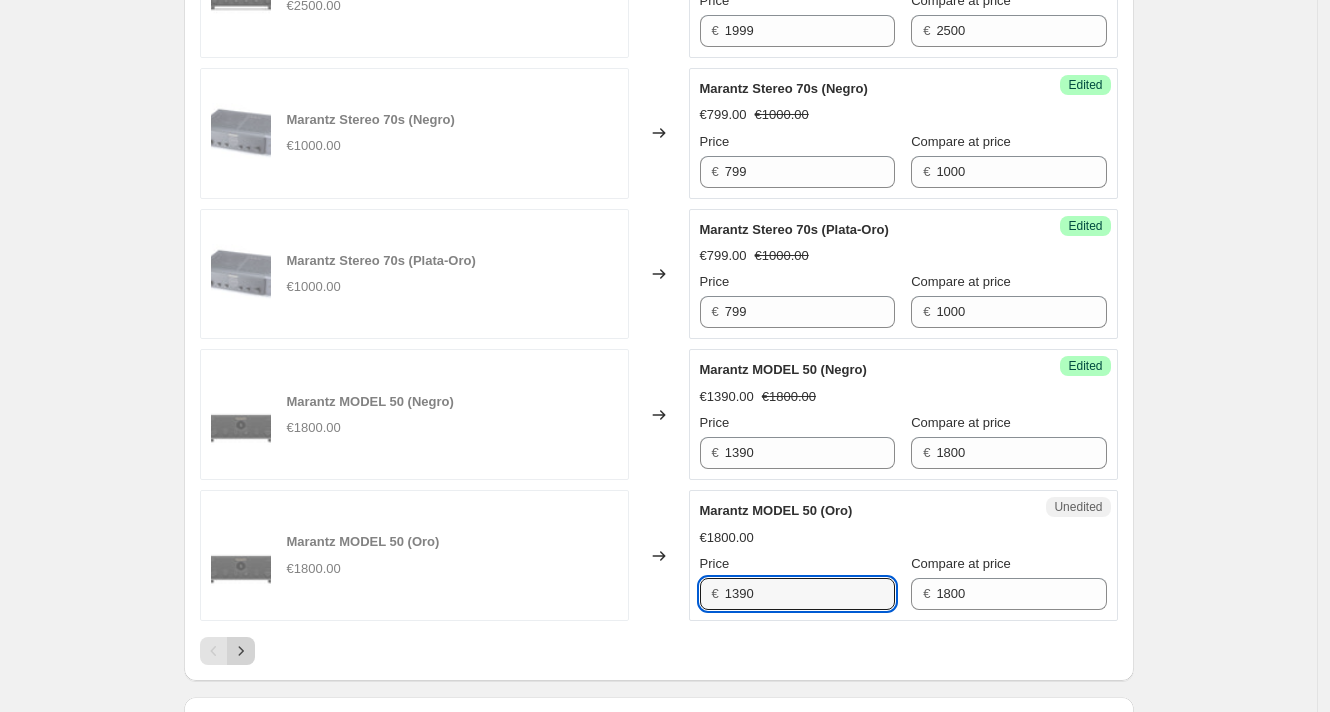 type on "1390" 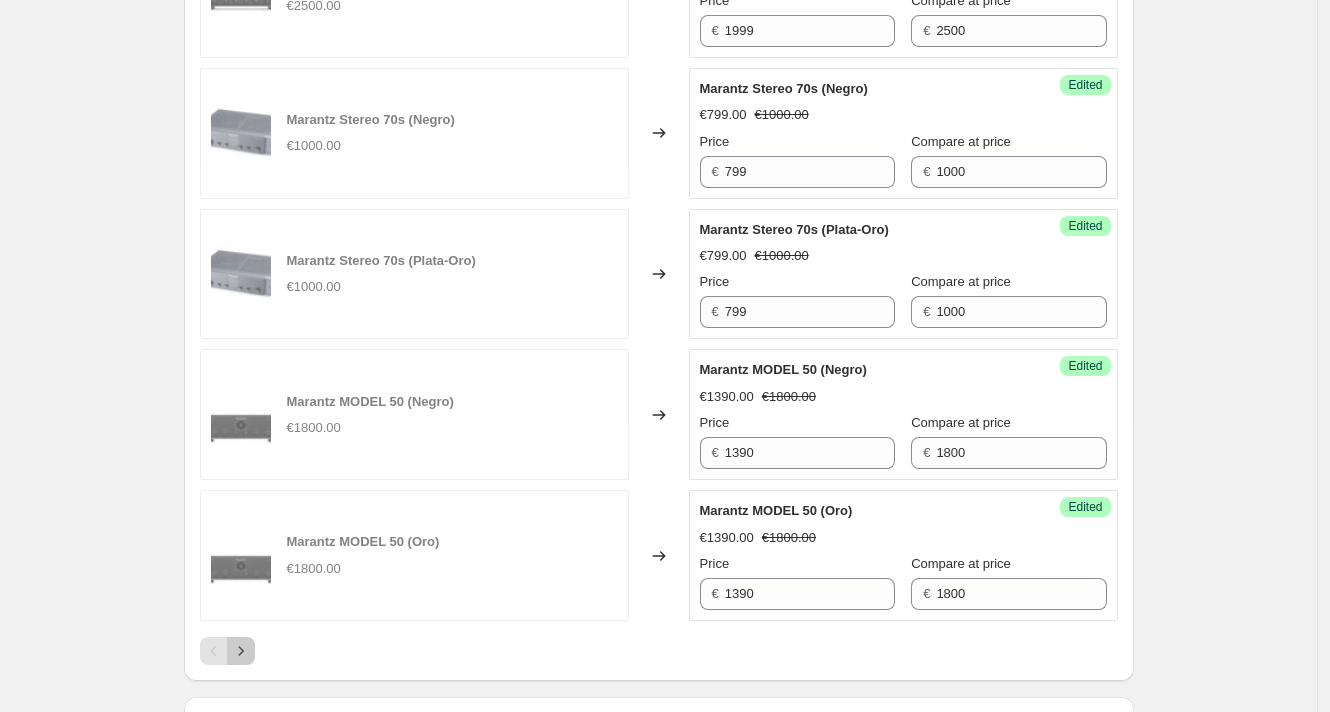 click at bounding box center [241, 651] 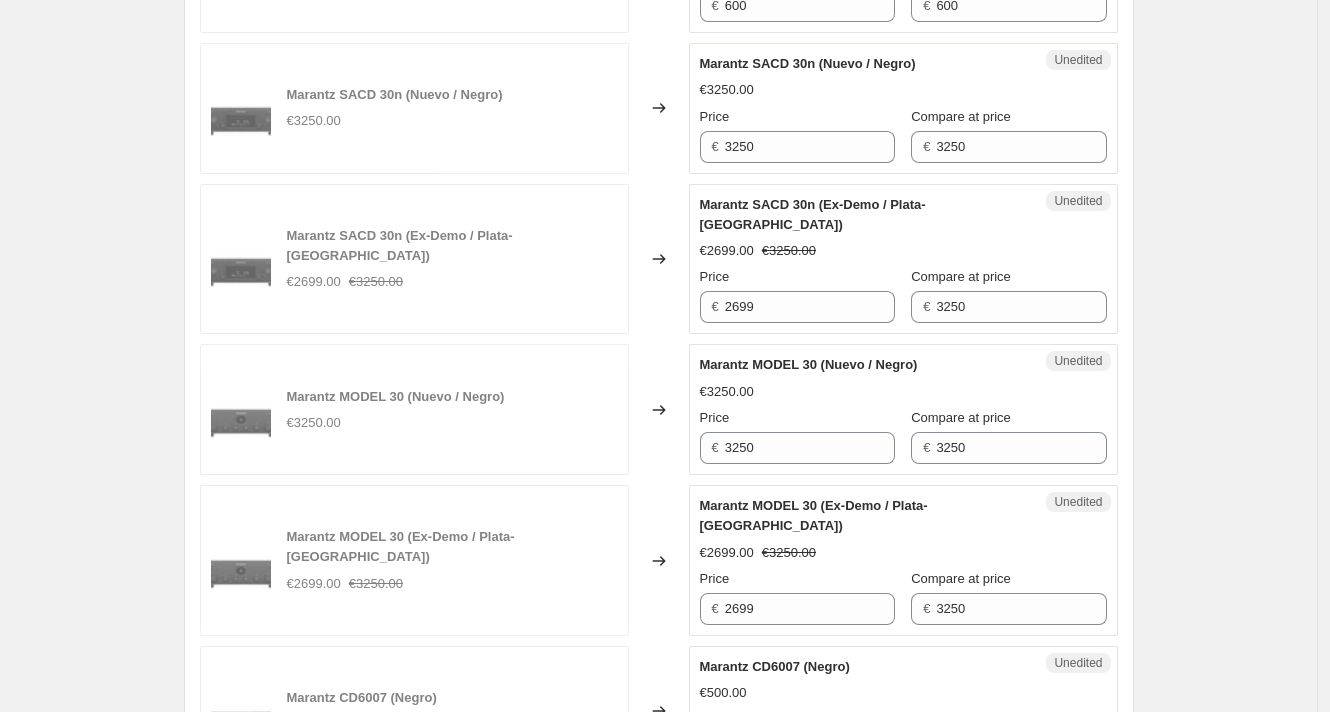 scroll, scrollTop: 2695, scrollLeft: 0, axis: vertical 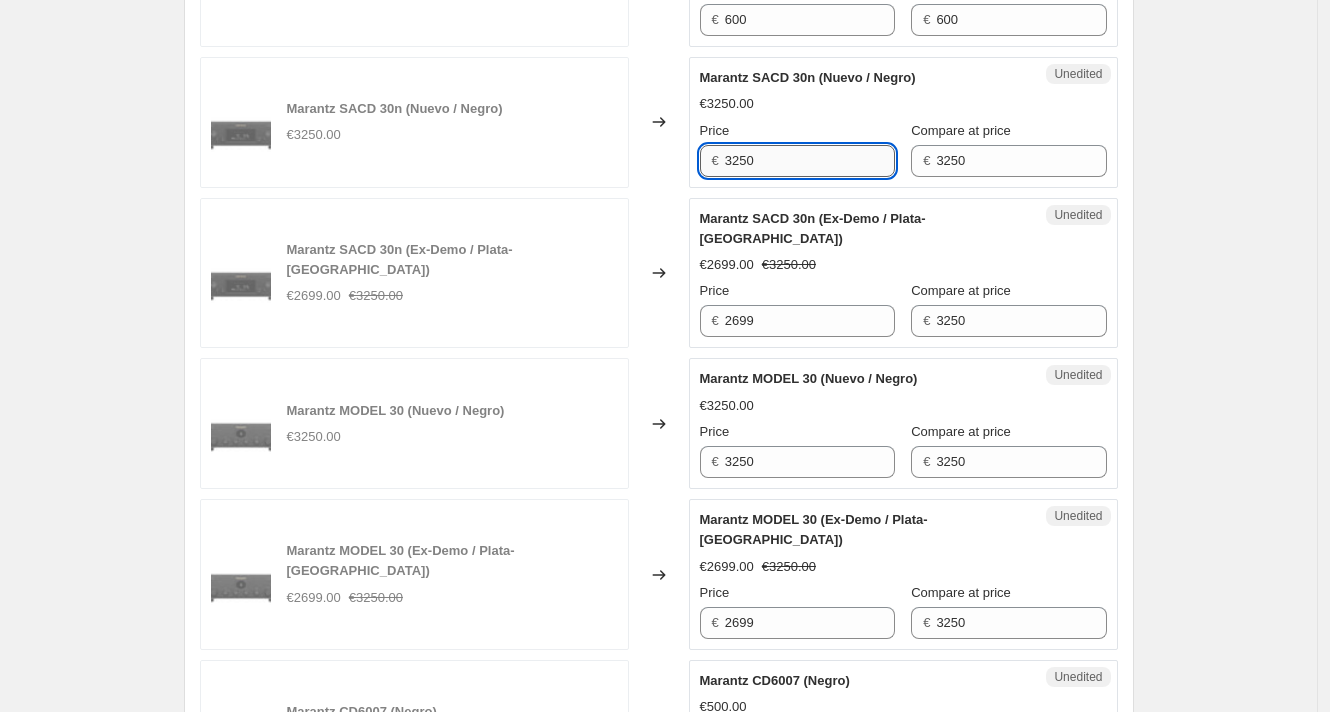 click on "3250" at bounding box center (810, 161) 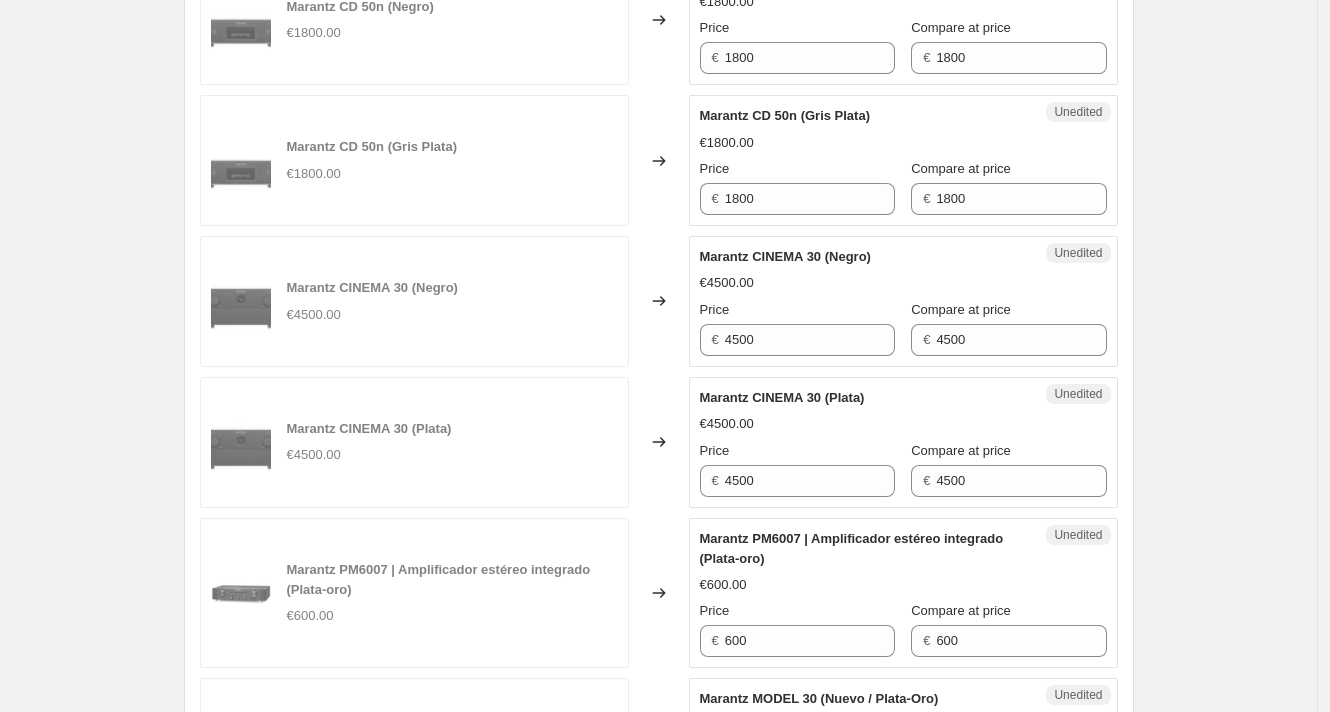 scroll, scrollTop: 1526, scrollLeft: 0, axis: vertical 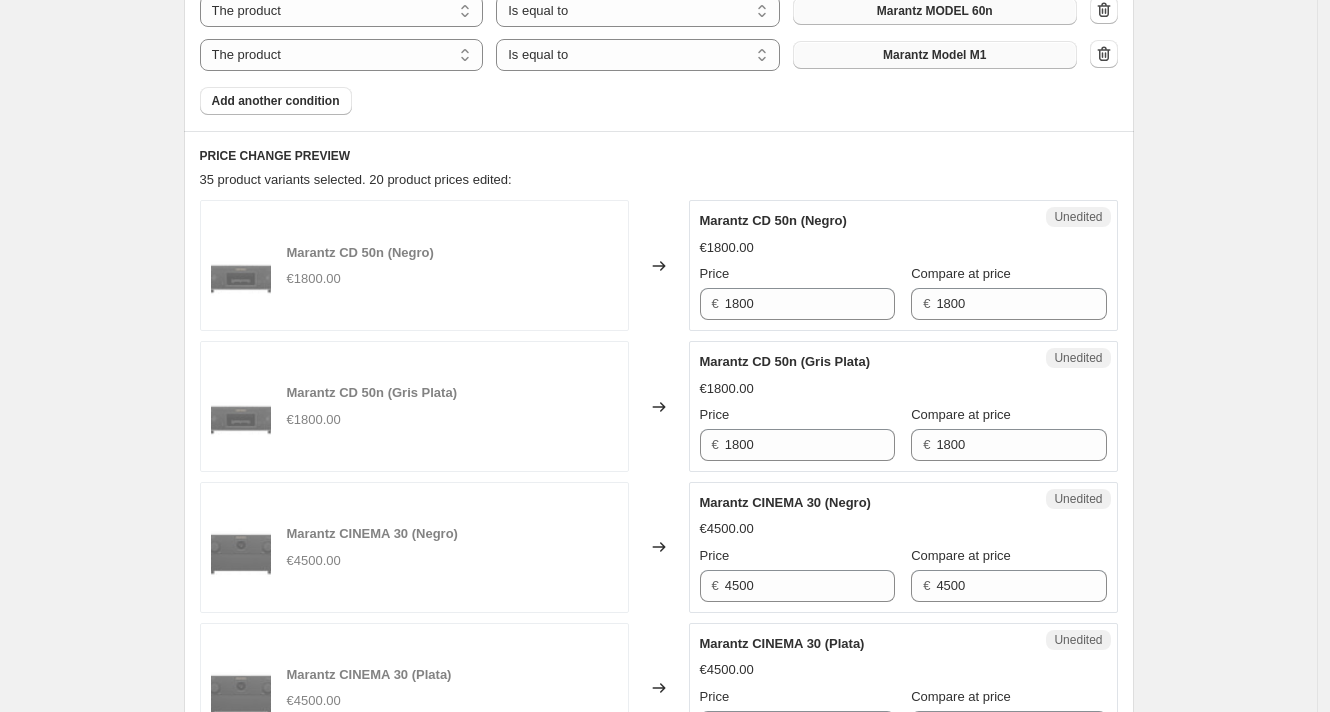 type on "299" 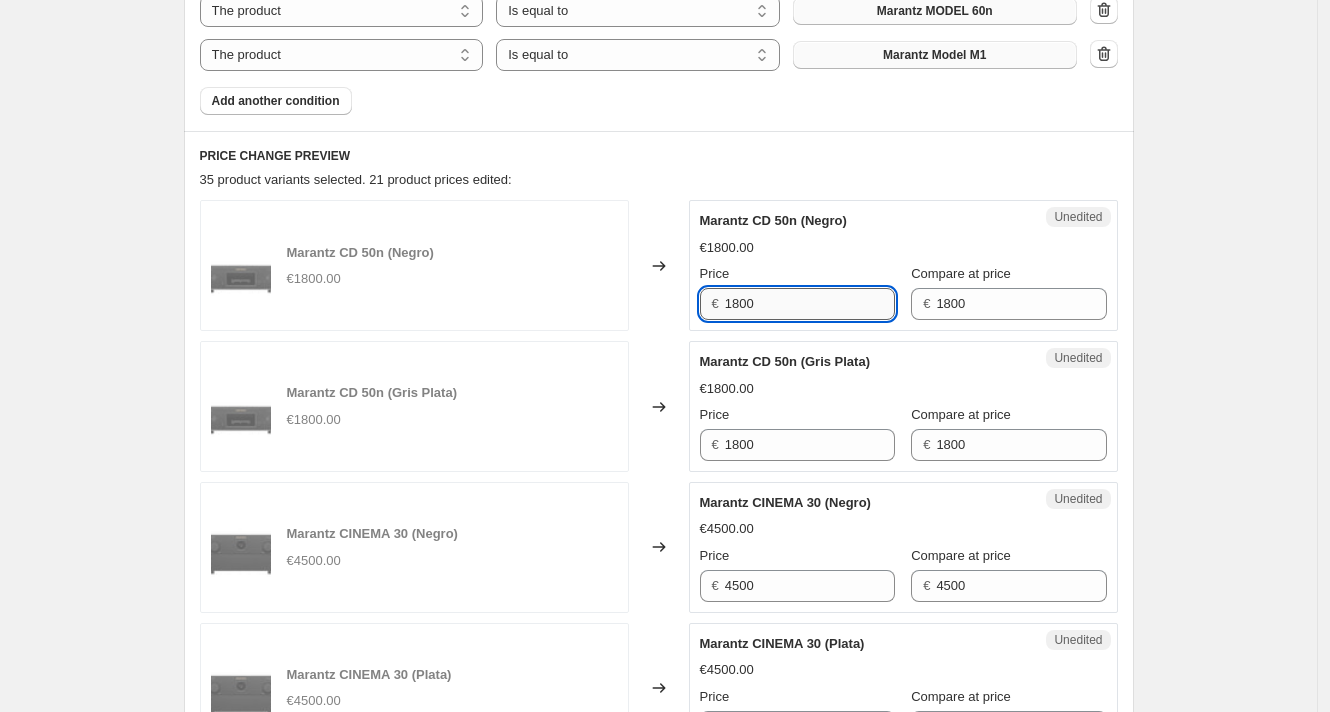 click on "1800" at bounding box center (810, 304) 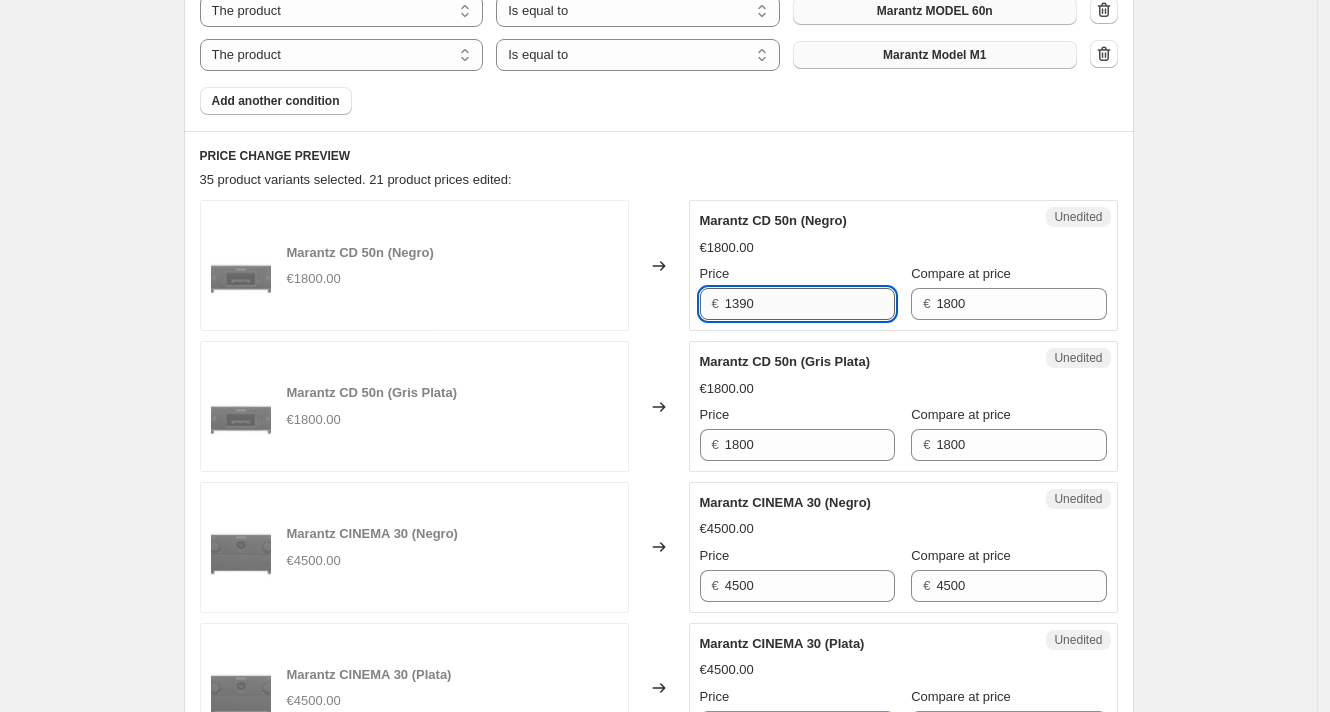 type on "1390" 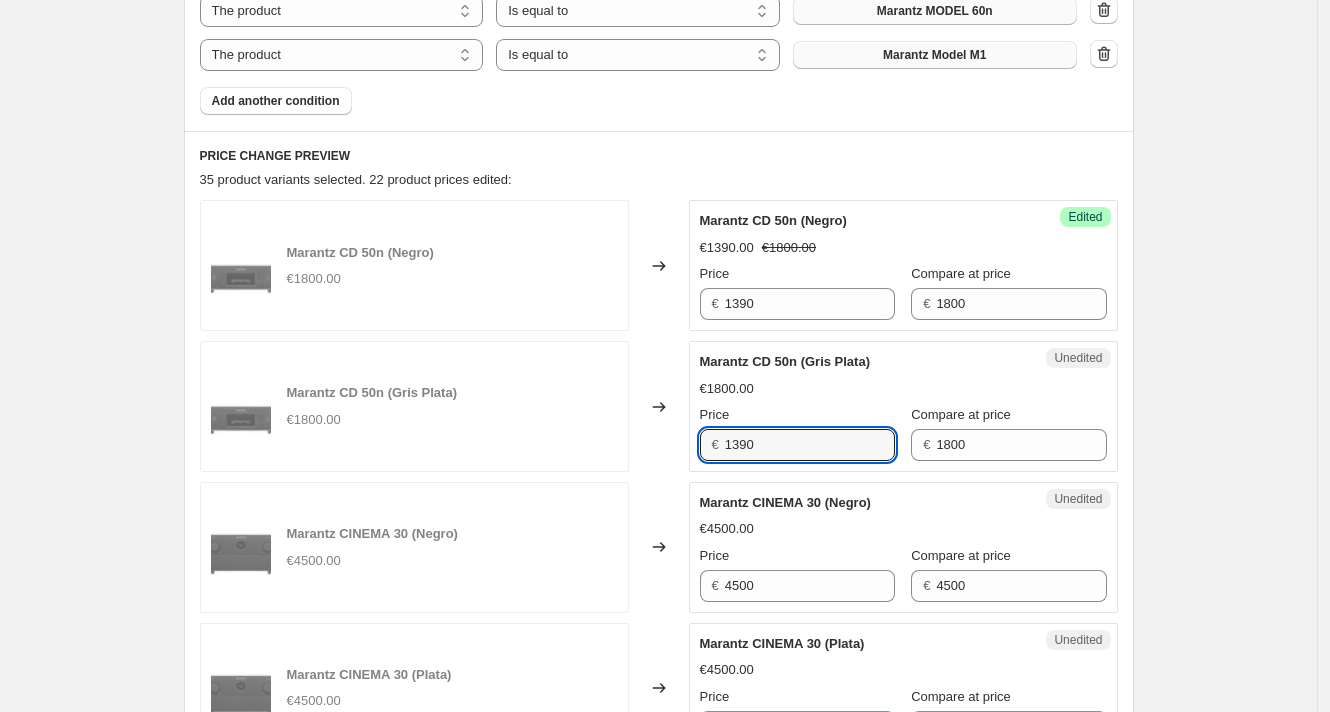 type on "1390" 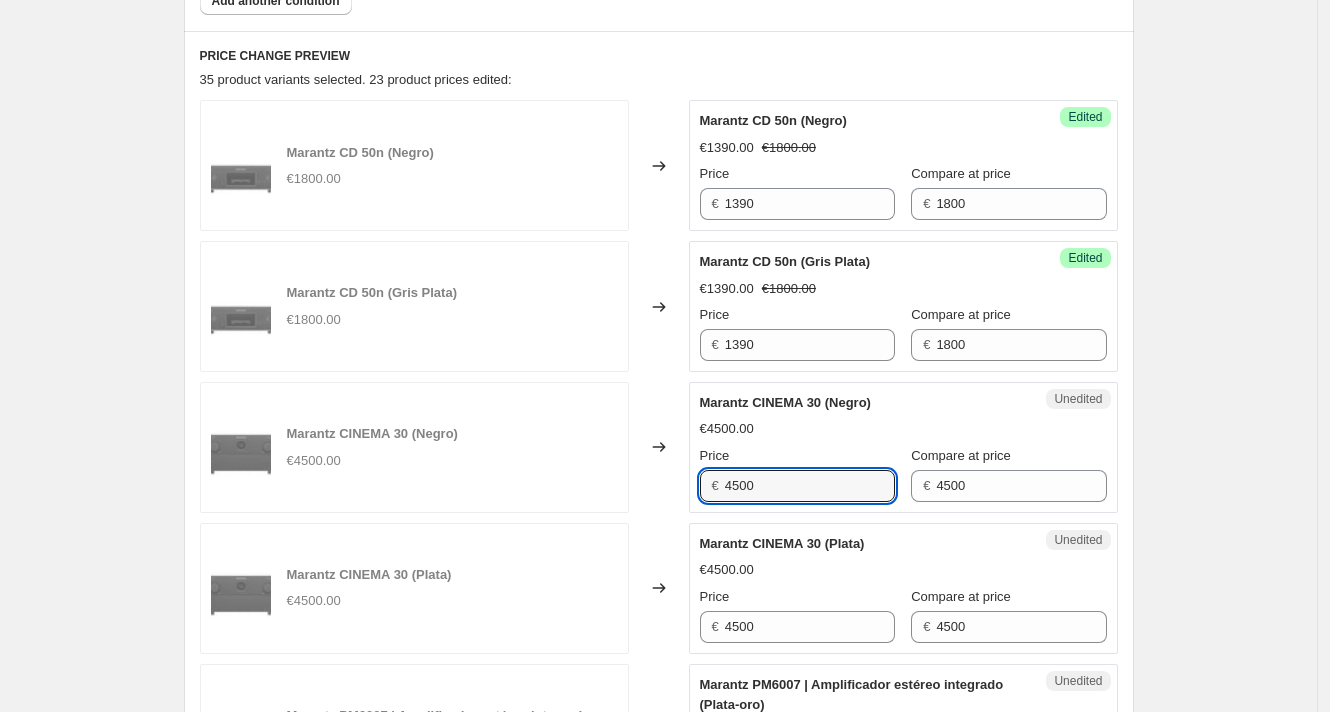 scroll, scrollTop: 1719, scrollLeft: 0, axis: vertical 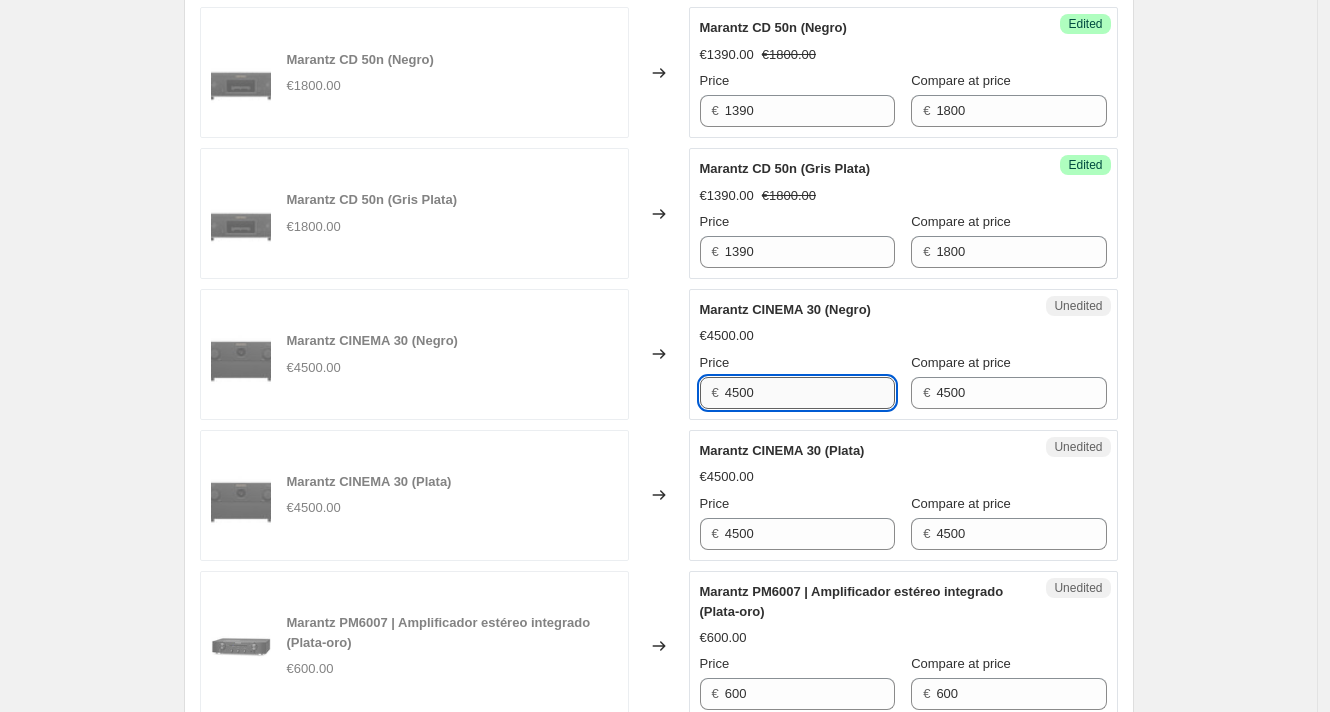 click on "4500" at bounding box center [810, 393] 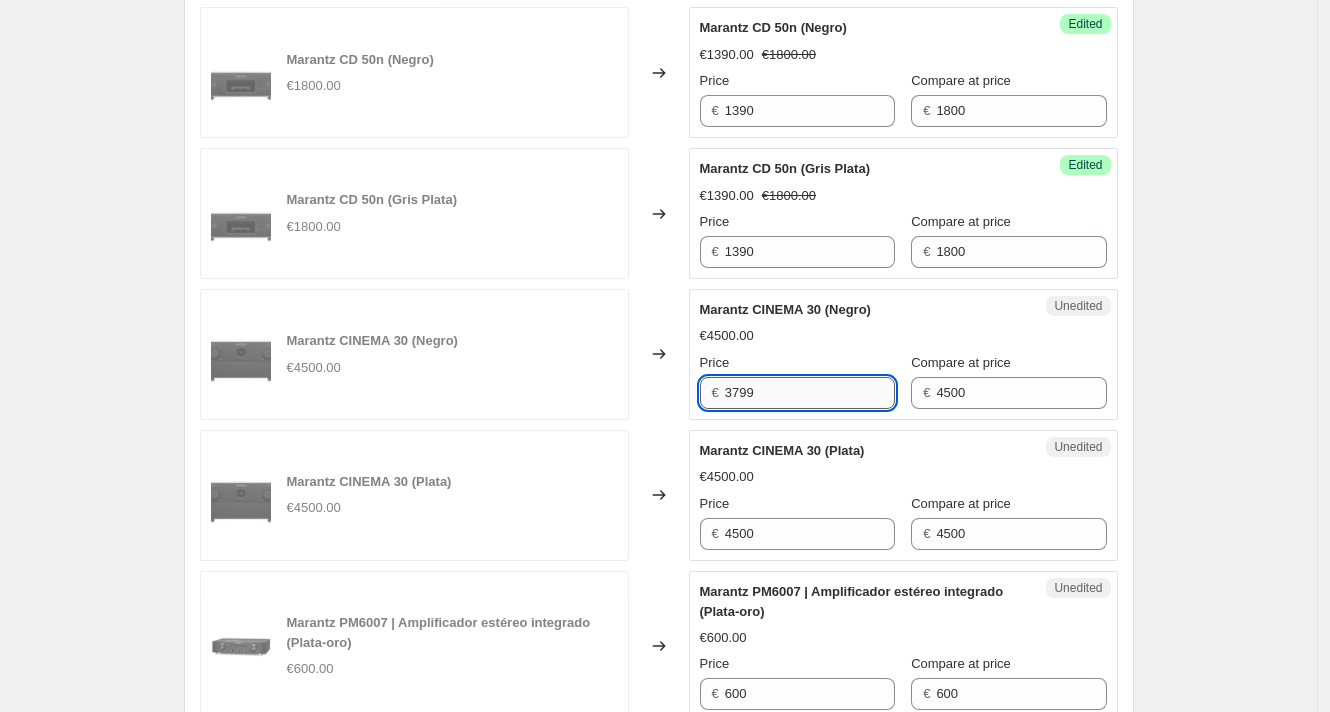 type on "3799" 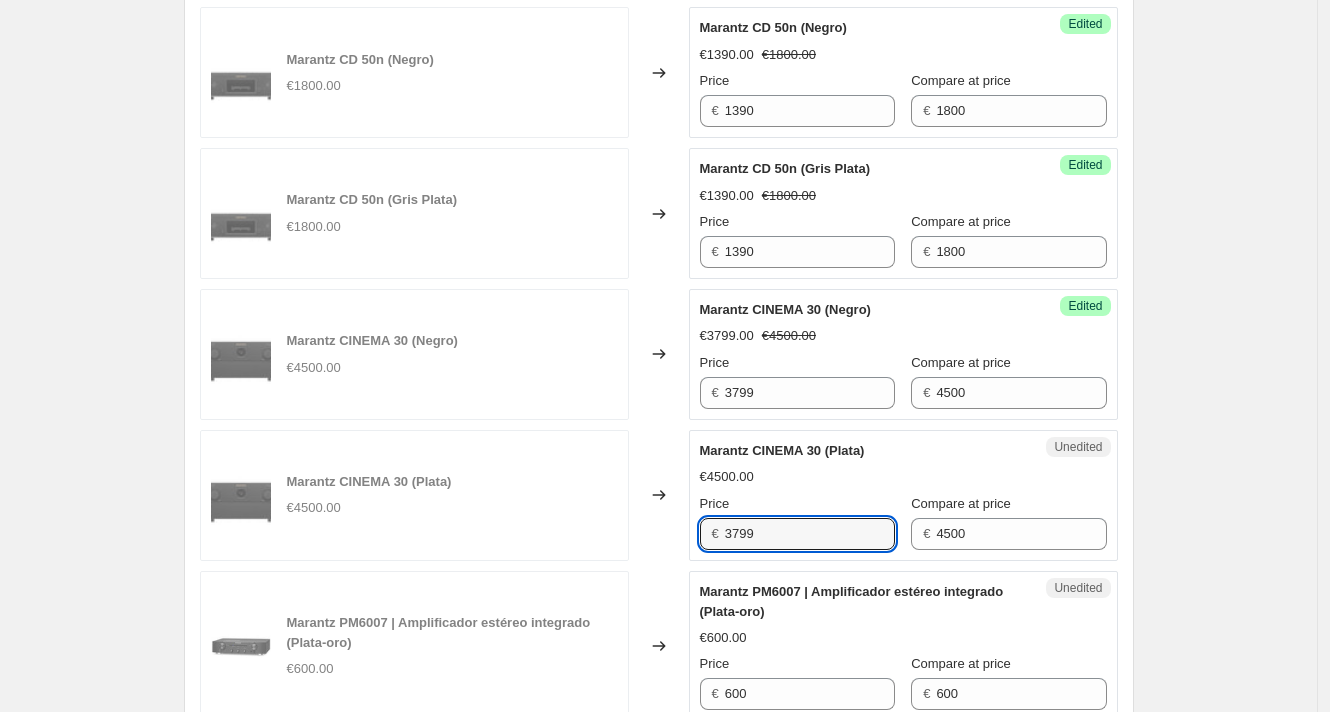 type on "3799" 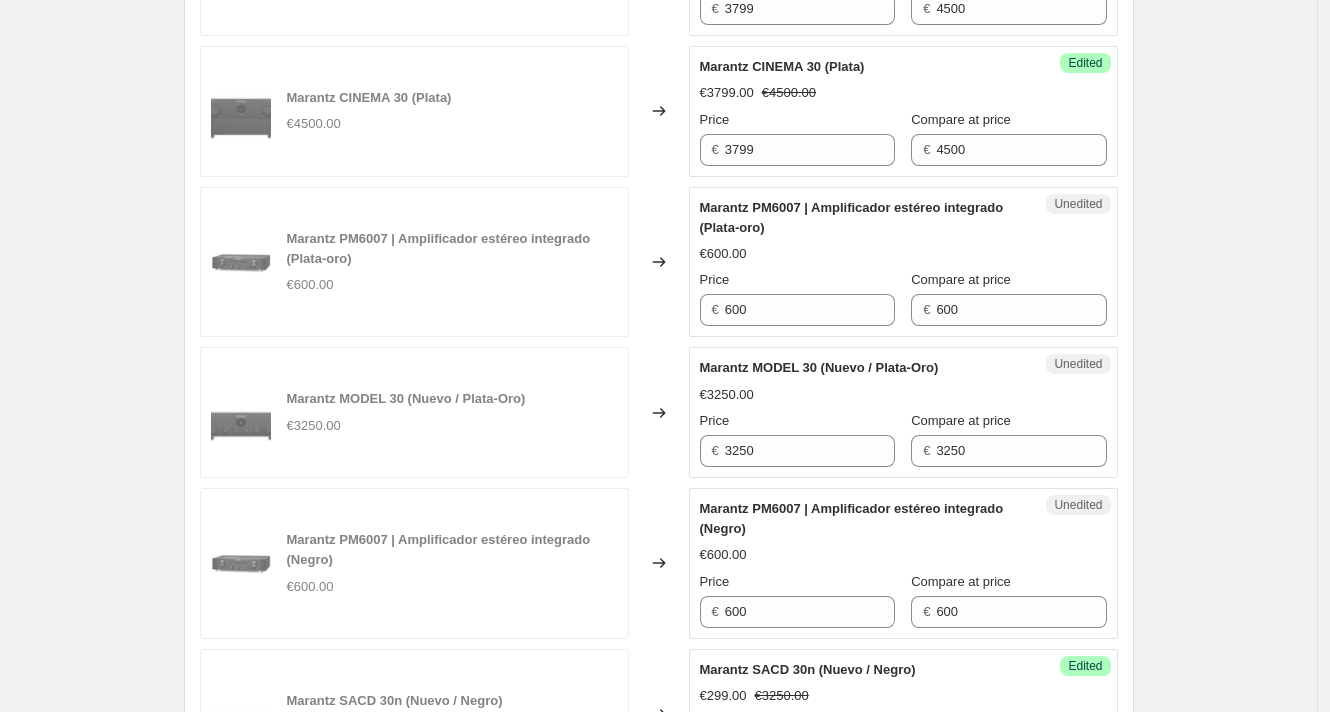scroll, scrollTop: 2132, scrollLeft: 0, axis: vertical 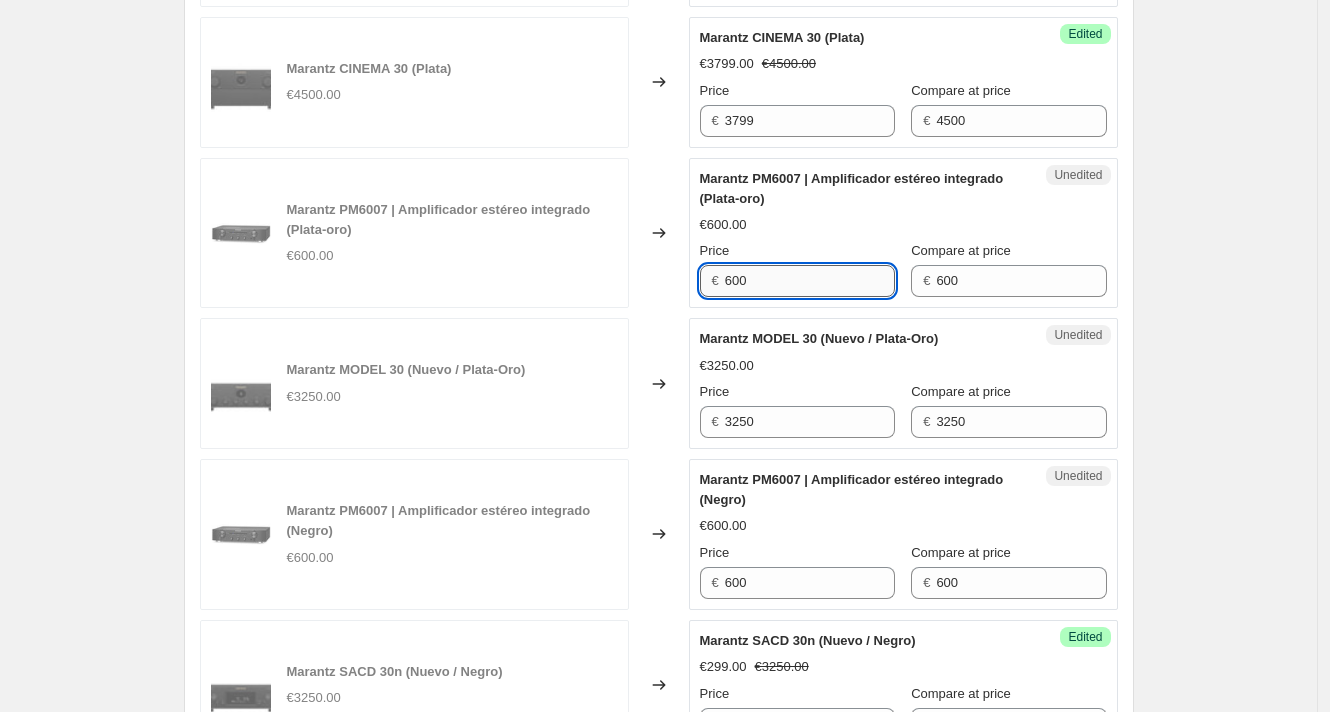 click on "600" at bounding box center [810, 281] 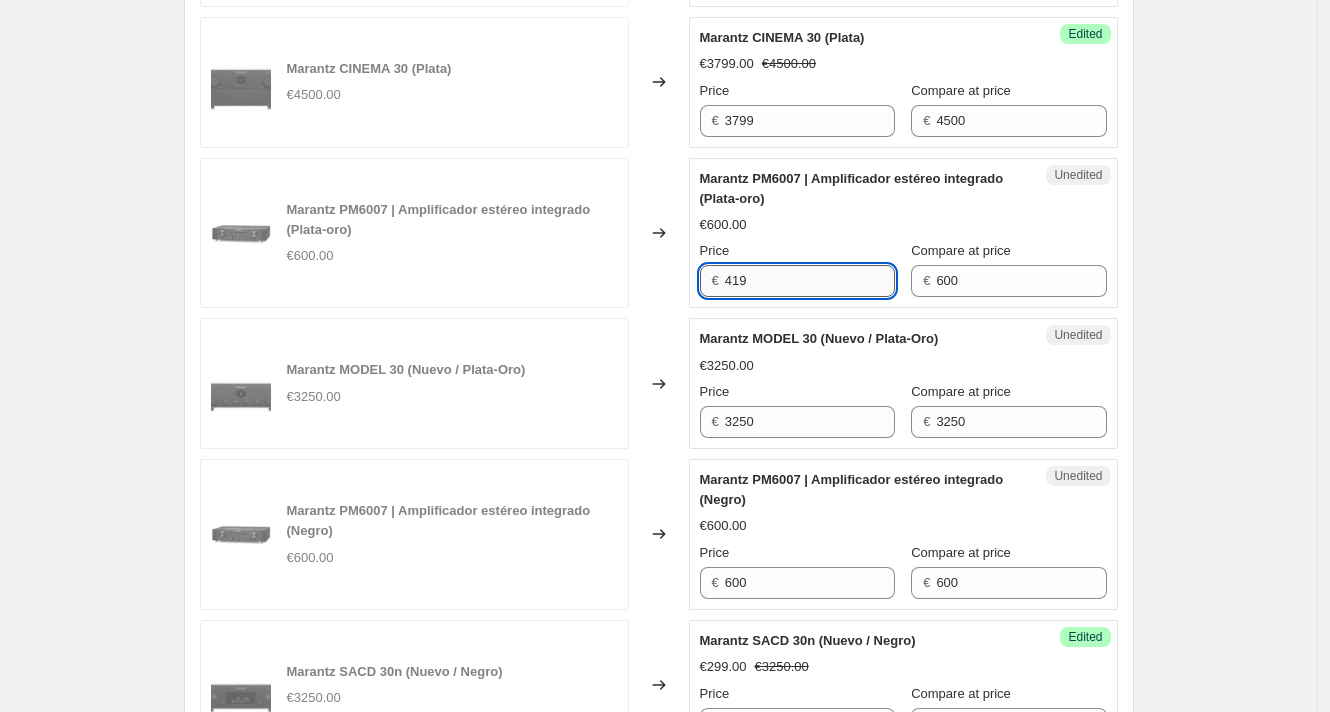 type on "419" 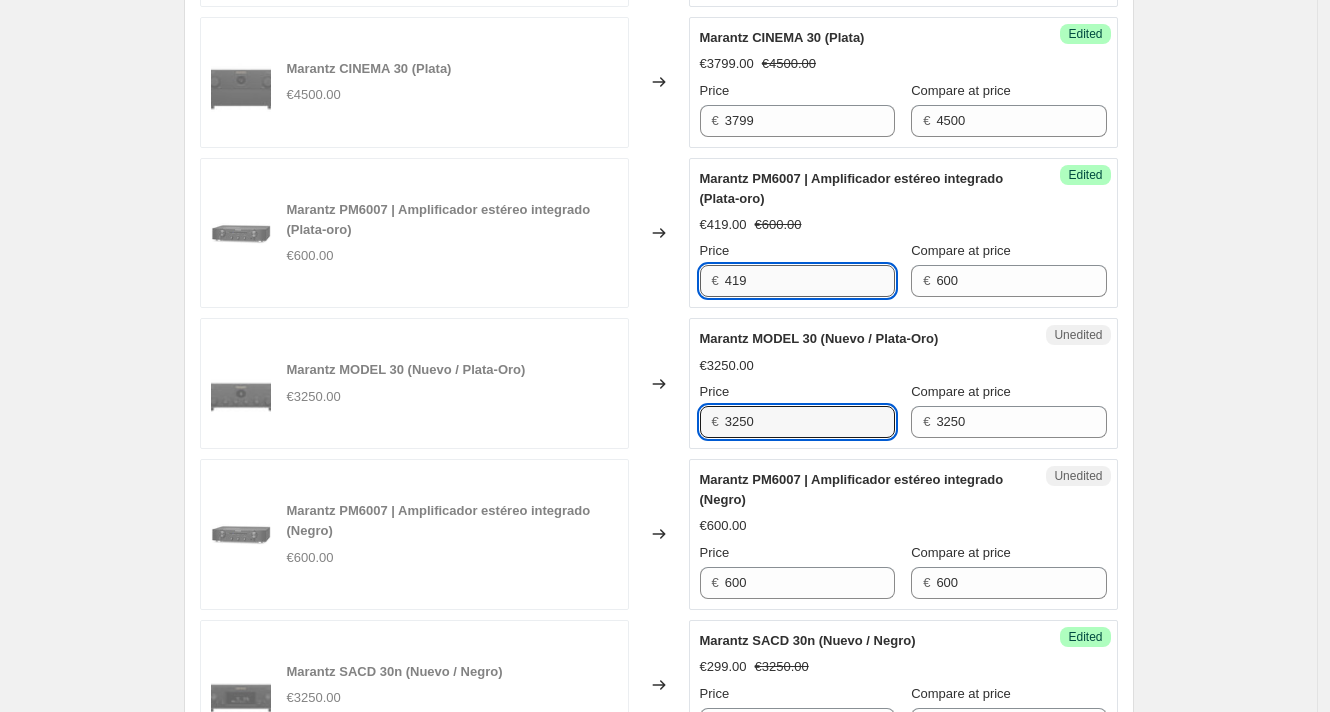 click on "419" at bounding box center (810, 281) 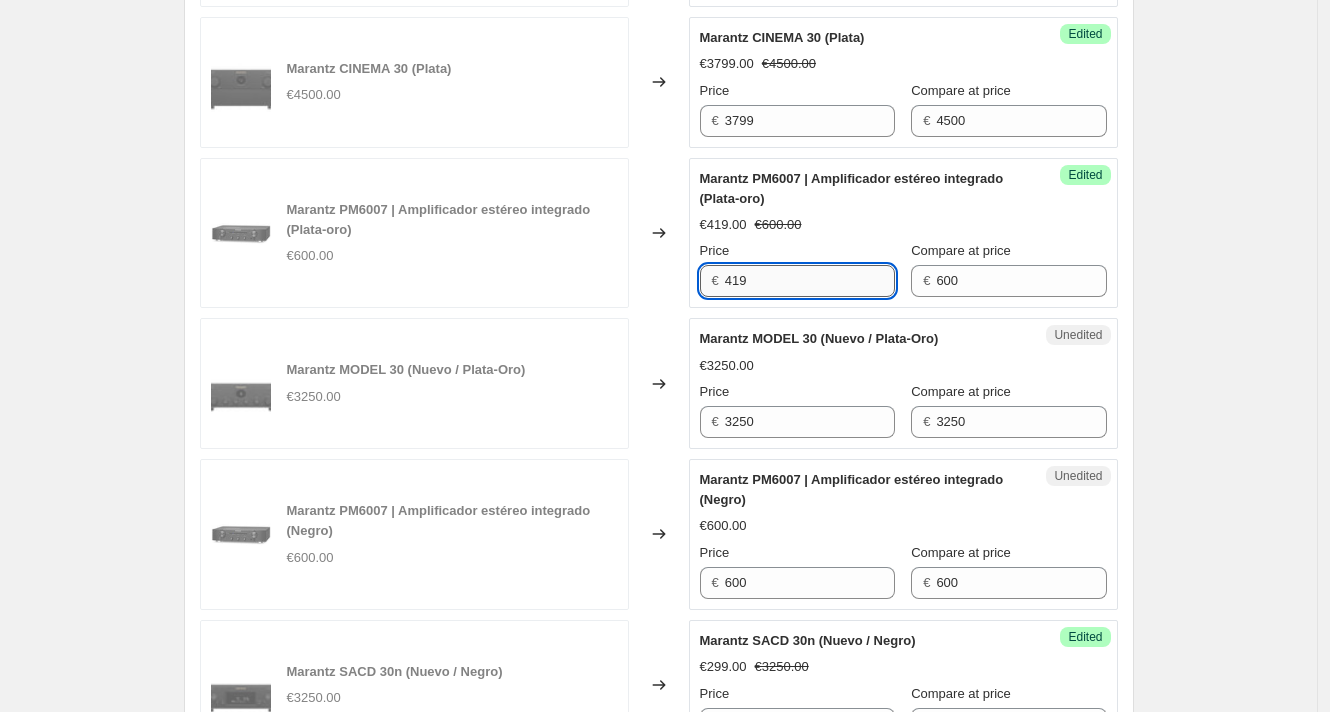 click on "419" at bounding box center (810, 281) 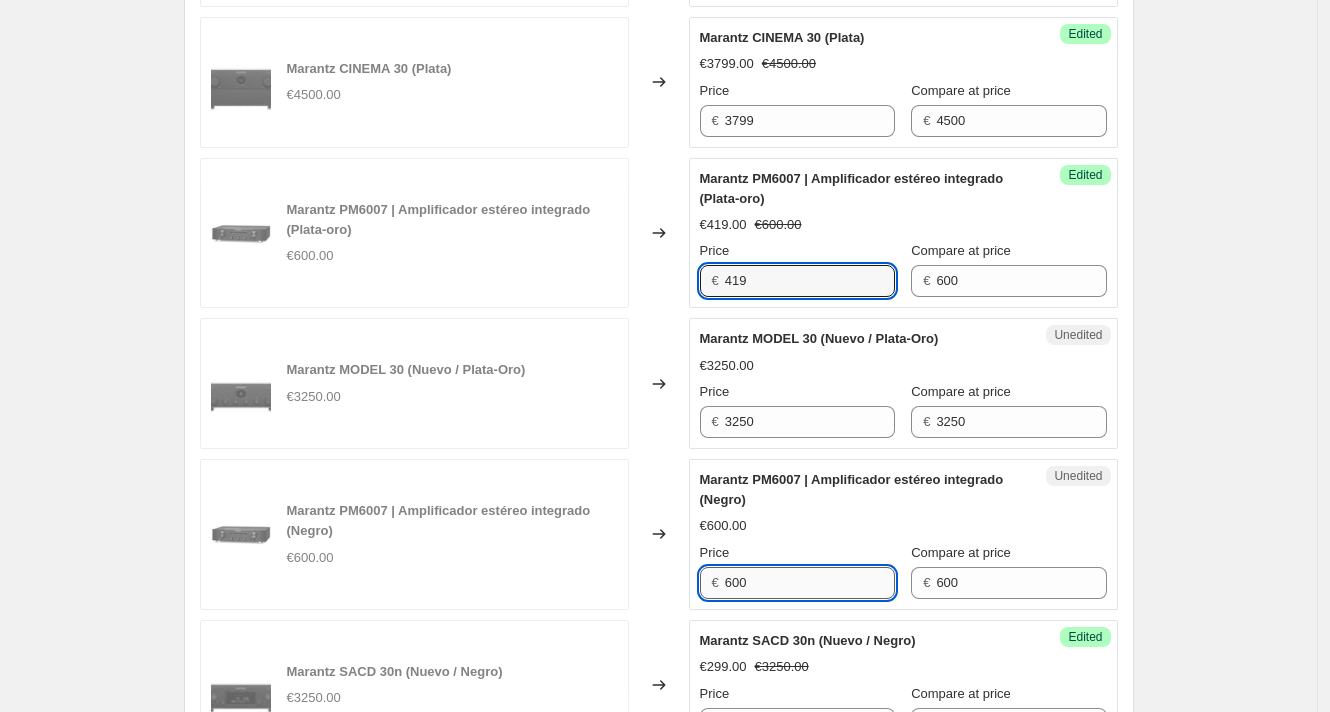 click on "600" at bounding box center [810, 583] 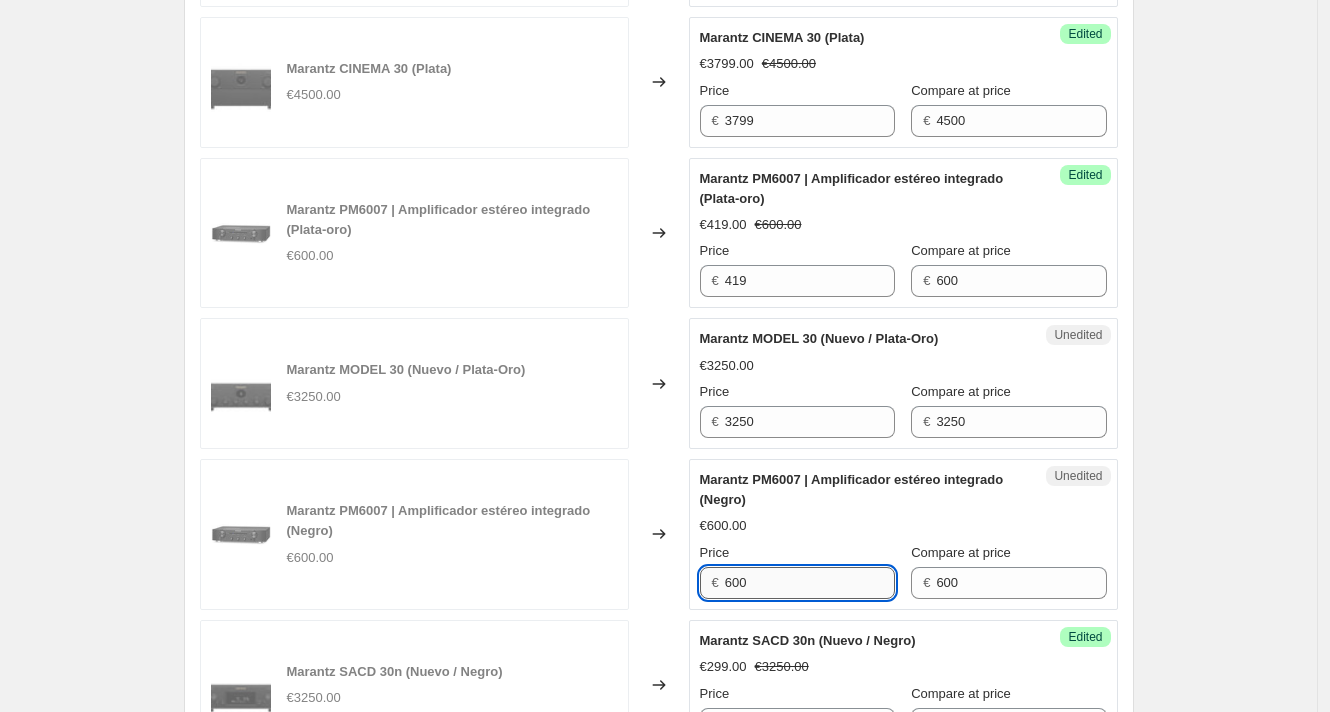 click on "600" at bounding box center [810, 583] 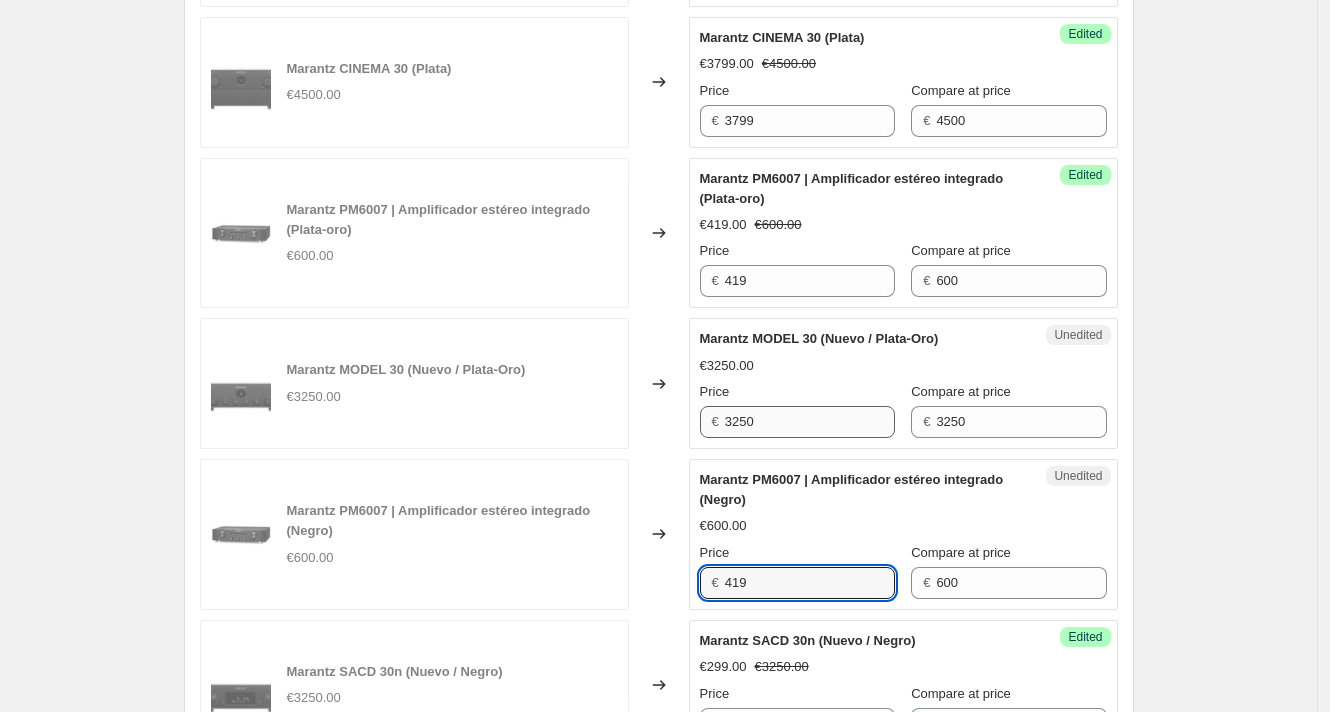 scroll, scrollTop: 2161, scrollLeft: 0, axis: vertical 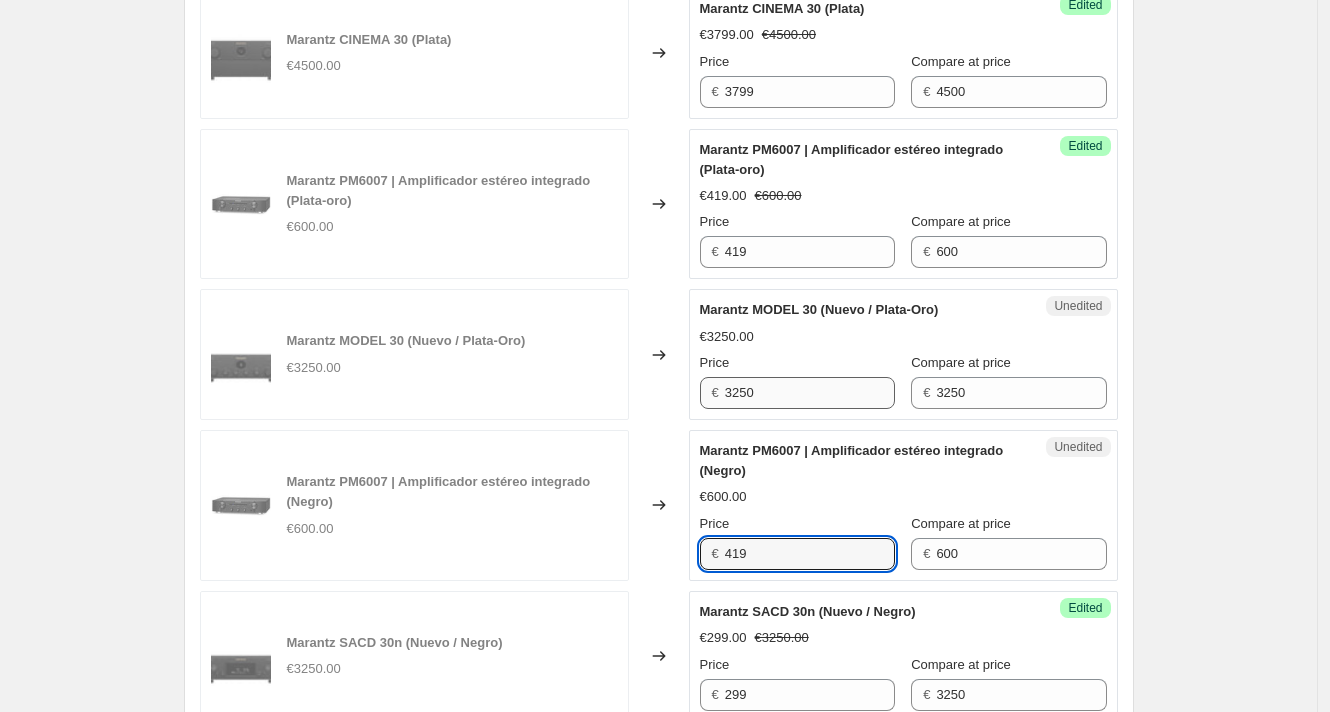 type on "419" 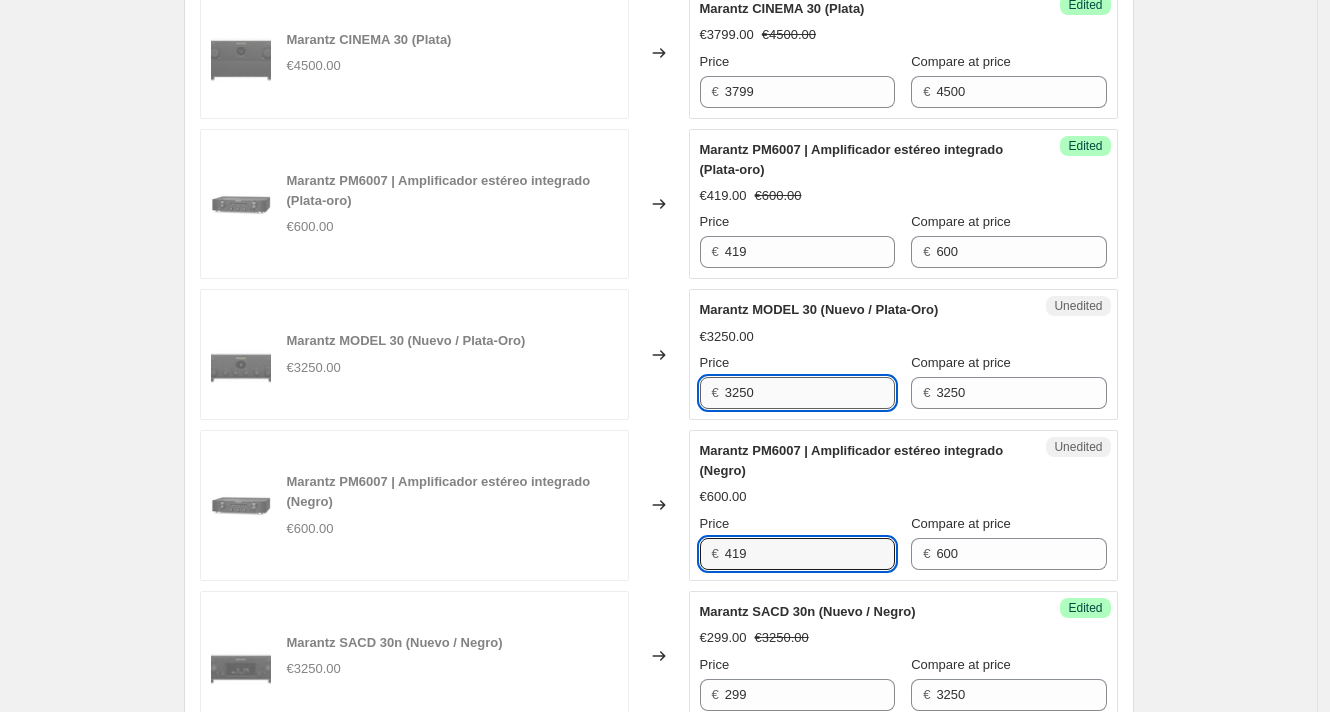 click on "3250" at bounding box center (810, 393) 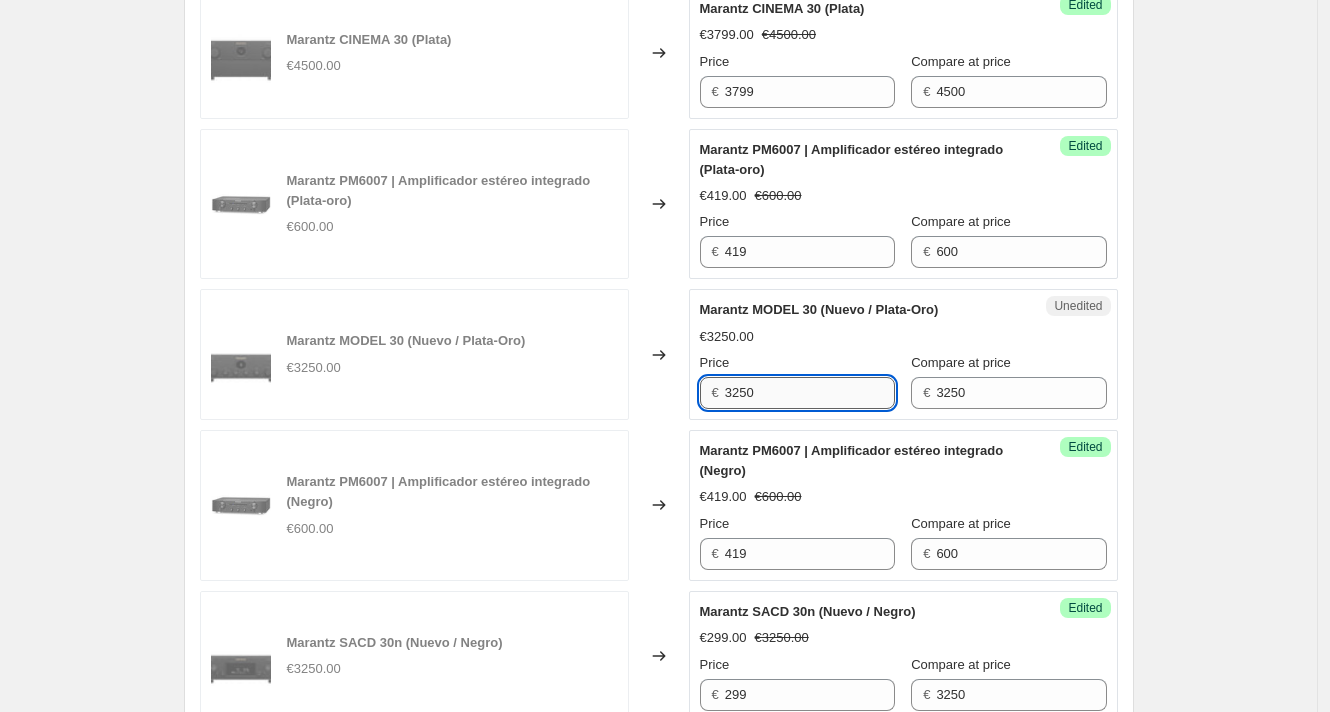 click on "3250" at bounding box center [810, 393] 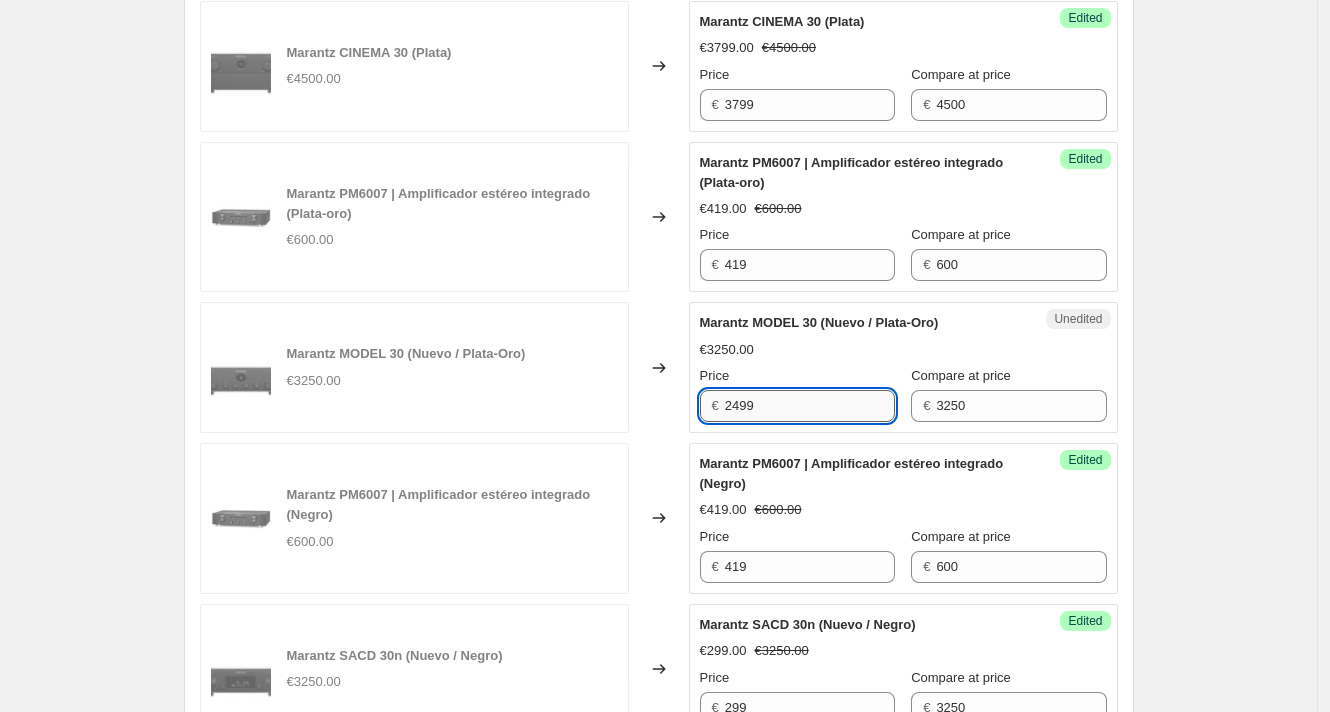 type on "2499" 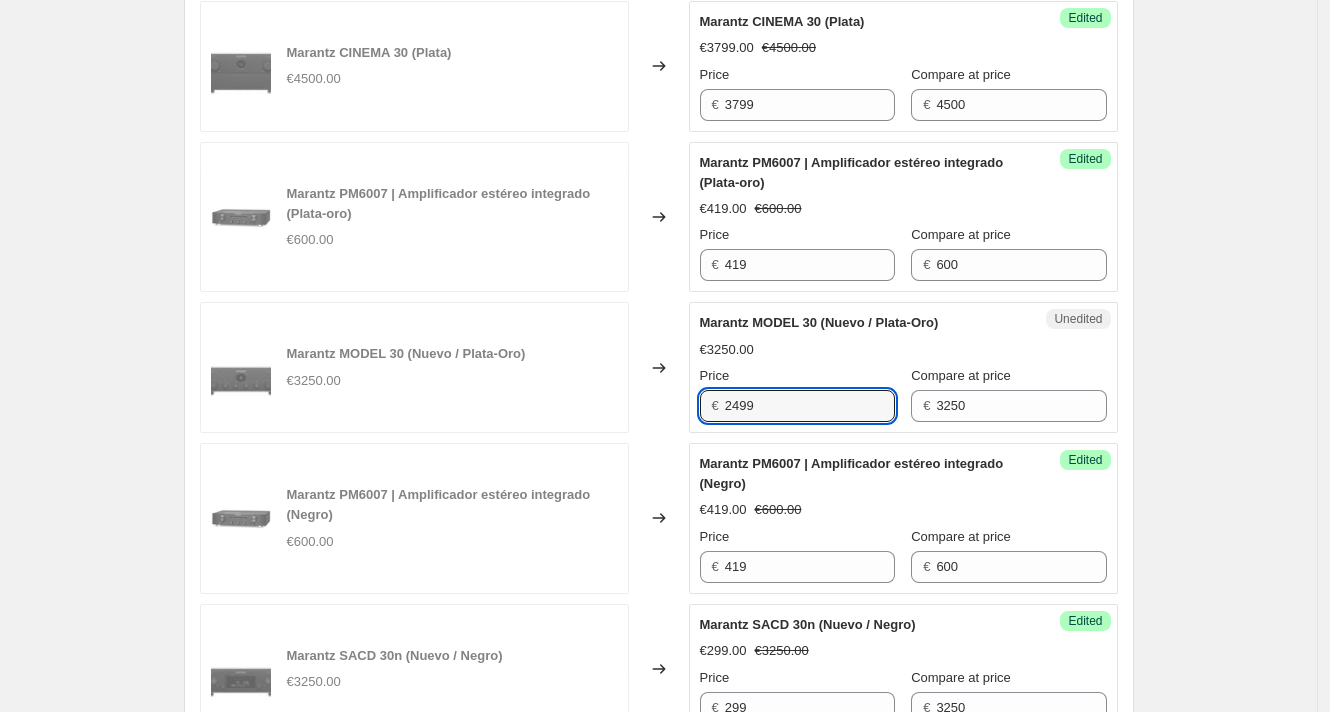 click on "Marantz PM6007 |  Amplificador estéreo integrado (Negro)" at bounding box center [863, 474] 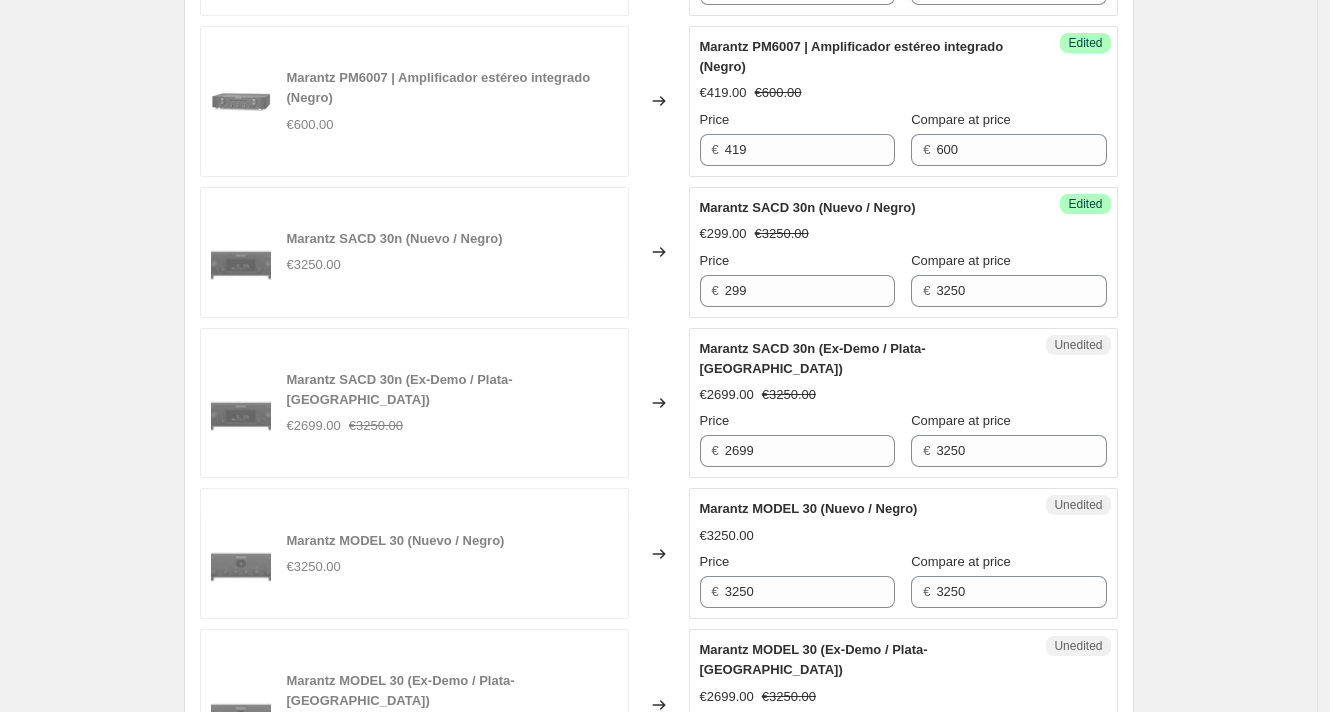 scroll, scrollTop: 2579, scrollLeft: 0, axis: vertical 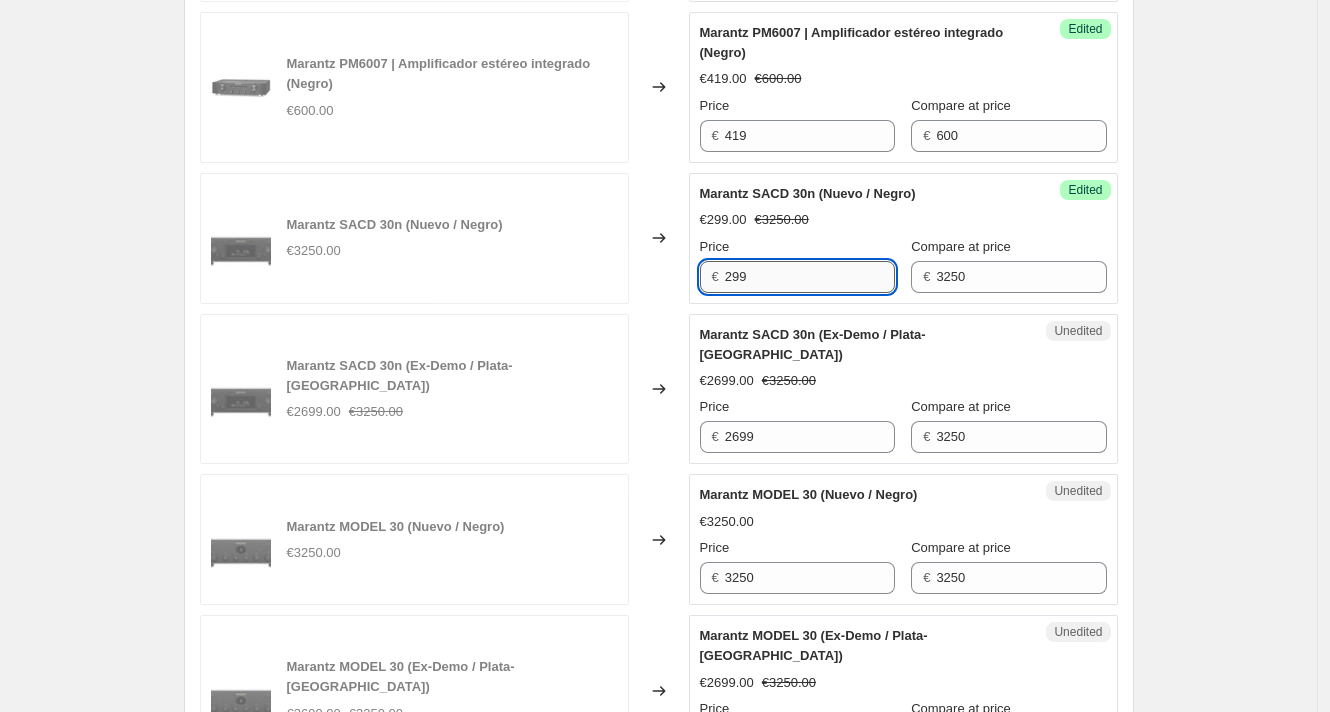 click on "299" at bounding box center (810, 277) 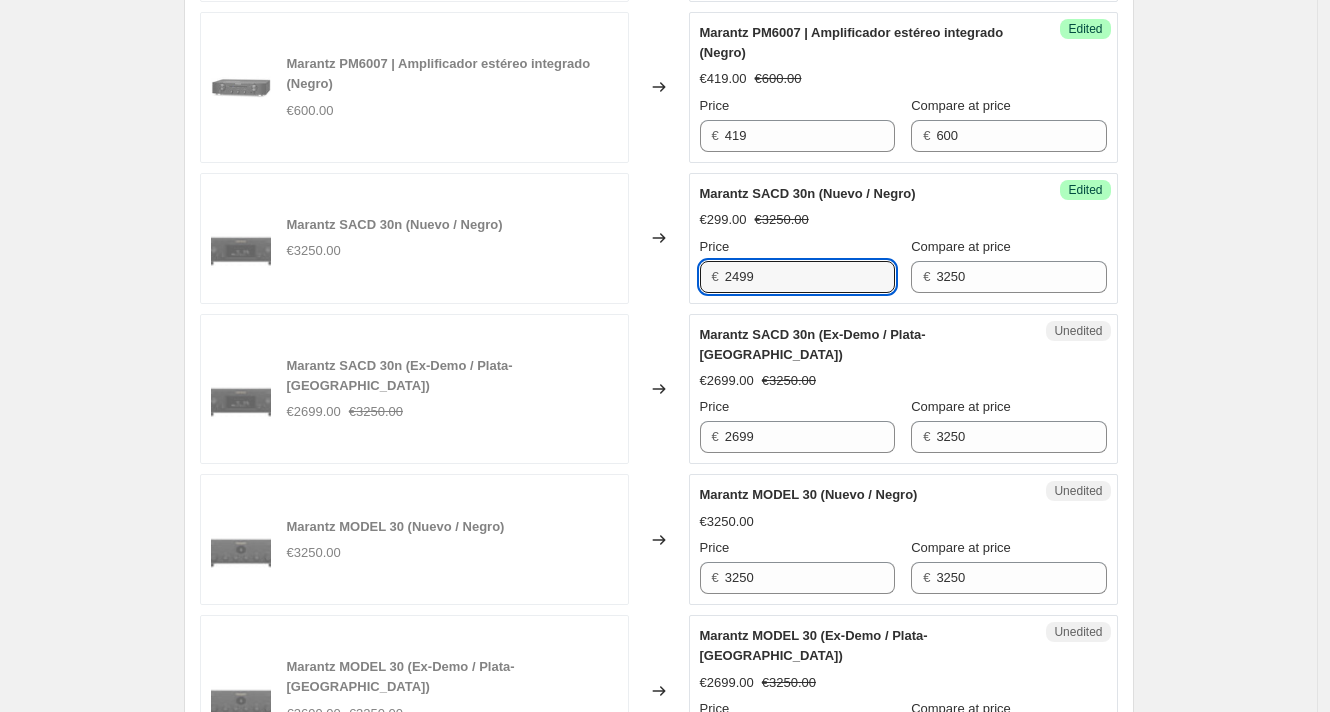 scroll, scrollTop: 2566, scrollLeft: 0, axis: vertical 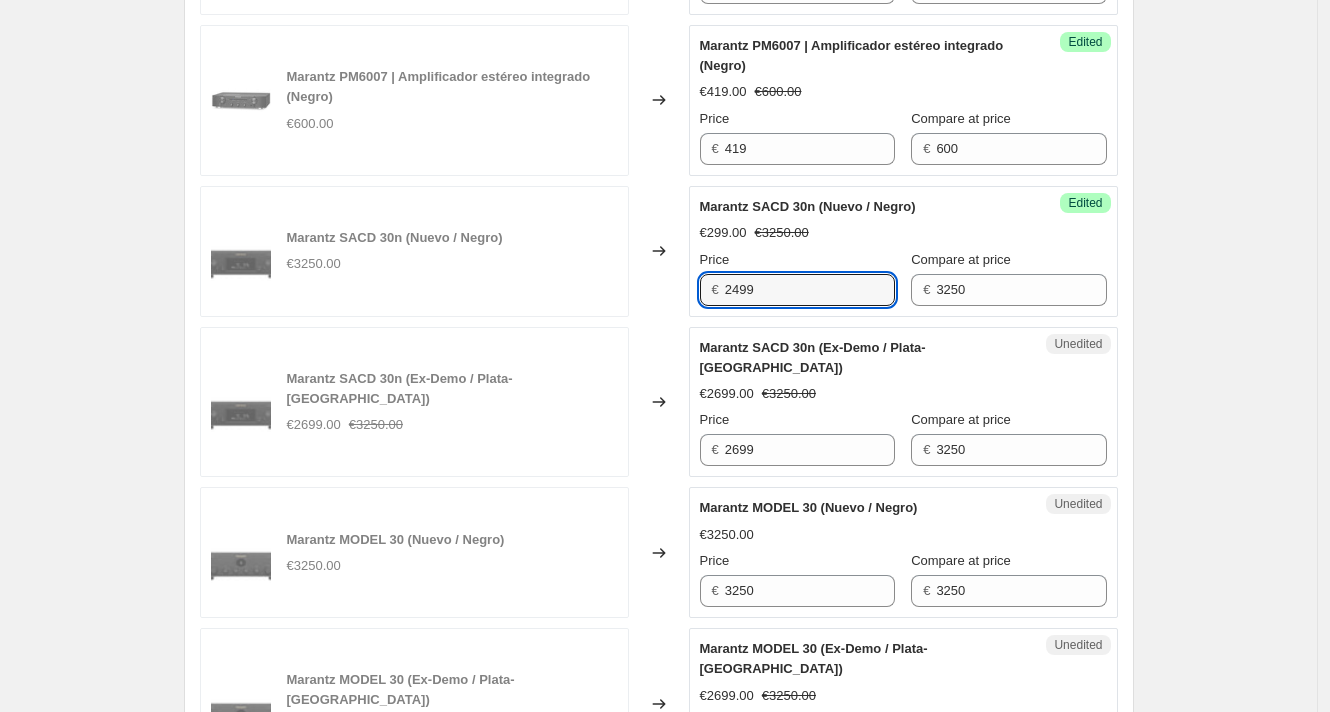 type on "2499" 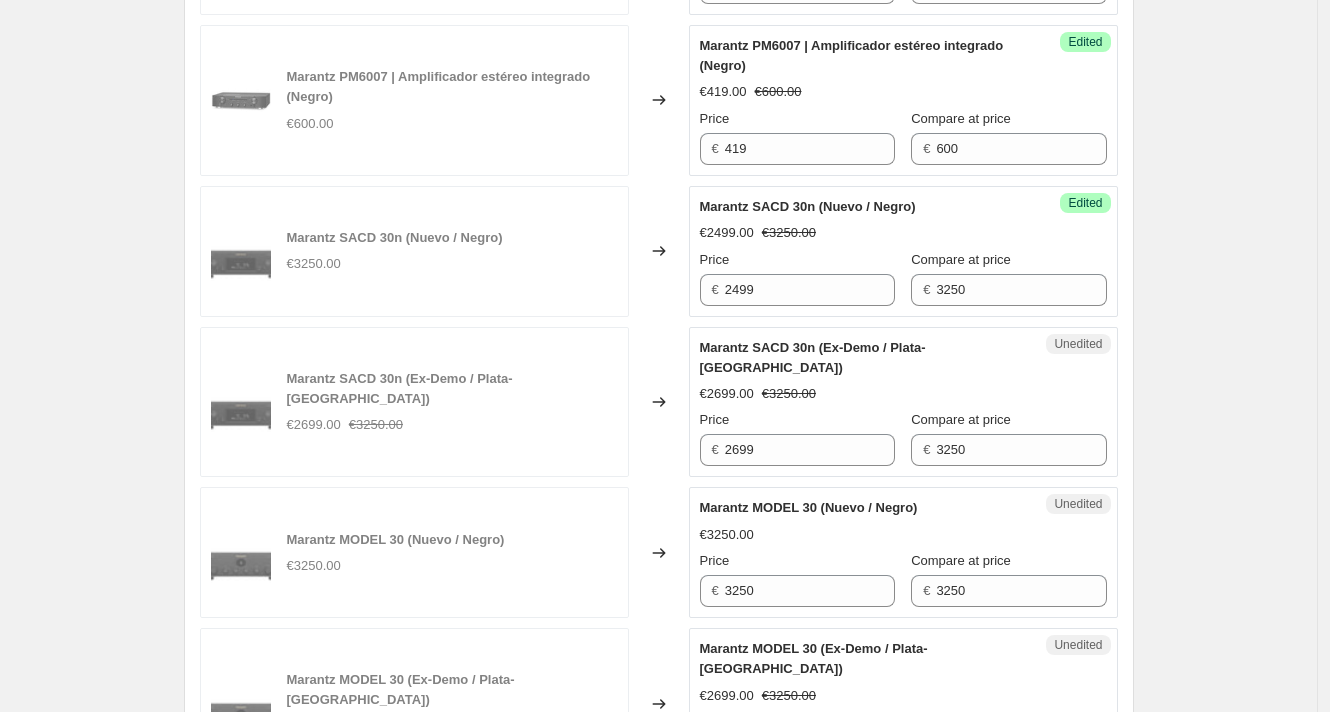 click on "Changed to" at bounding box center (659, 251) 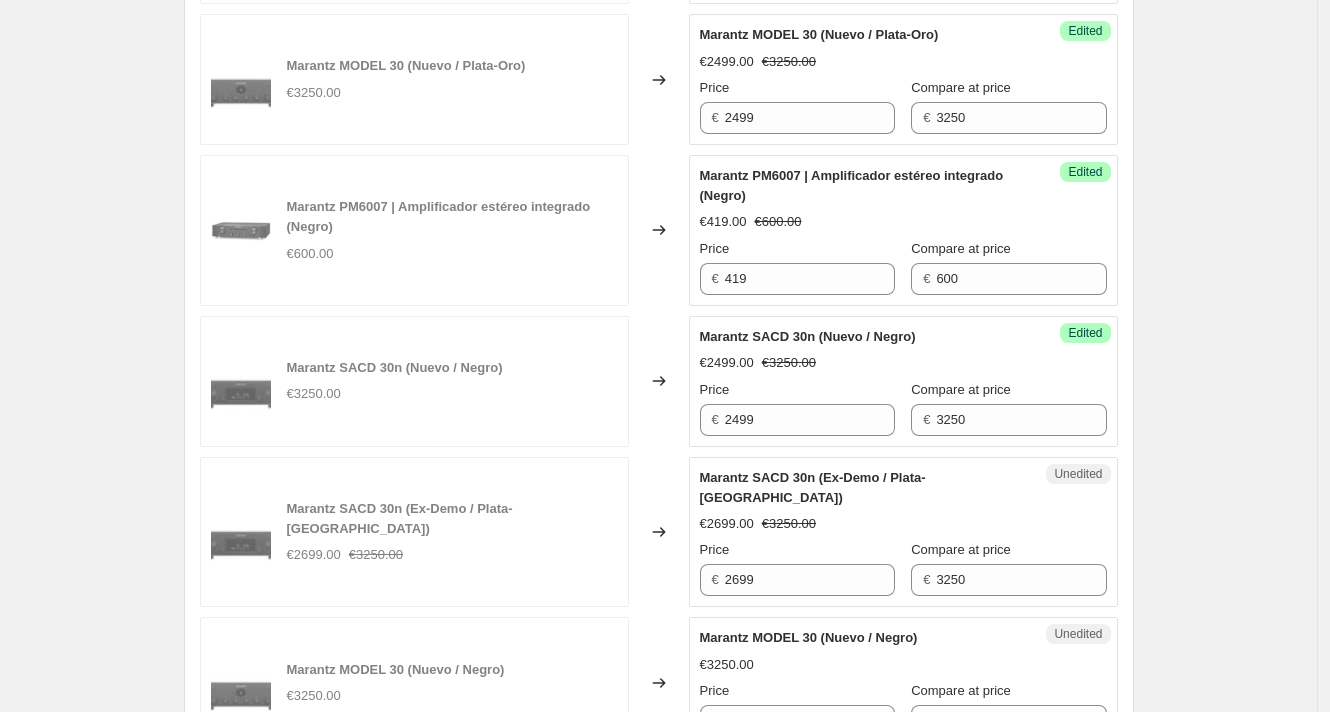 scroll, scrollTop: 2449, scrollLeft: 0, axis: vertical 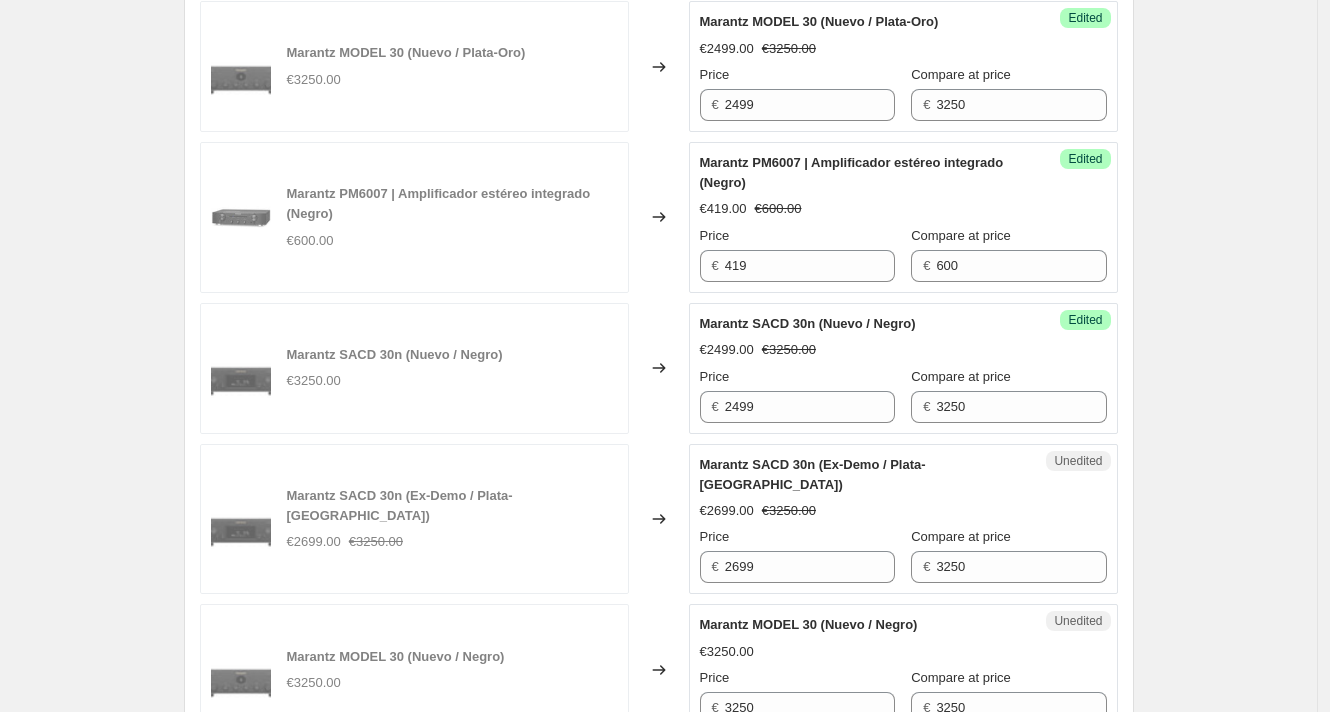 click on "€ 2699" at bounding box center [797, 567] 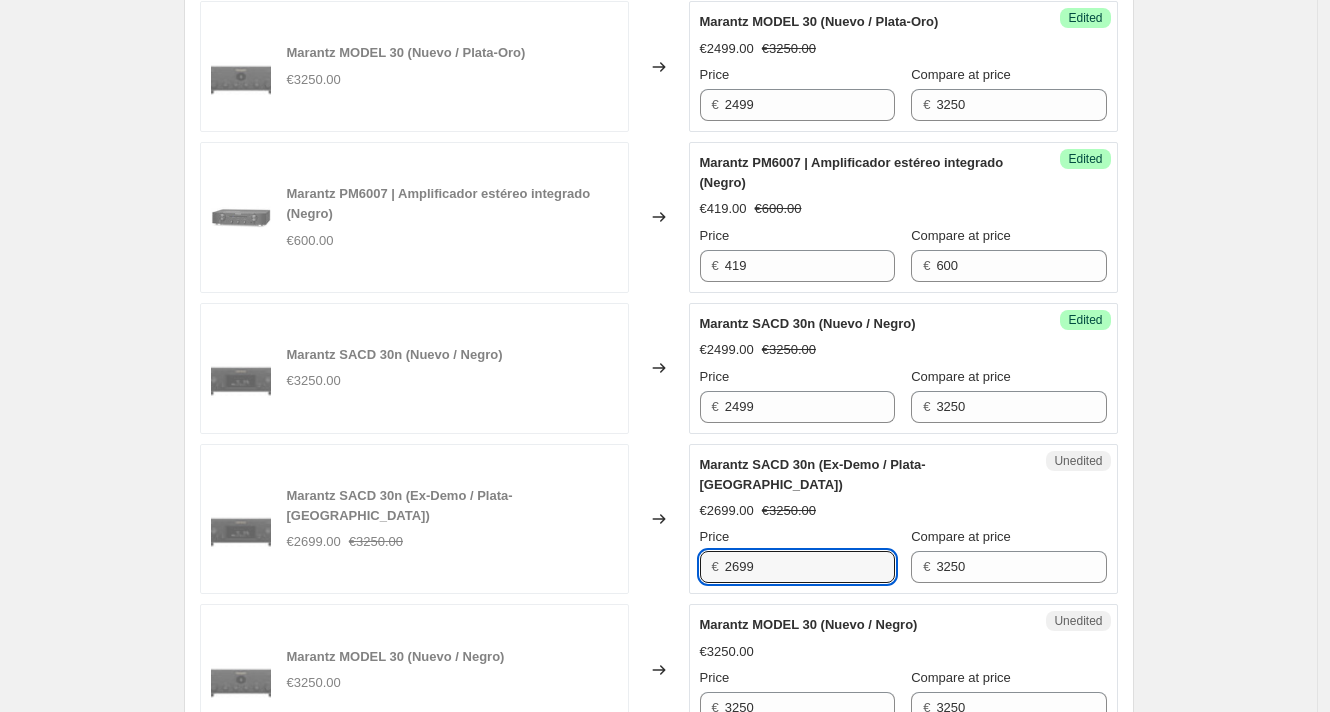 click on "Marantz CD 50n (Negro) €1800.00 Changed to Success Edited [PERSON_NAME] CD 50n (Negro) €1390.00 €1800.00 Price € 1390 Compare at price € 1800 Marantz CD 50n (Gris Plata) €1800.00 Changed to Success Edited Marantz CD 50n (Gris Plata) €1390.00 €1800.00 Price € 1390 Compare at price € 1800 Marantz CINEMA 30 (Negro) €4500.00 Changed to Success Edited Marantz CINEMA 30 (Negro) €3799.00 €4500.00 Price € 3799 Compare at price € 4500 Marantz CINEMA 30 (Plata) €4500.00 Changed to Success Edited Marantz CINEMA 30 (Plata) €3799.00 €4500.00 Price € 3799 Compare at price € 4500 Marantz PM6007 |  Amplificador estéreo integrado (Plata-oro) €600.00 Changed to Success Edited Marantz PM6007 |  Amplificador estéreo integrado (Plata-oro) €419.00 €600.00 Price € 419 Compare at price € 600 Marantz MODEL 30 (Nuevo / Plata-Oro) €3250.00 Changed to Success Edited Marantz MODEL 30 (Nuevo / Plata-Oro) €2499.00 €3250.00 Price € 2499 Compare at price € 3250 €600.00 Changed to €" at bounding box center [659, 368] 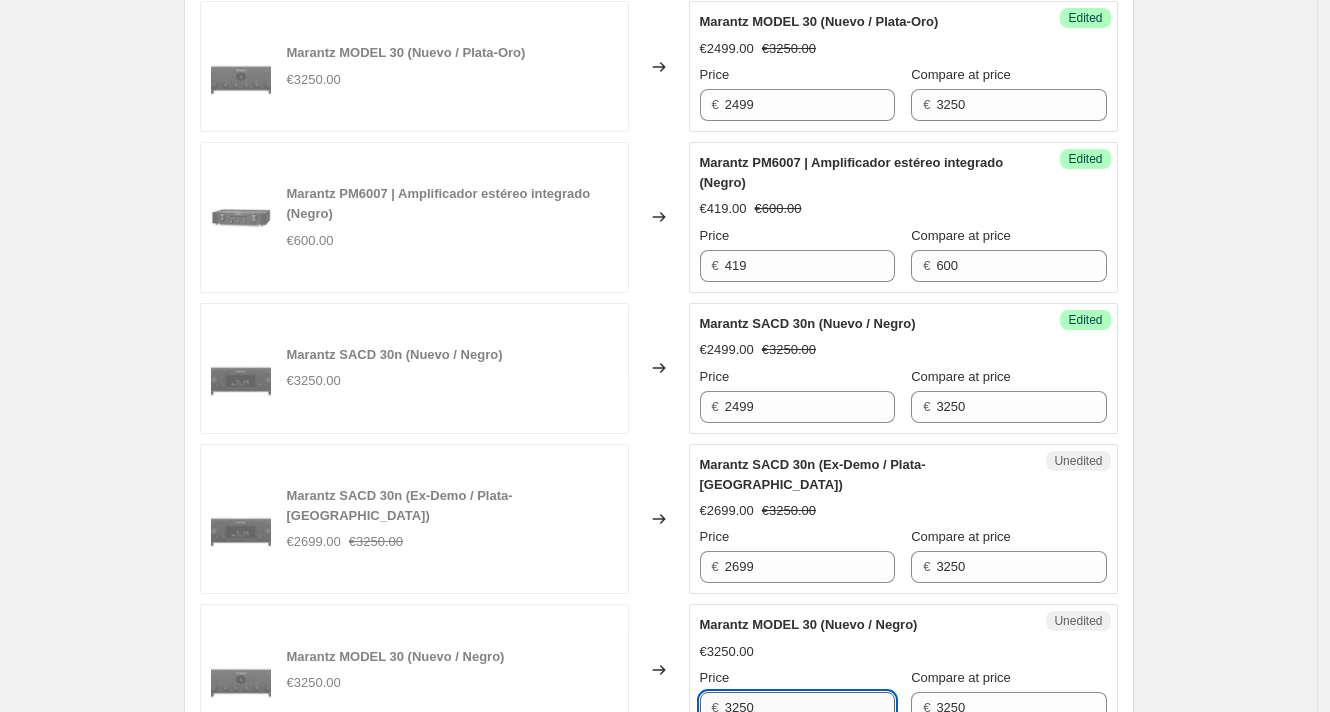 click on "3250" at bounding box center (810, 708) 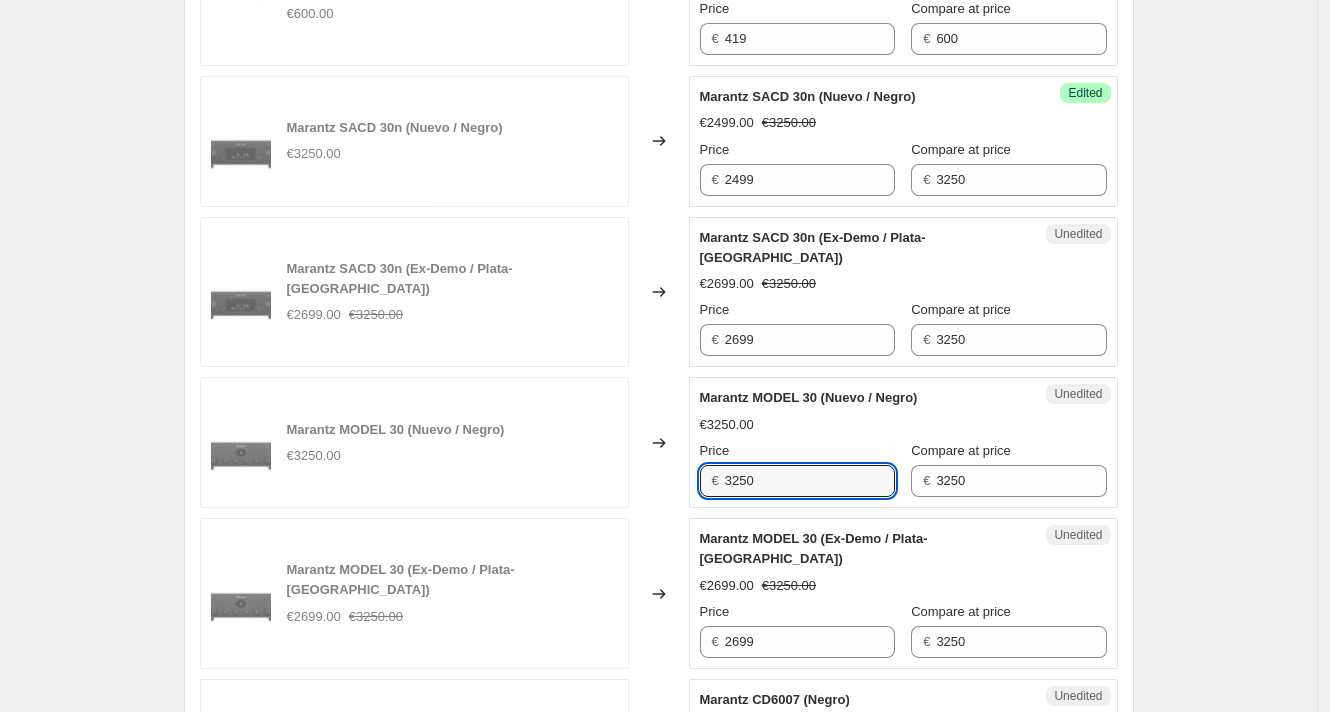 scroll, scrollTop: 2705, scrollLeft: 0, axis: vertical 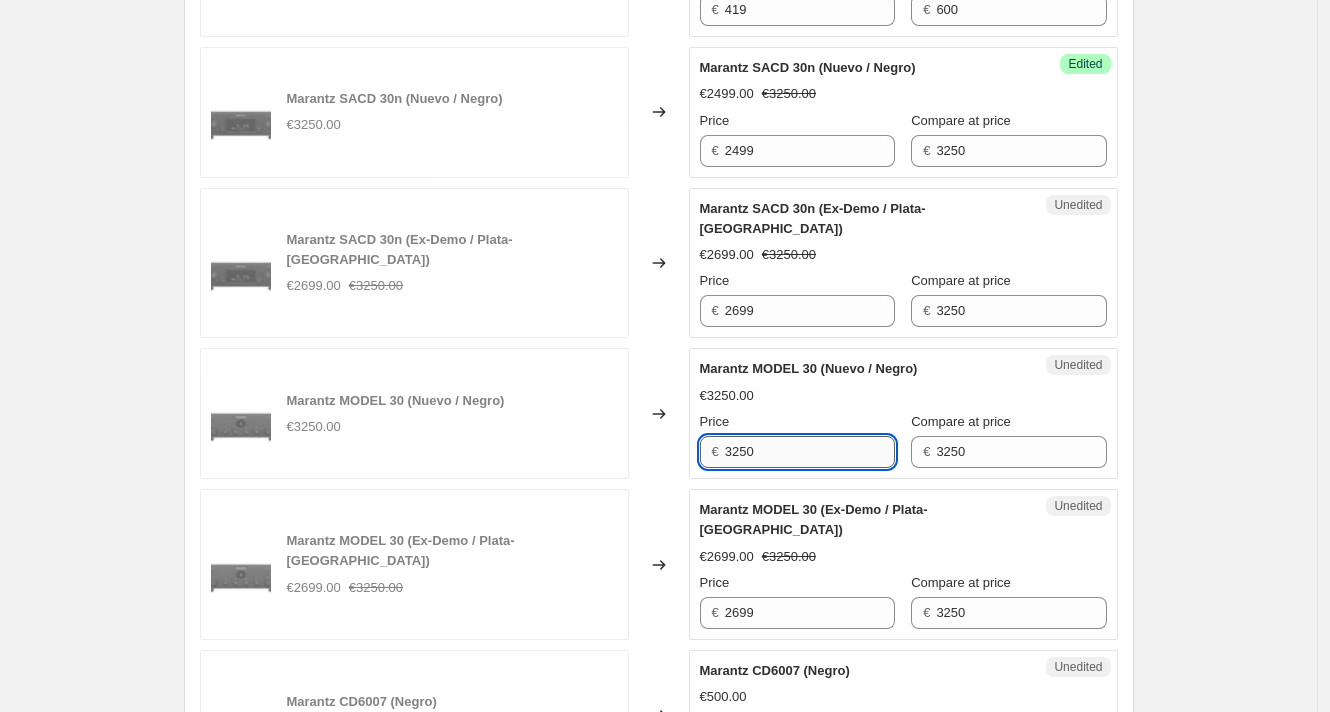 click on "3250" at bounding box center [810, 452] 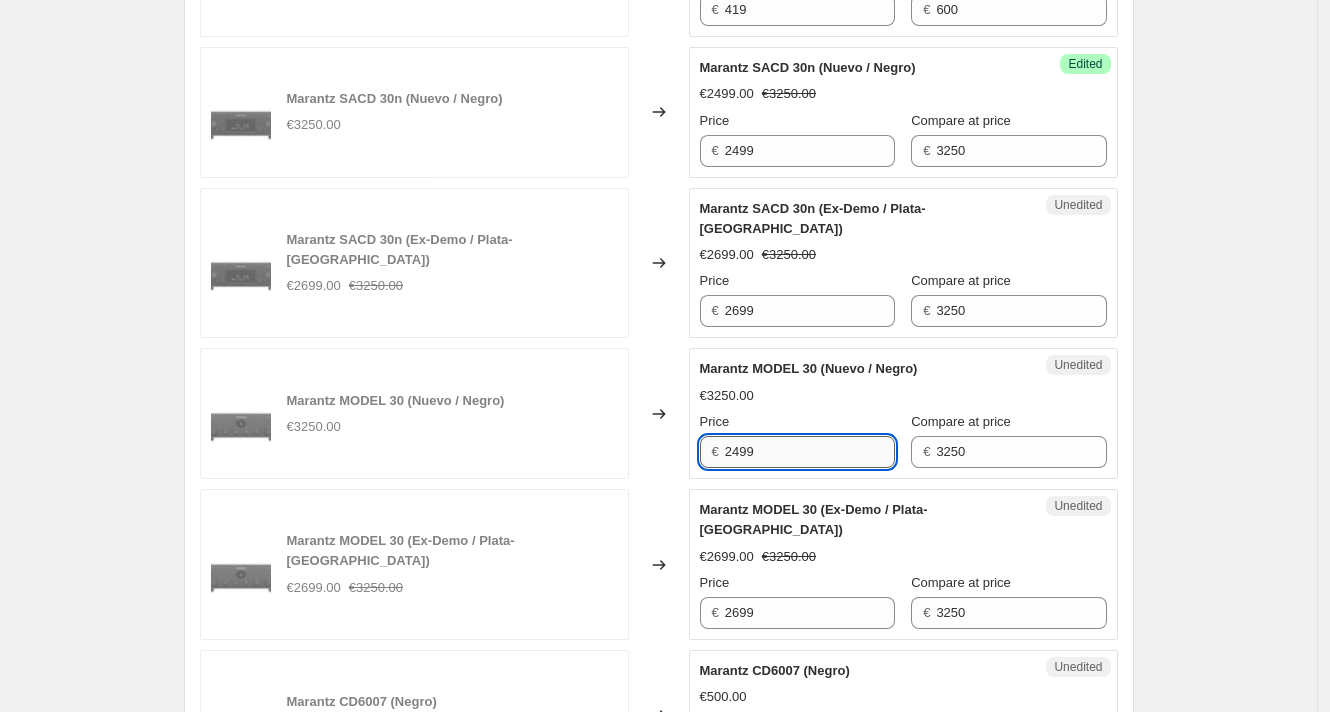 scroll, scrollTop: 2719, scrollLeft: 0, axis: vertical 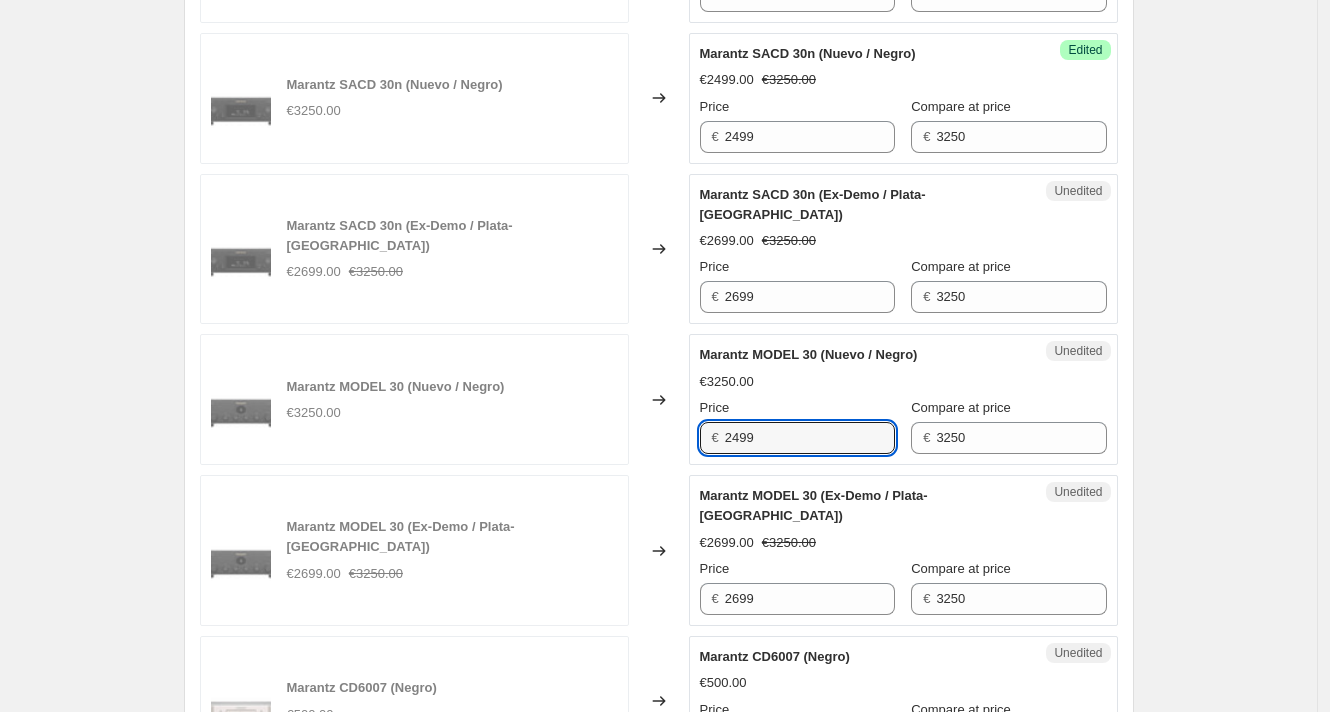 type on "2499" 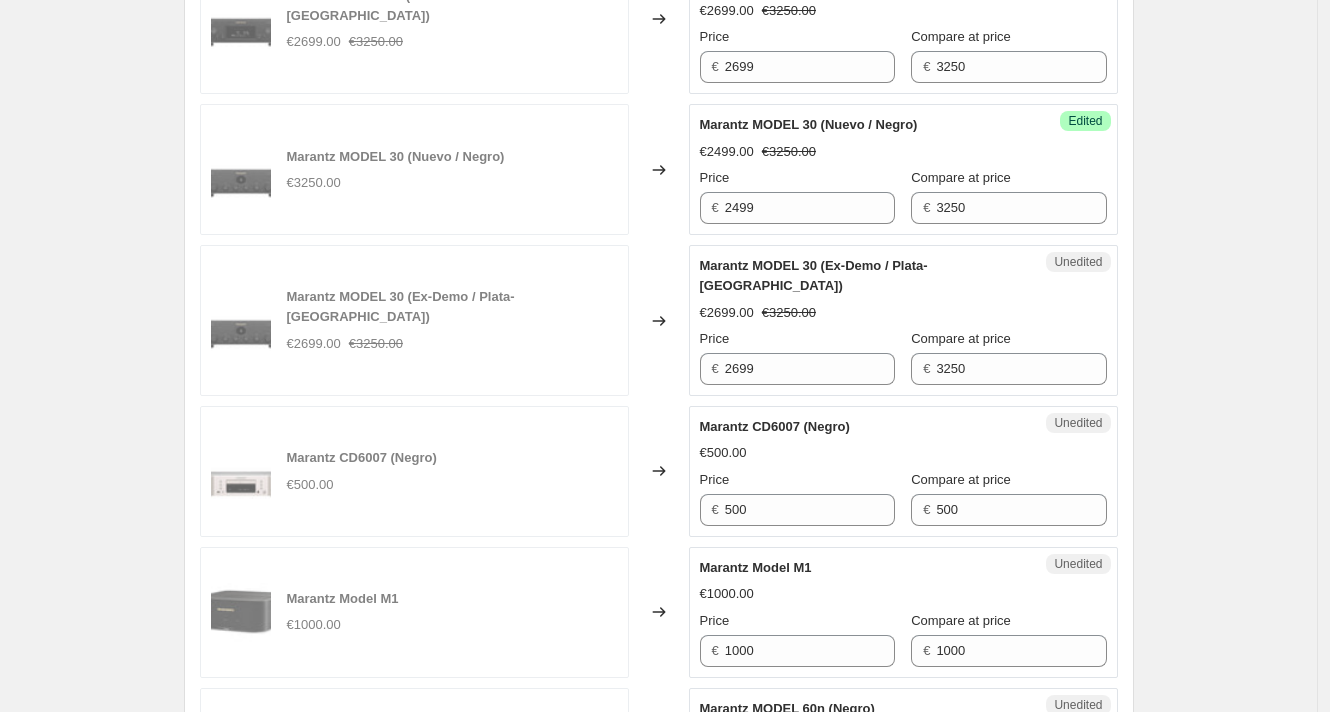 scroll, scrollTop: 2978, scrollLeft: 0, axis: vertical 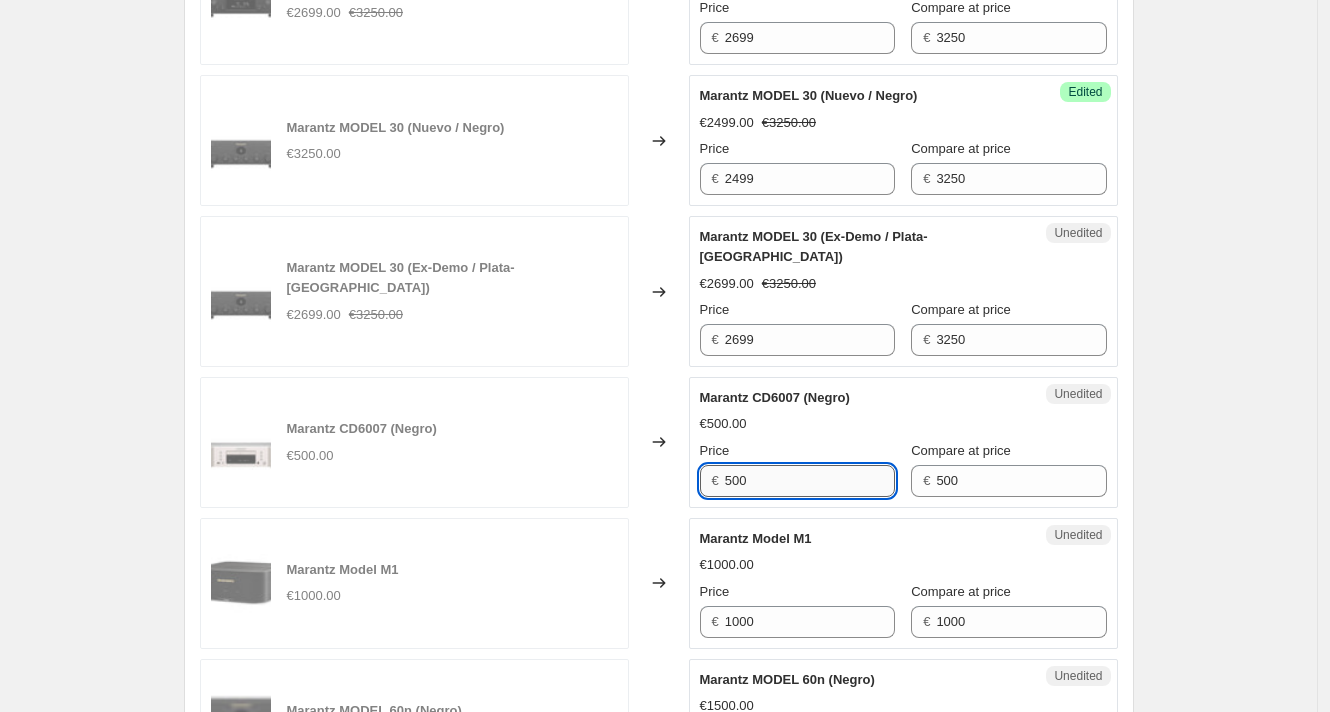 click on "500" at bounding box center (810, 481) 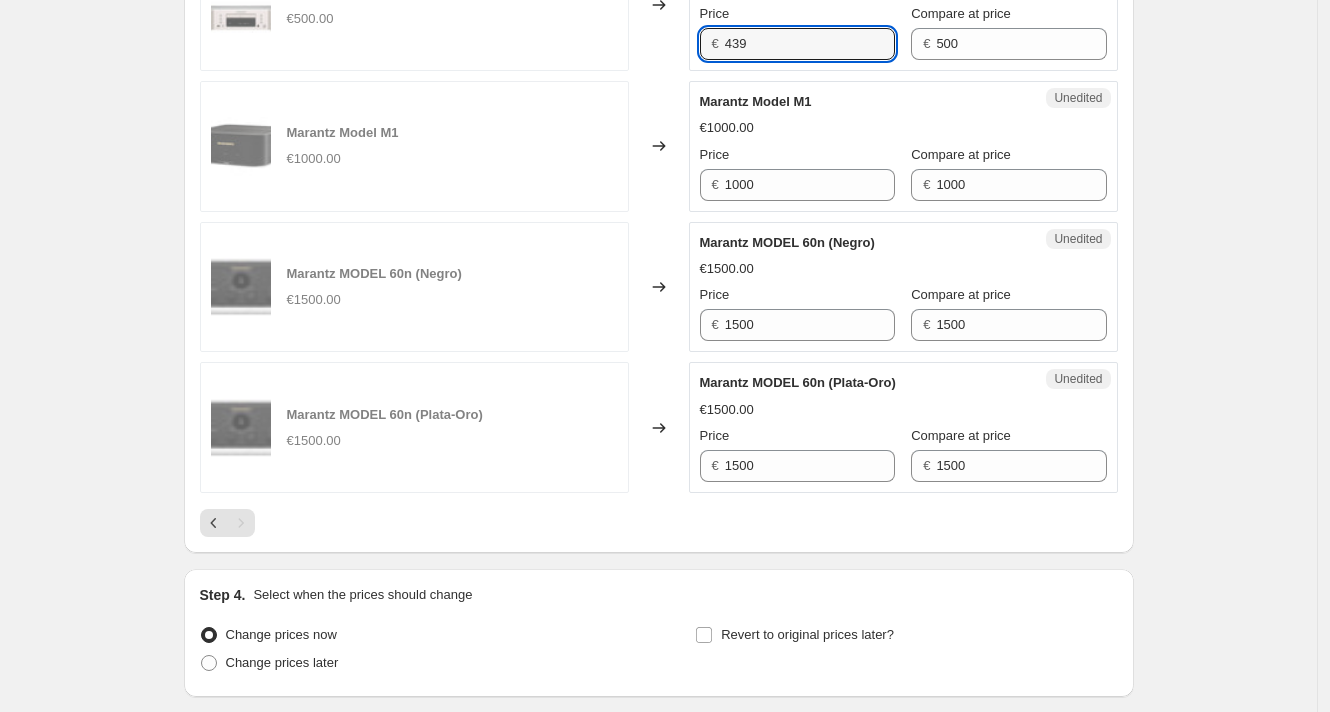 scroll, scrollTop: 3400, scrollLeft: 0, axis: vertical 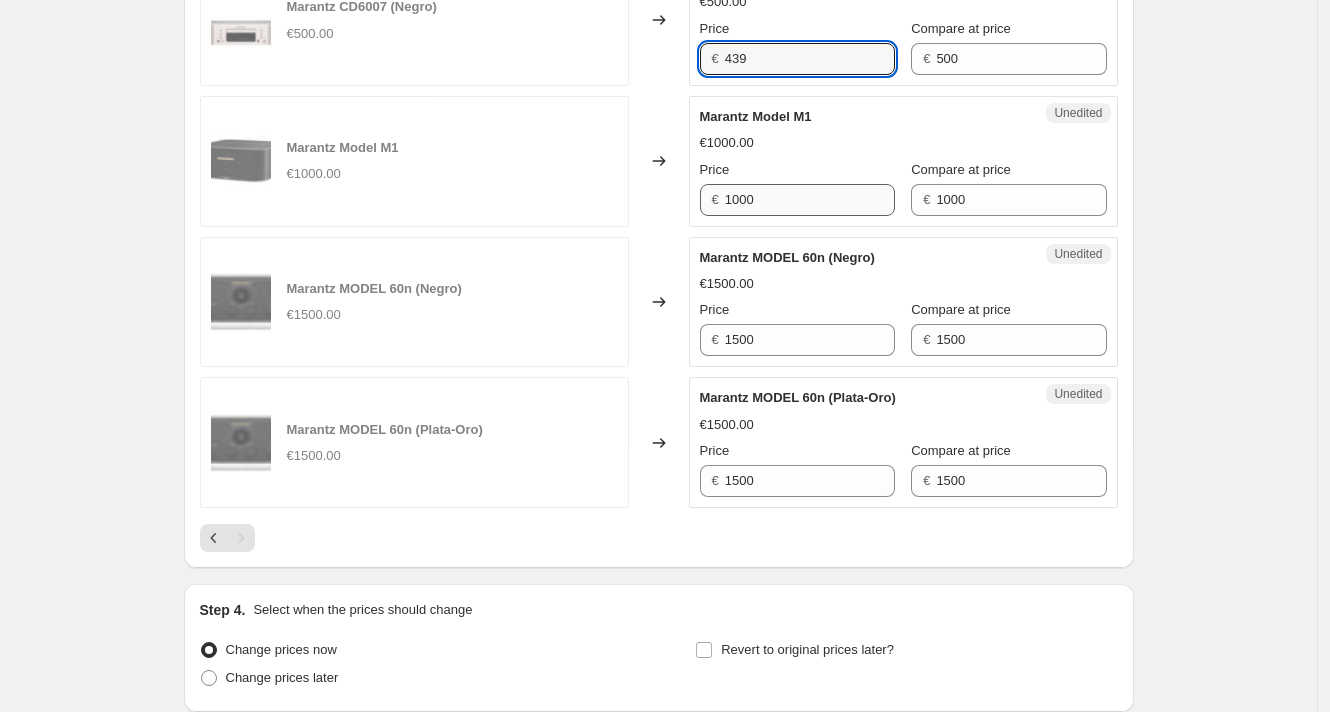 type on "439" 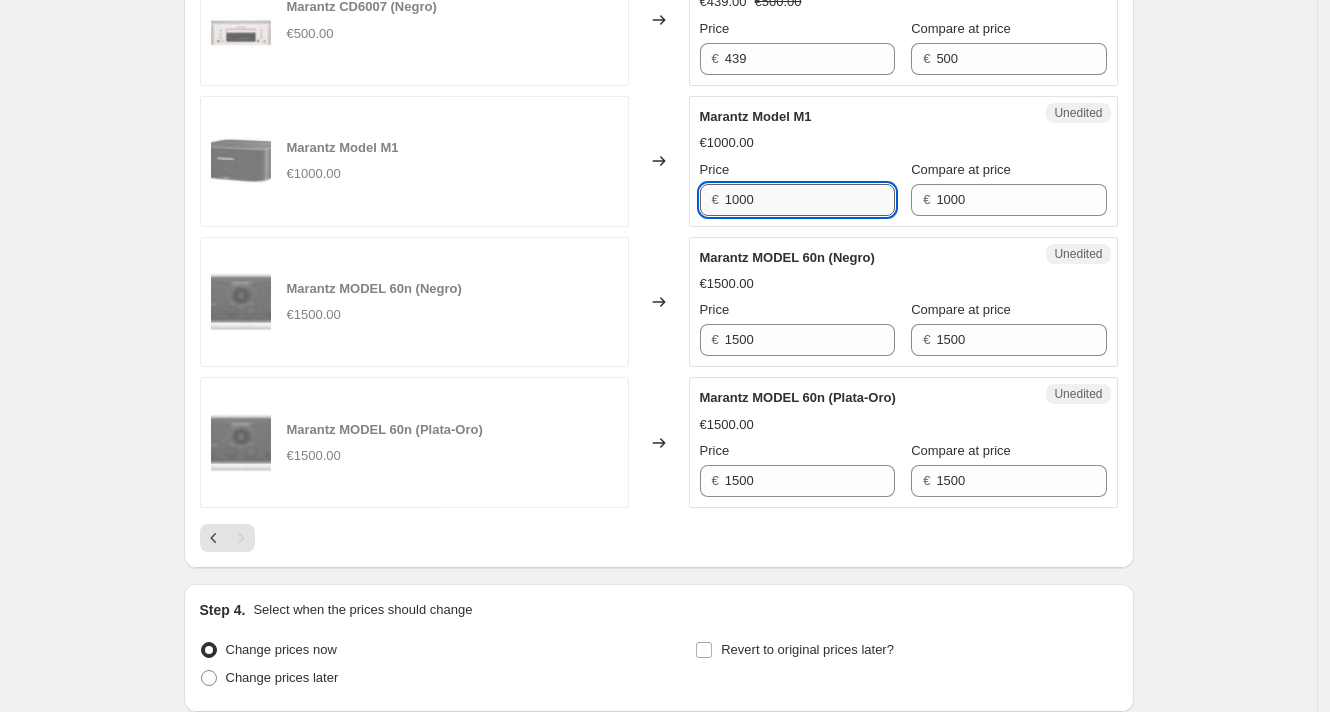 click on "1000" at bounding box center [810, 200] 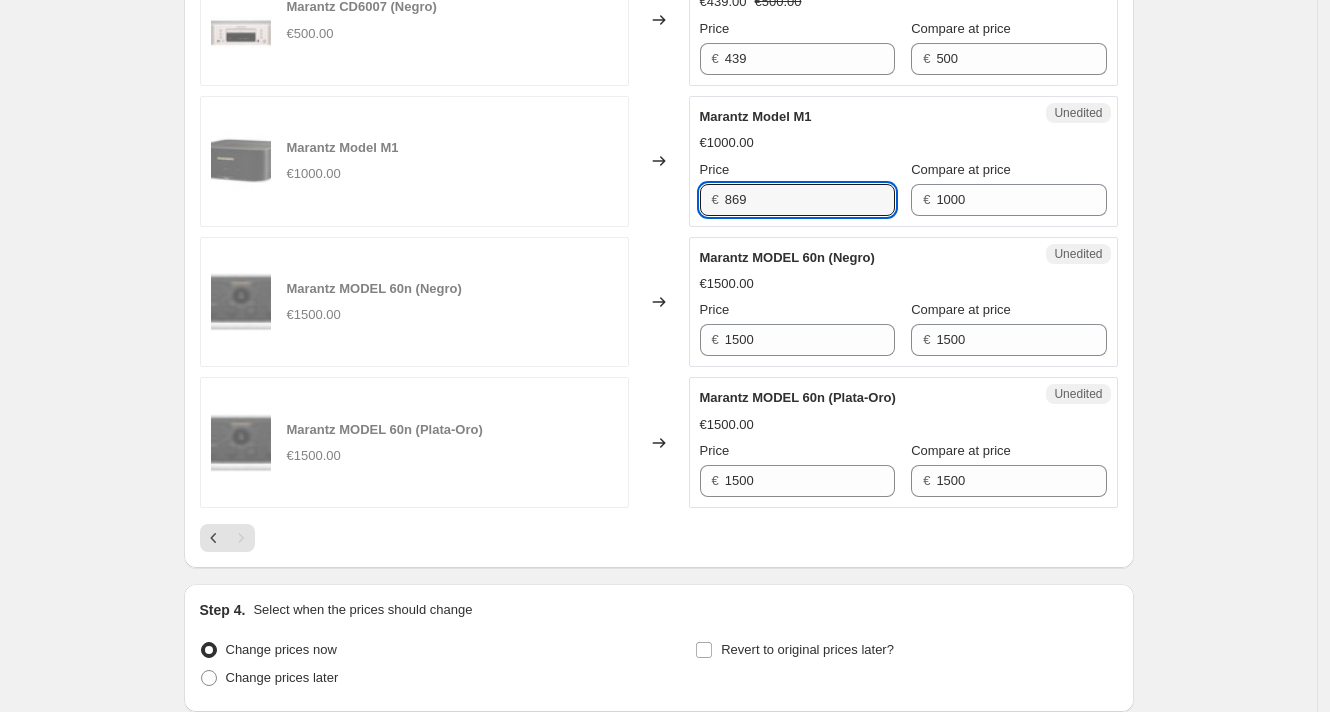 type on "869" 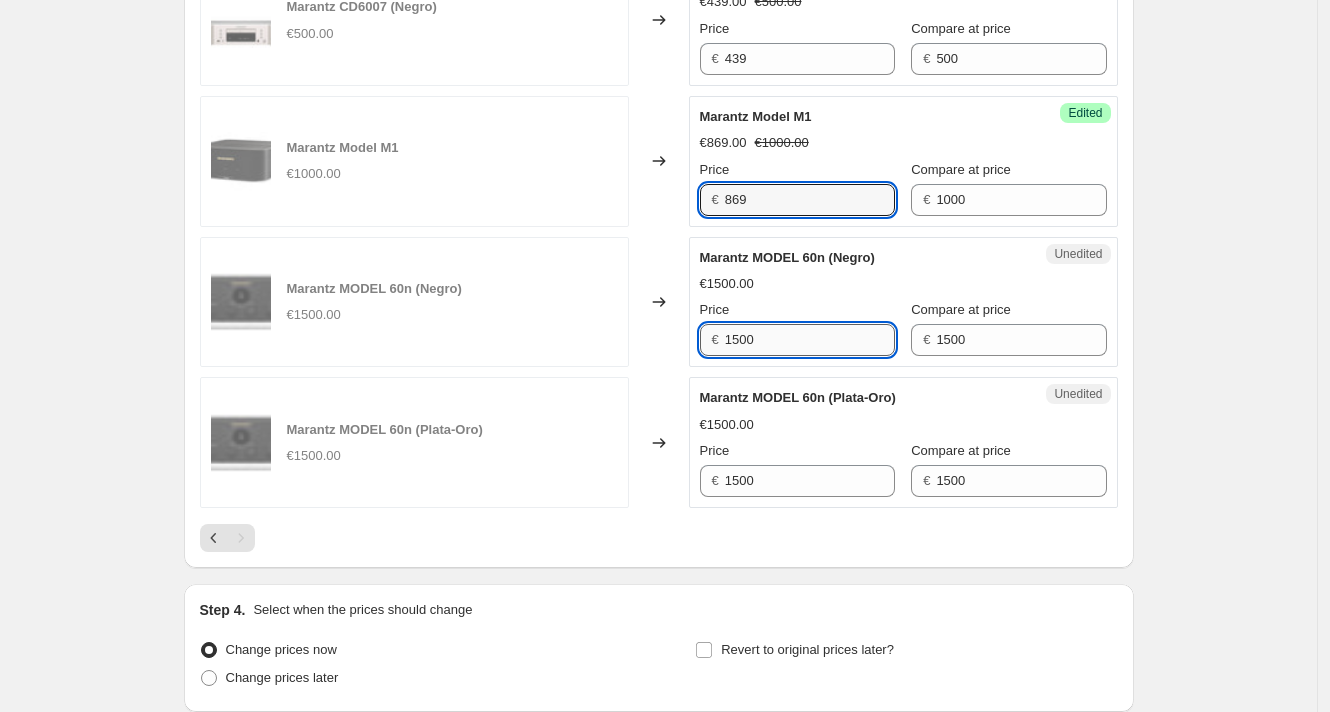 click on "1500" at bounding box center (810, 340) 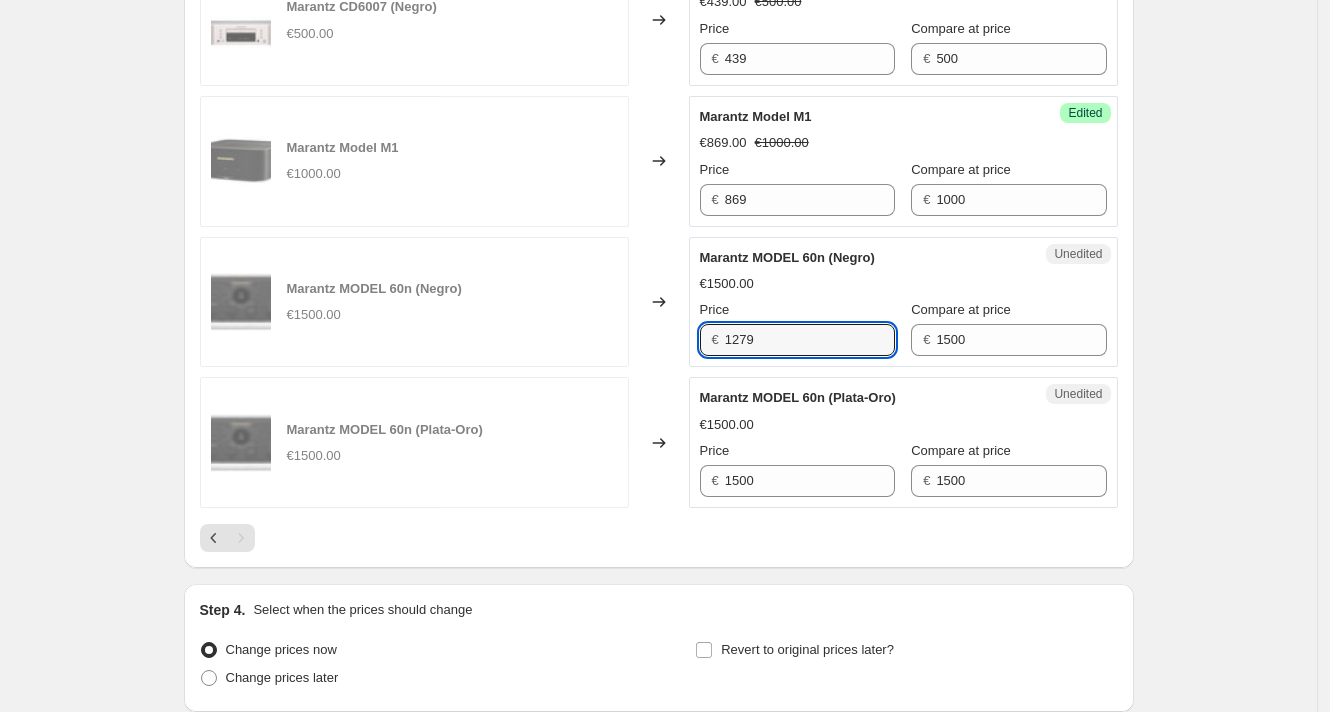 type on "1279" 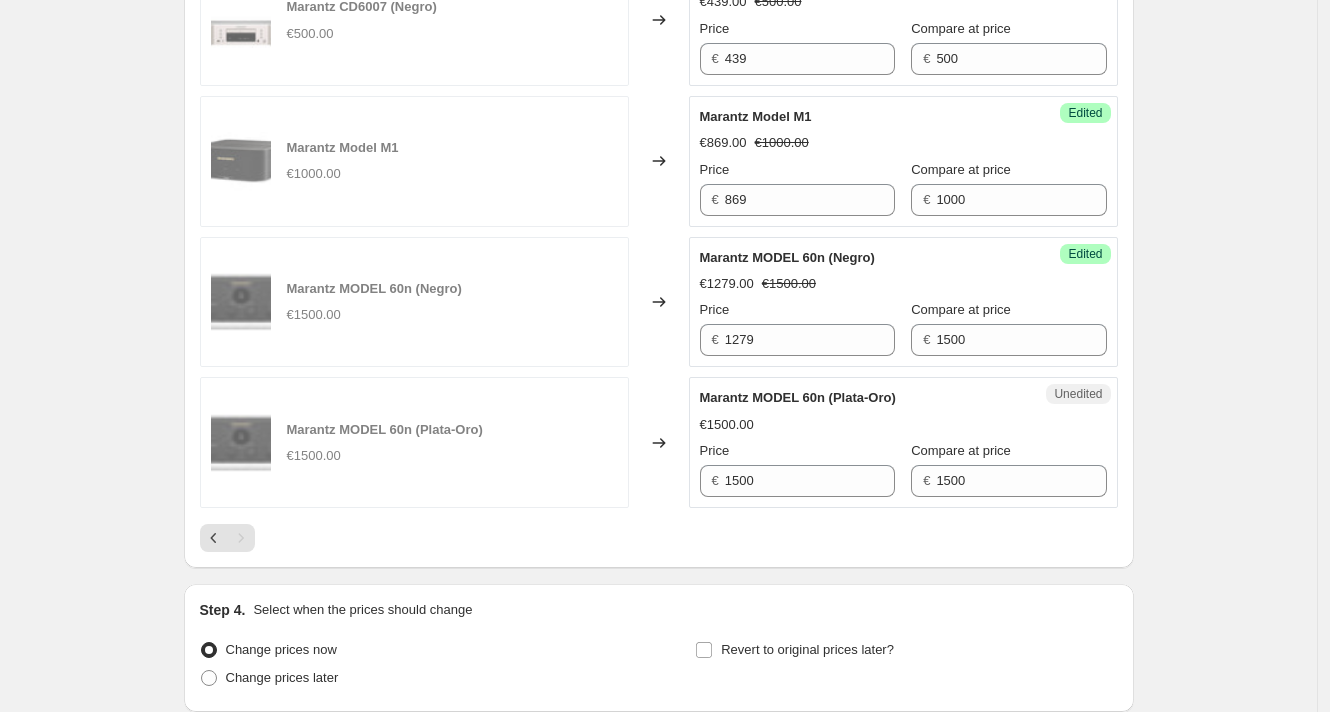 click at bounding box center [659, 538] 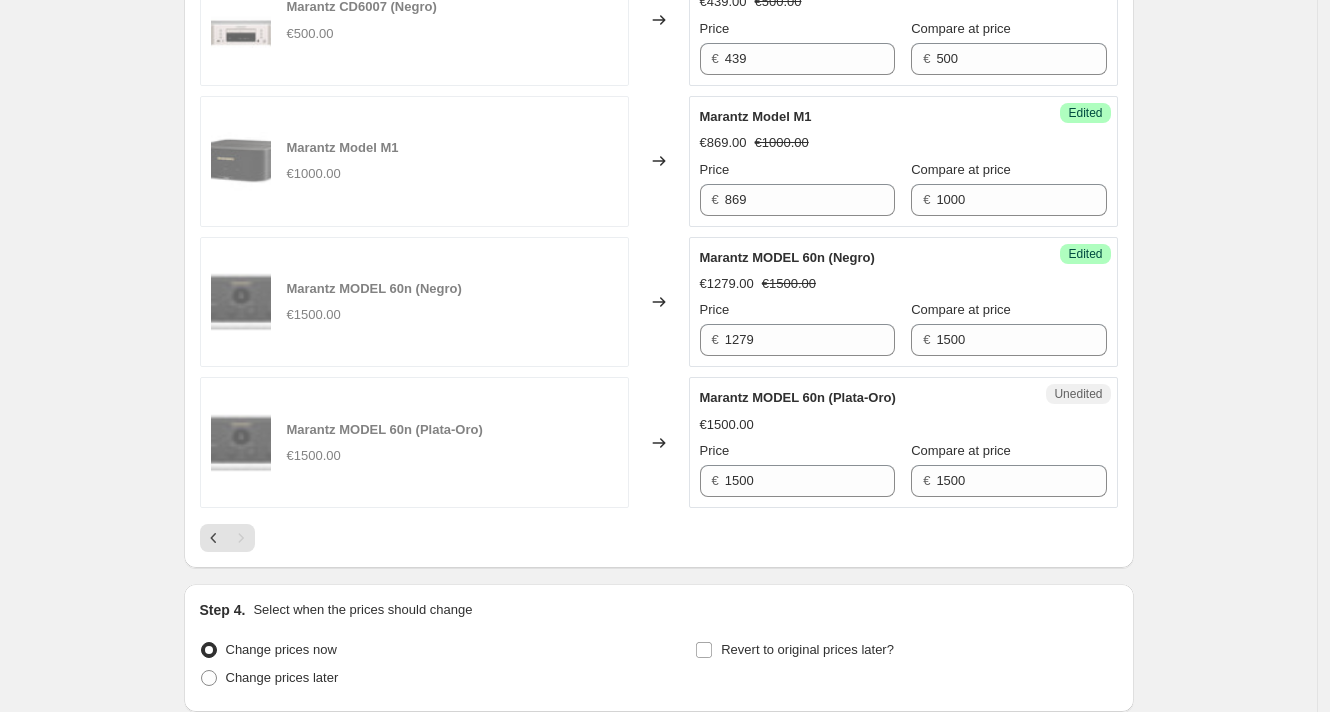 scroll, scrollTop: 3415, scrollLeft: 0, axis: vertical 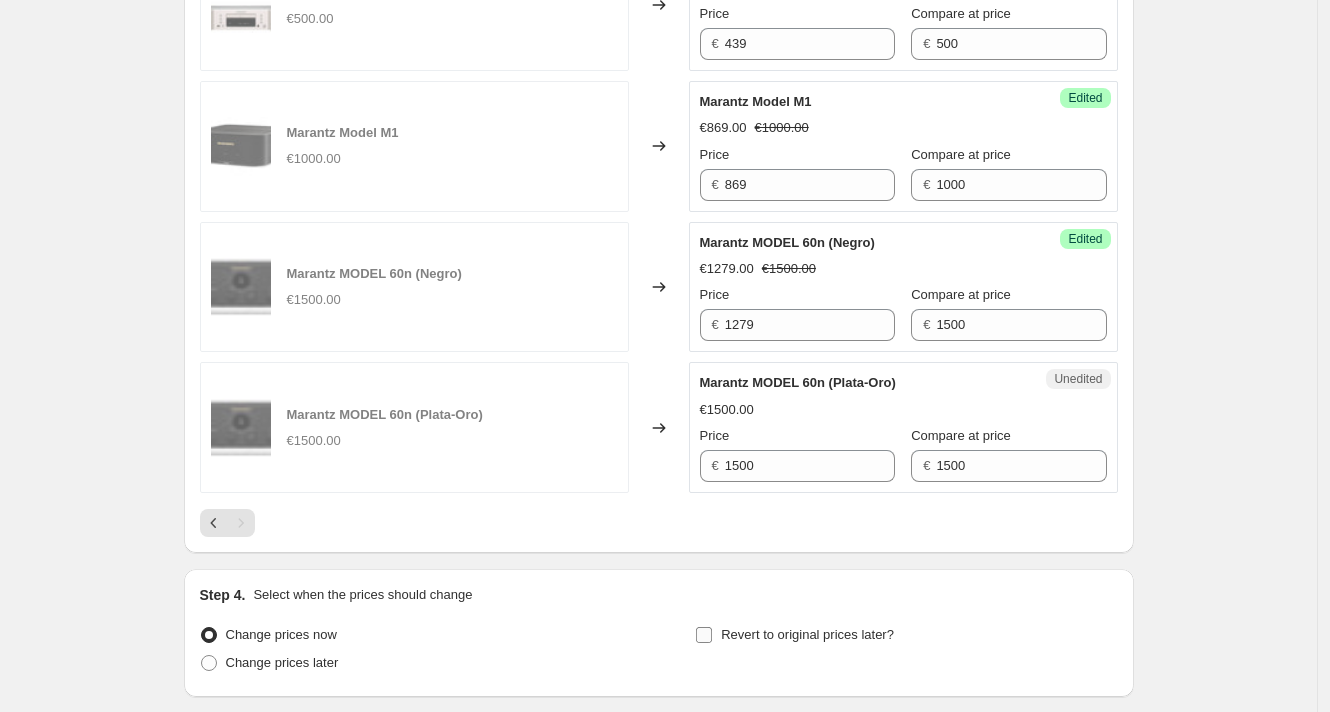 click on "Revert to original prices later?" at bounding box center (794, 635) 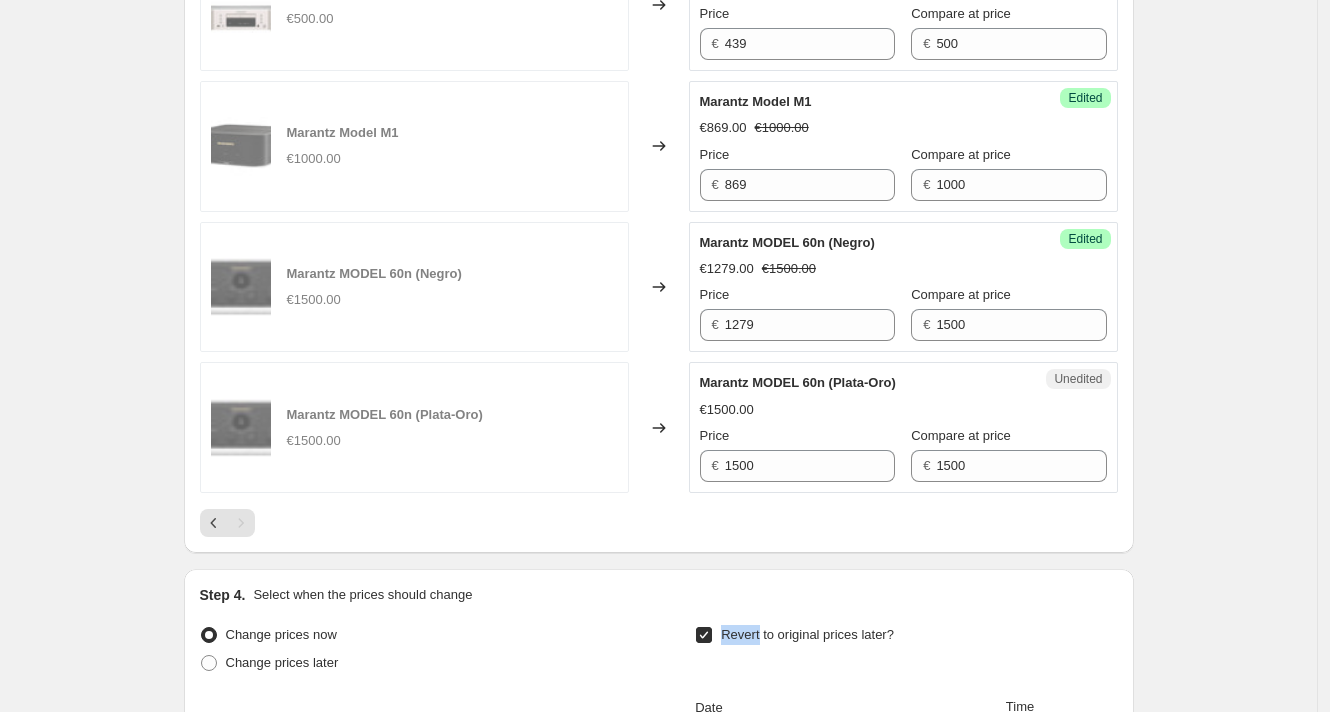click on "Revert to original prices later?" at bounding box center [794, 635] 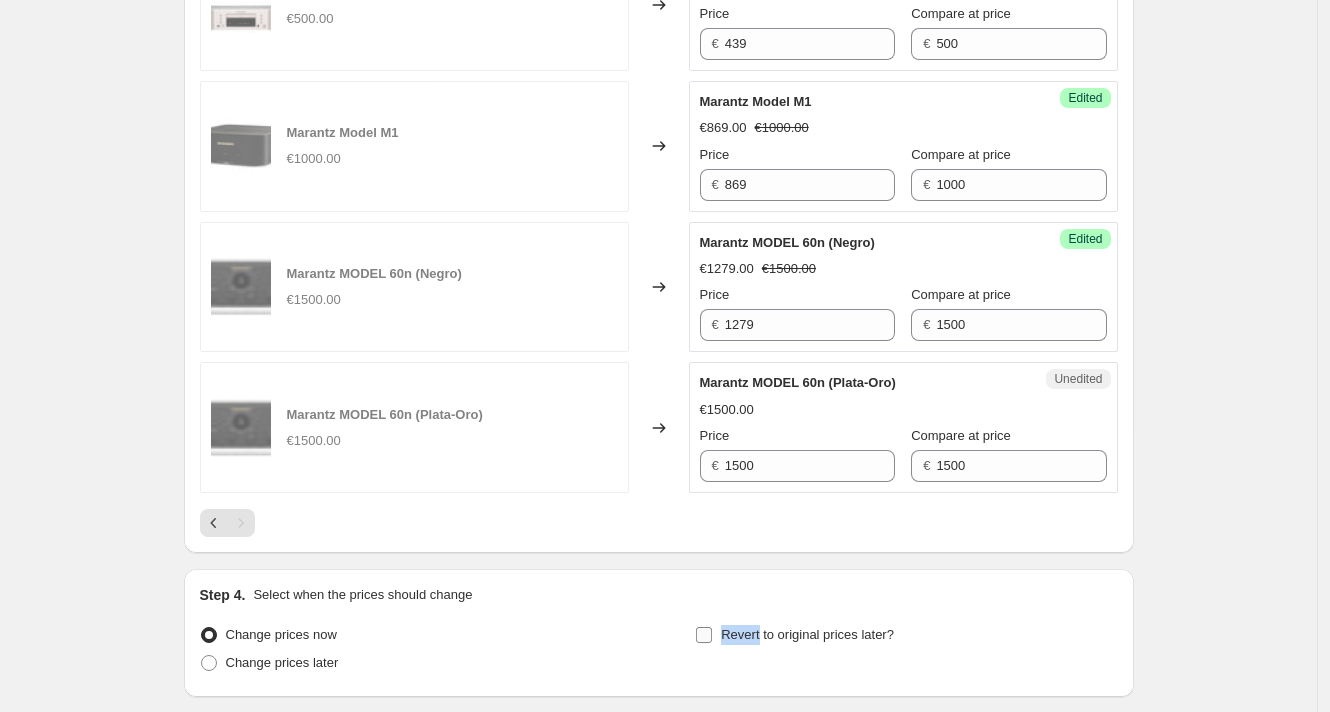 click on "Revert to original prices later?" at bounding box center [807, 634] 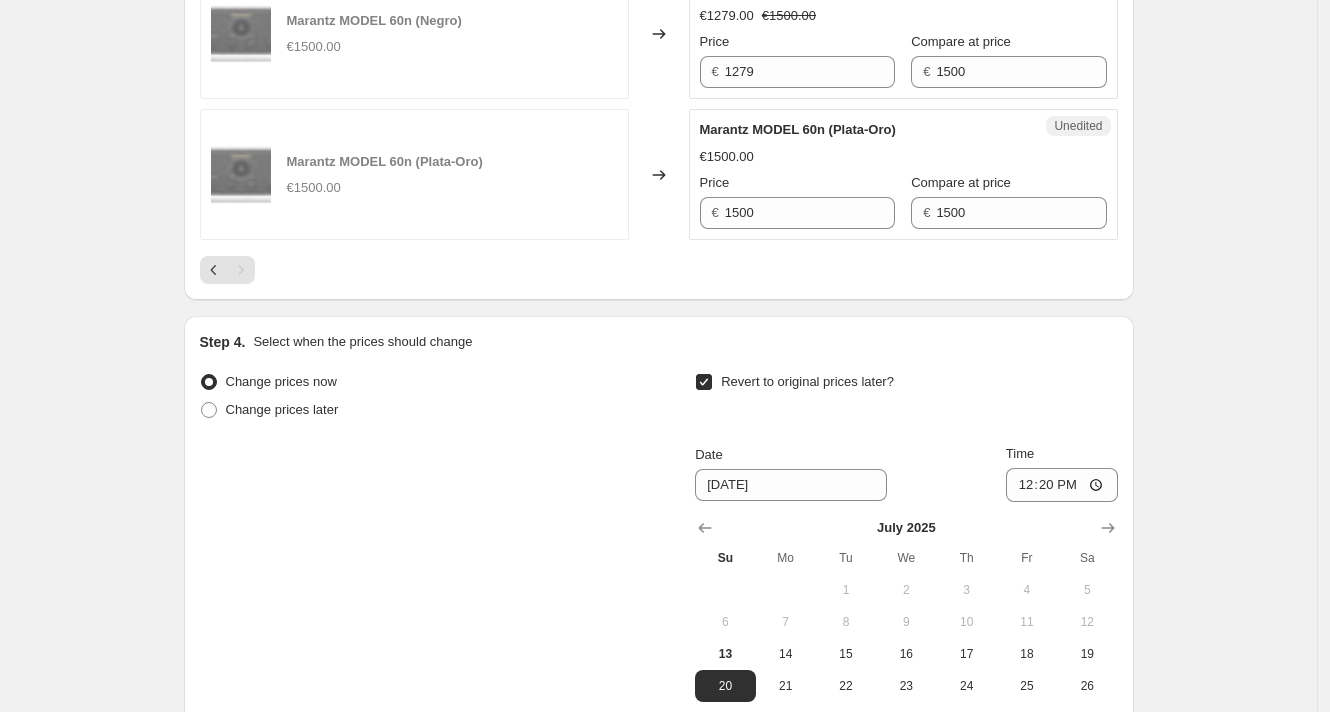 scroll, scrollTop: 3682, scrollLeft: 0, axis: vertical 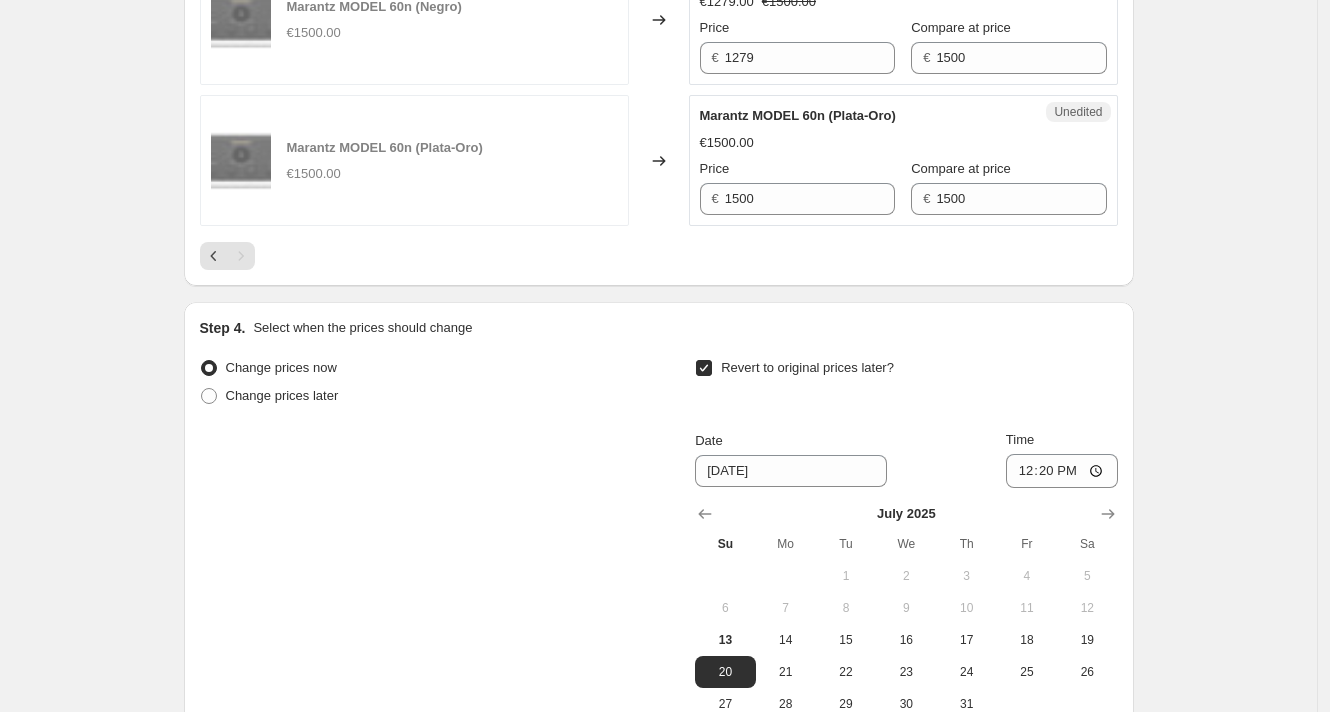 click on "Revert to original prices later?" at bounding box center (794, 368) 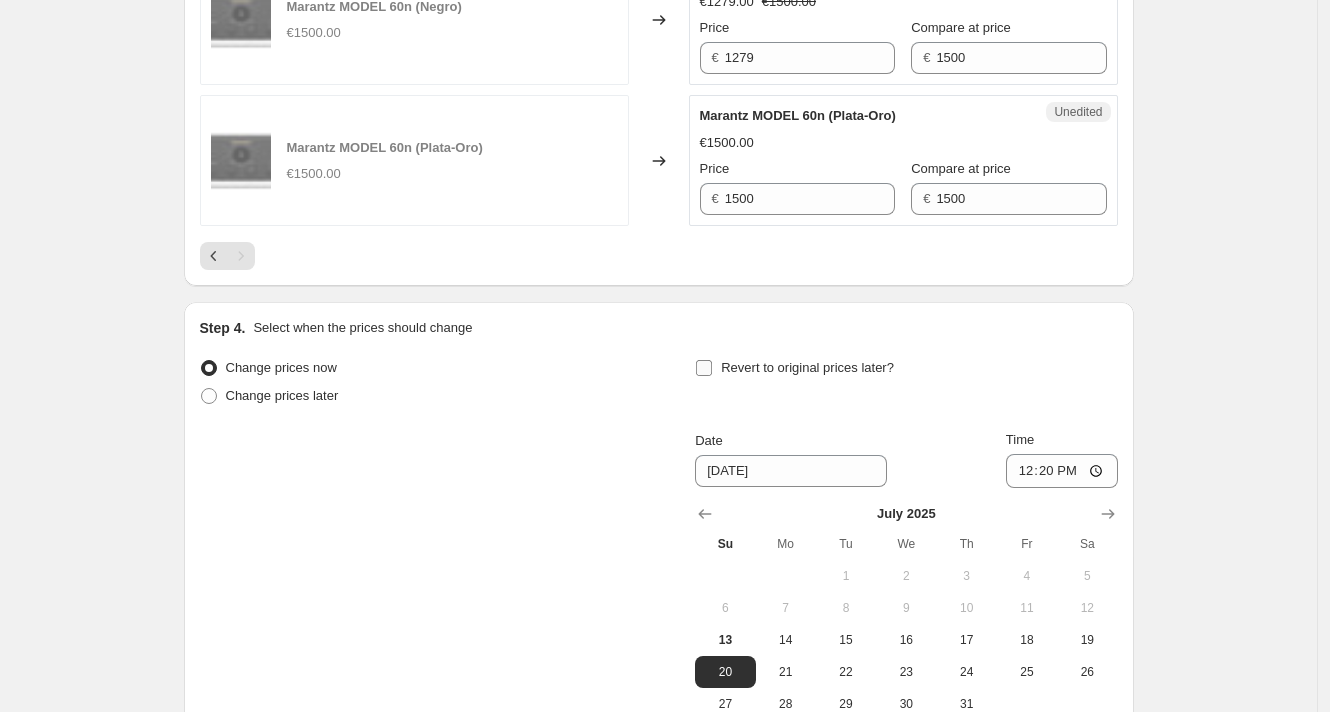 checkbox on "false" 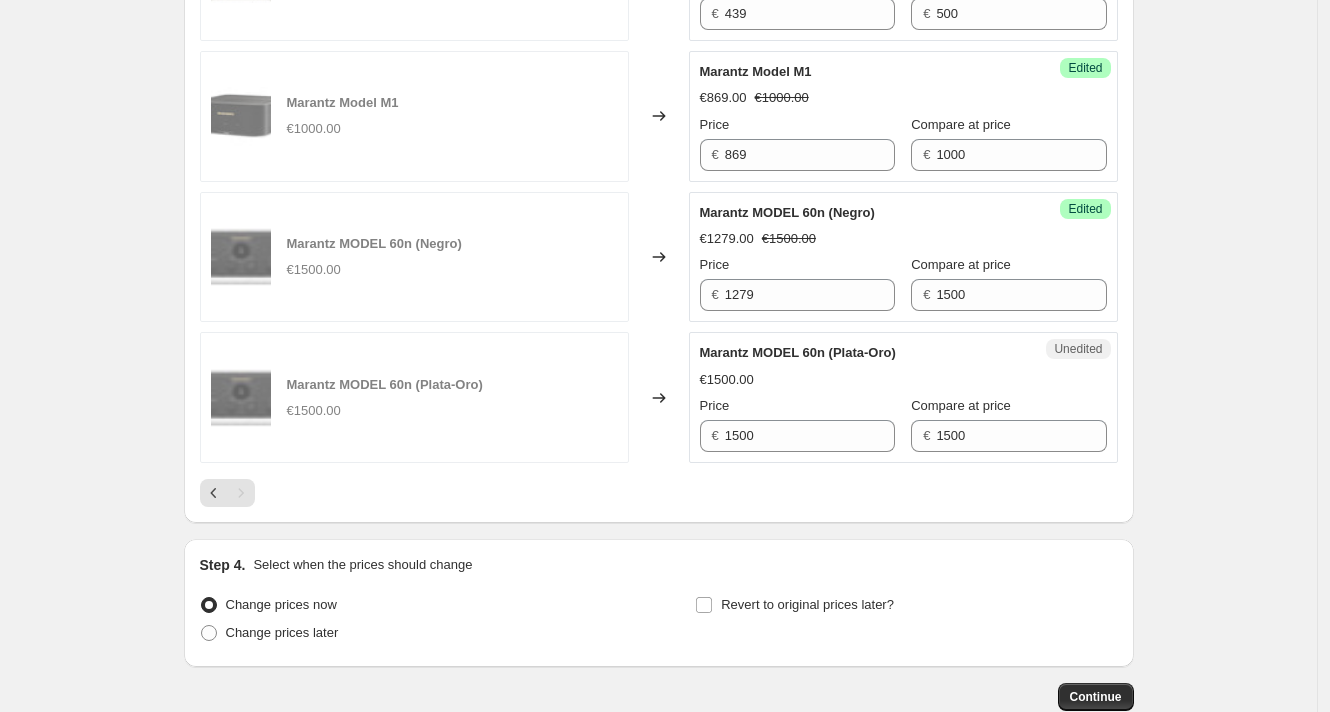 scroll, scrollTop: 3473, scrollLeft: 0, axis: vertical 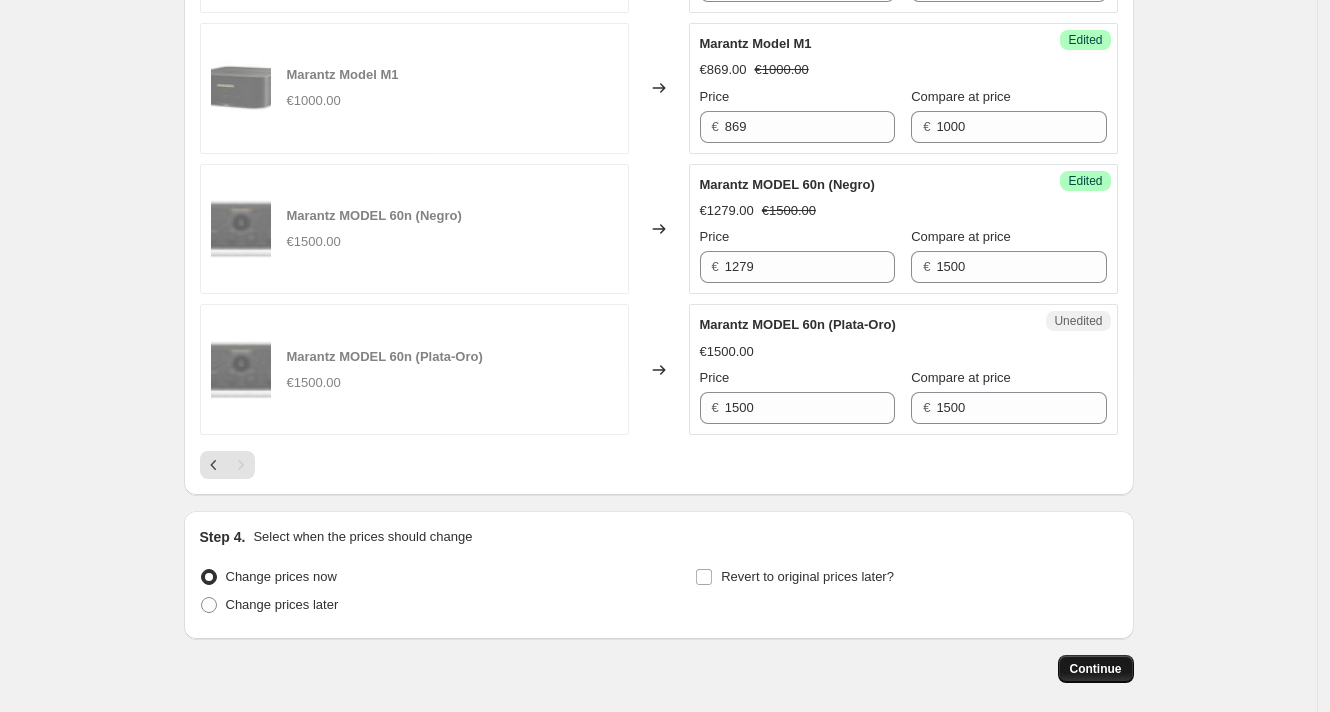 click on "Continue" at bounding box center [1096, 669] 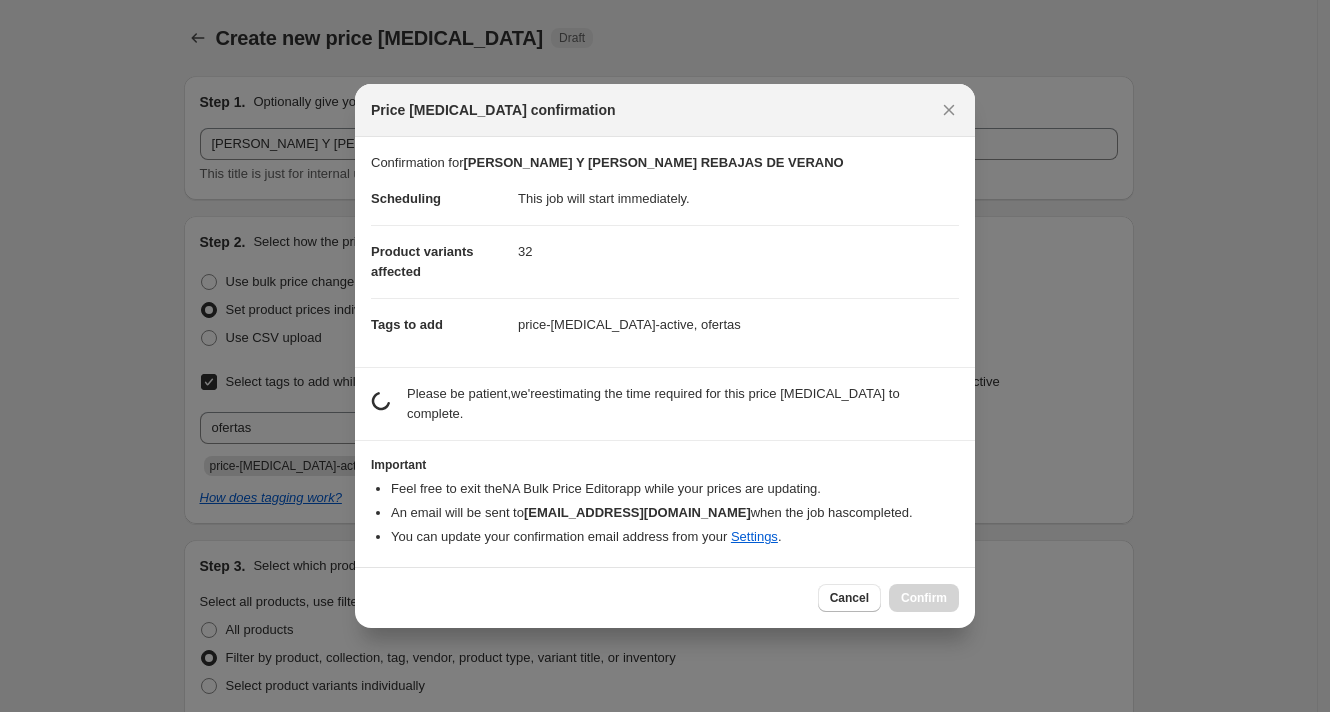 scroll, scrollTop: 0, scrollLeft: 0, axis: both 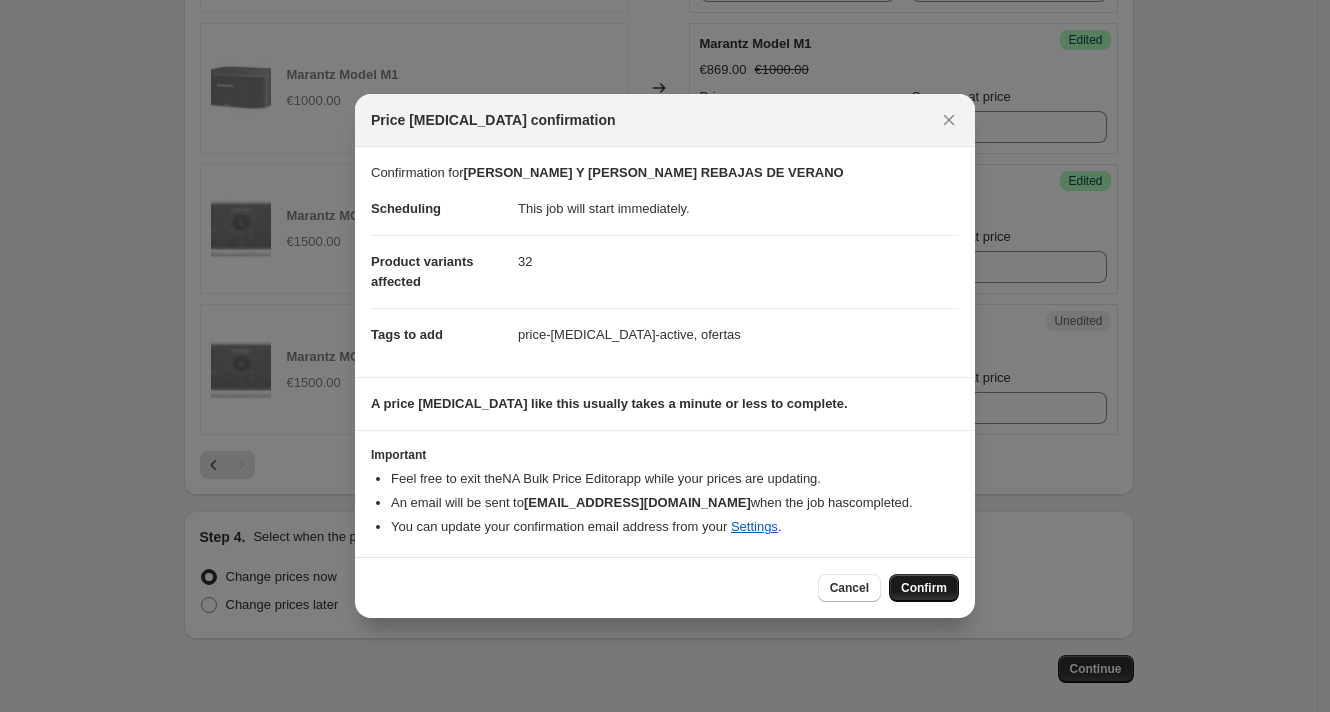 click on "Confirm" at bounding box center (924, 588) 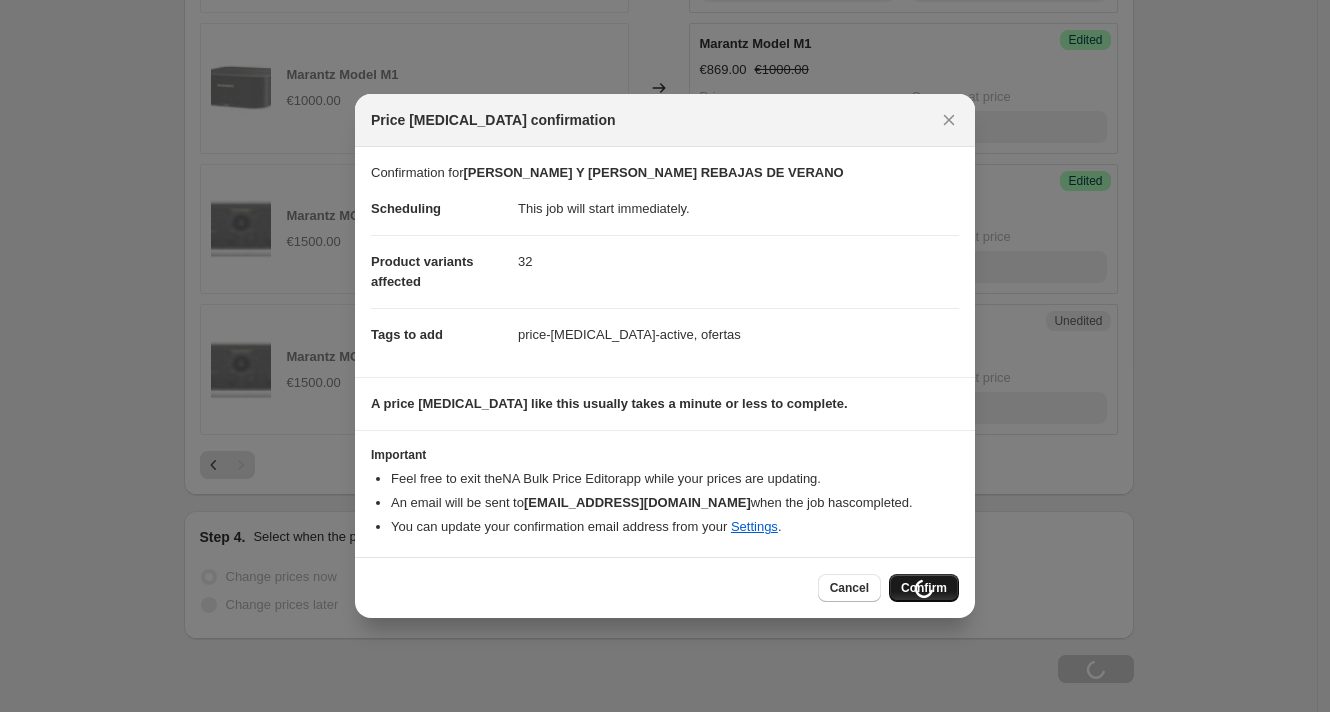 scroll, scrollTop: 3541, scrollLeft: 0, axis: vertical 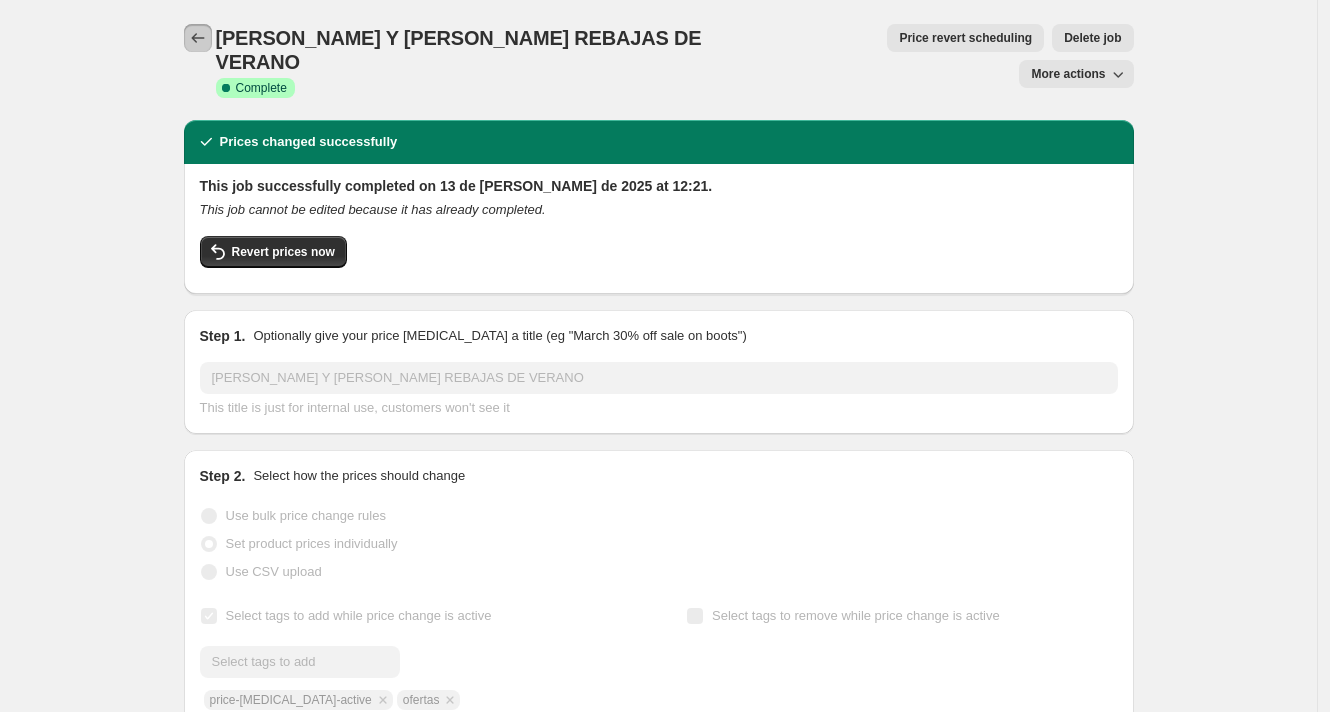 click 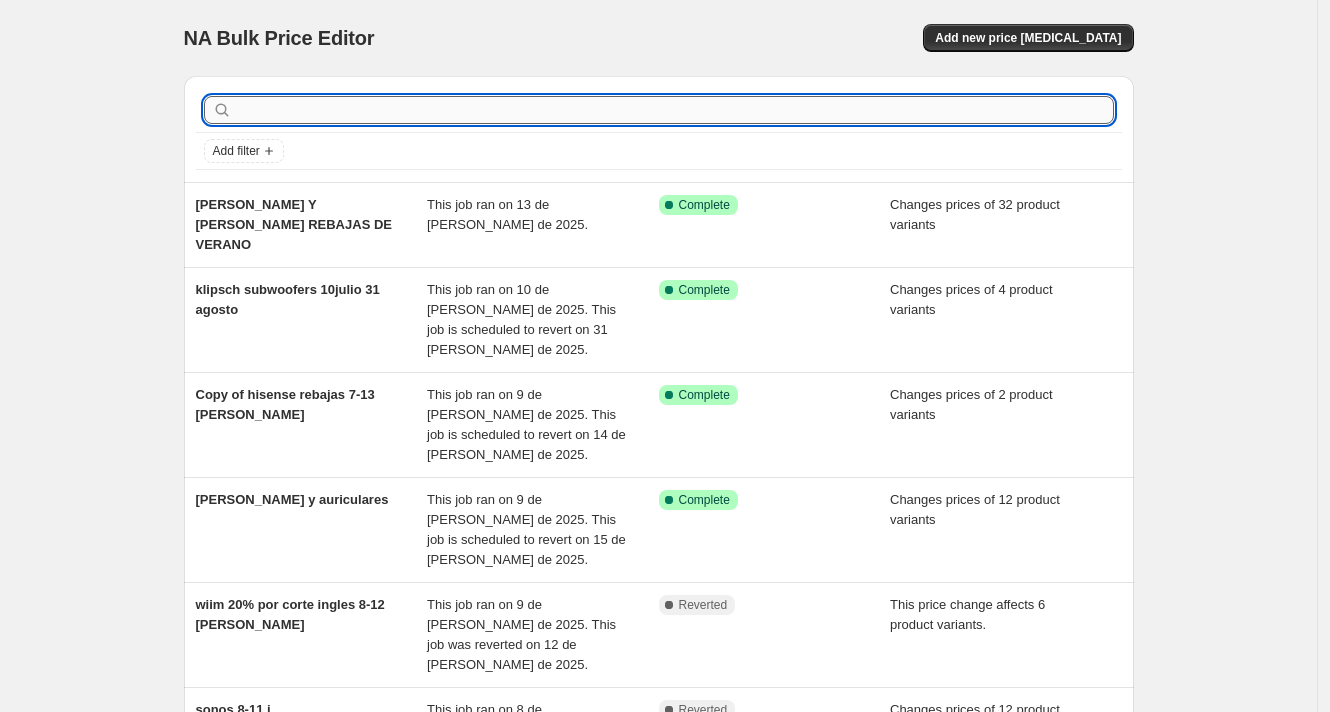 click at bounding box center [675, 110] 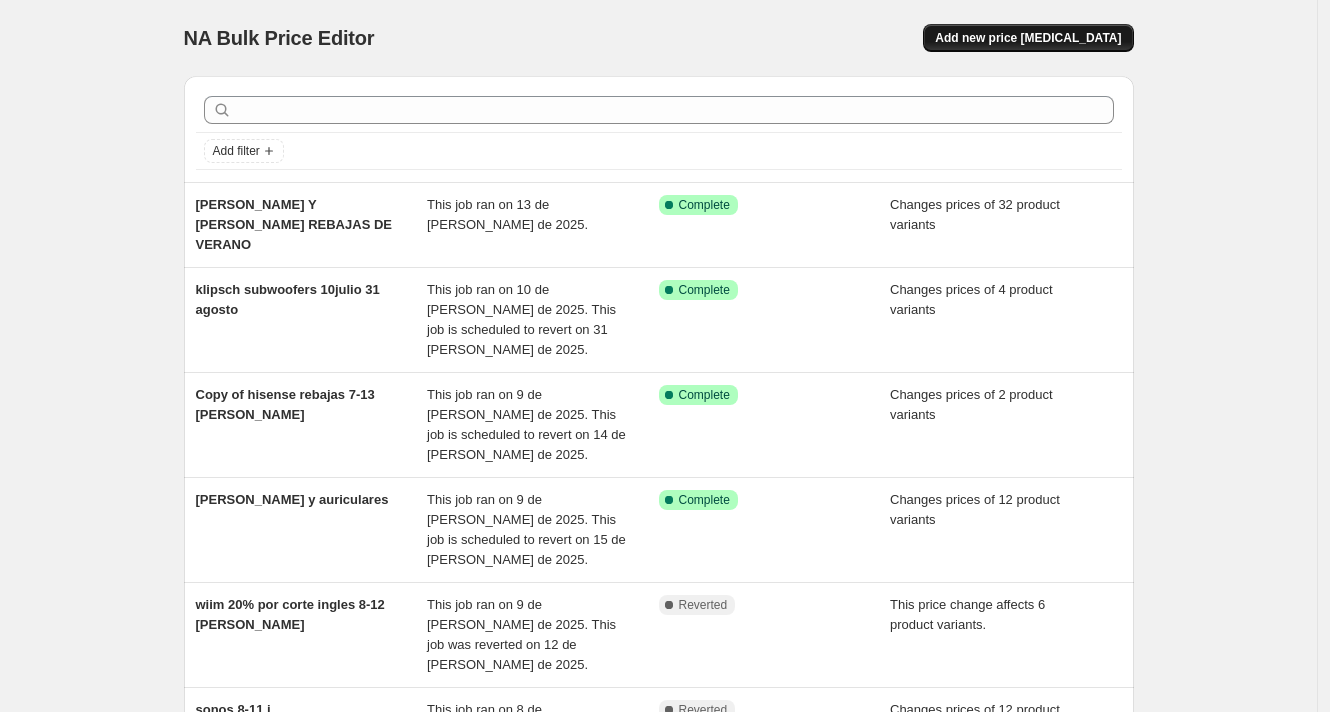 click on "Add new price [MEDICAL_DATA]" at bounding box center (1028, 38) 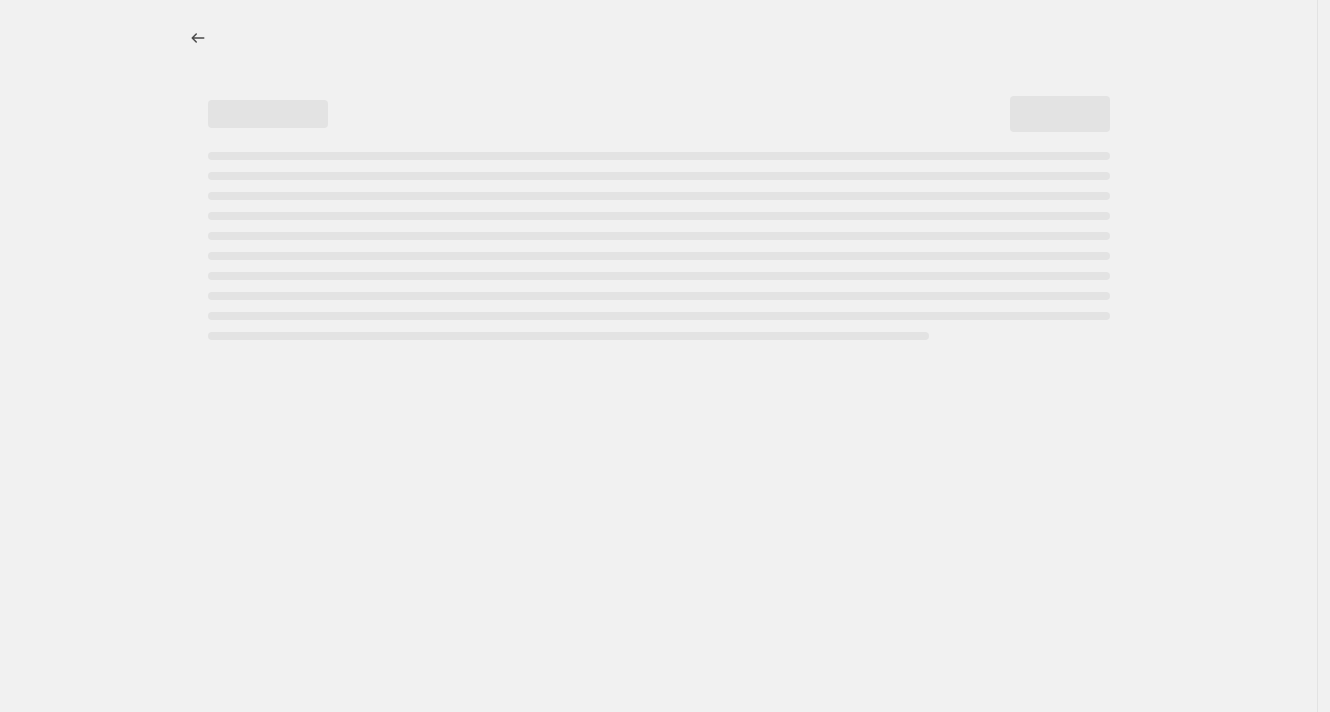 select on "percentage" 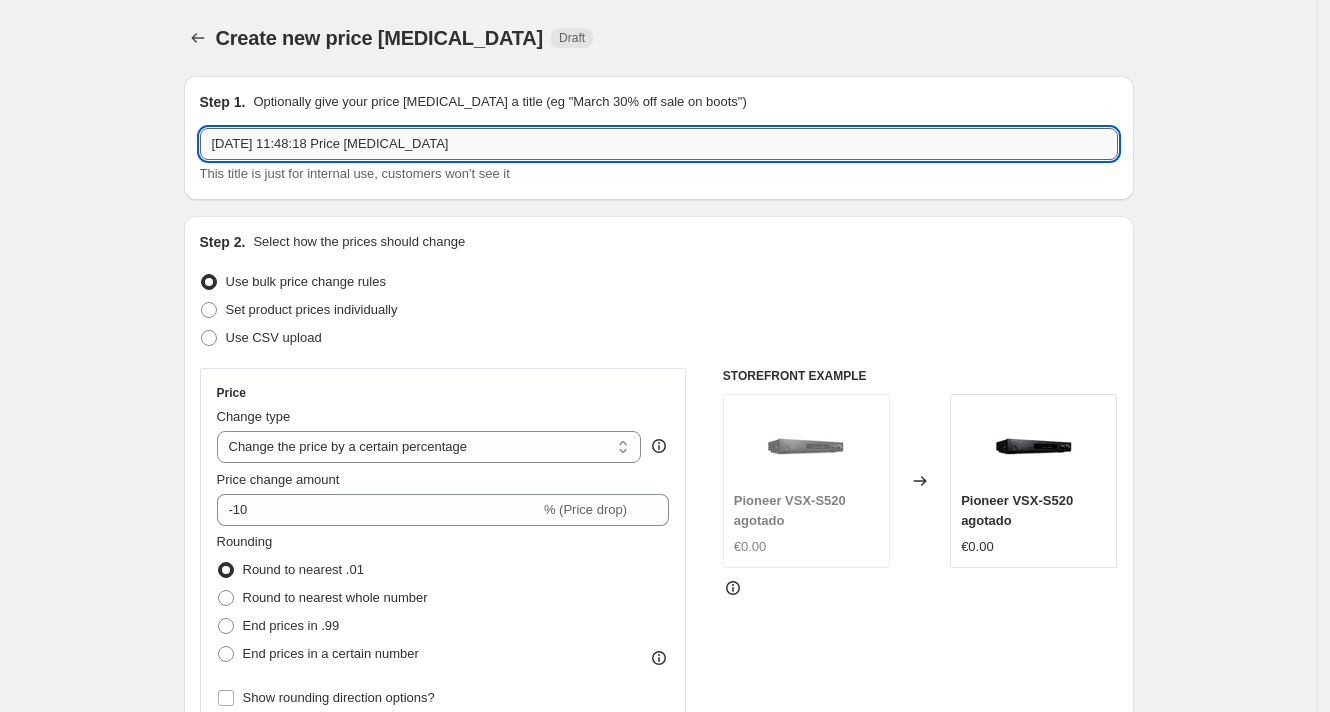 click on "[DATE] 11:48:18 Price [MEDICAL_DATA]" at bounding box center (659, 144) 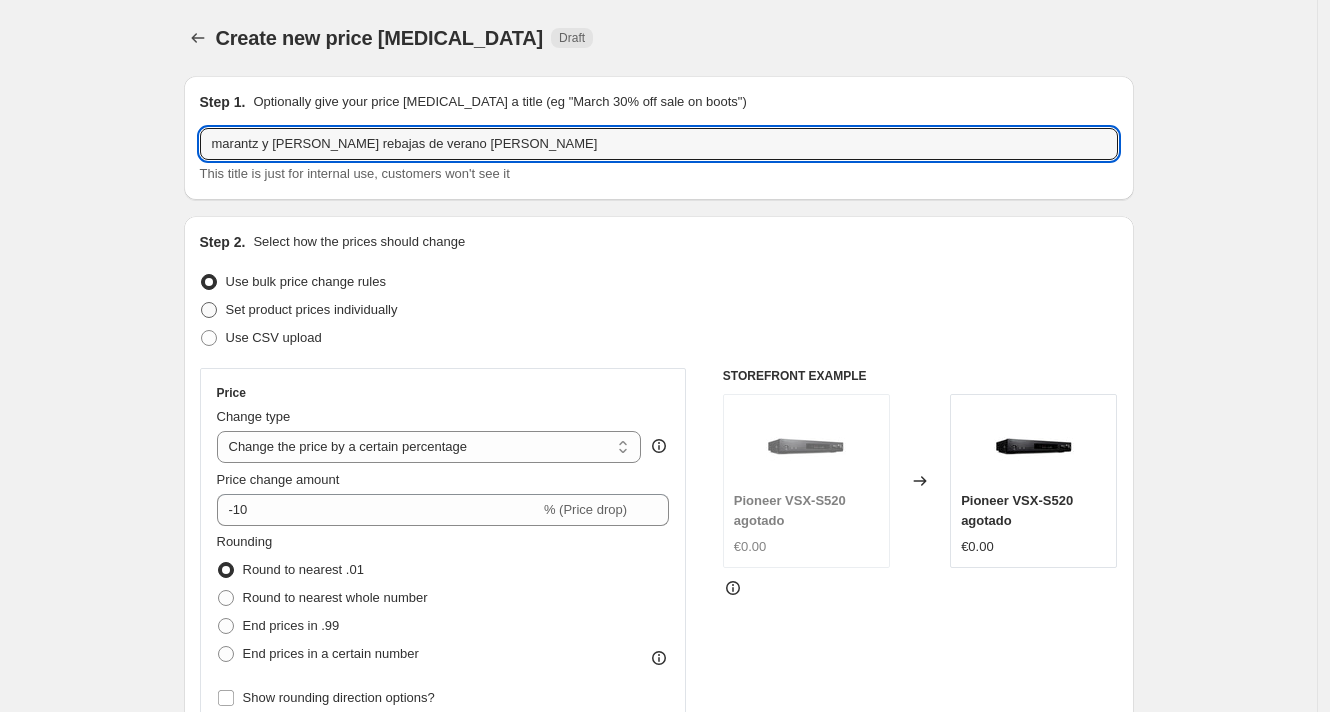type on "marantz y [PERSON_NAME] rebajas de verano [PERSON_NAME]" 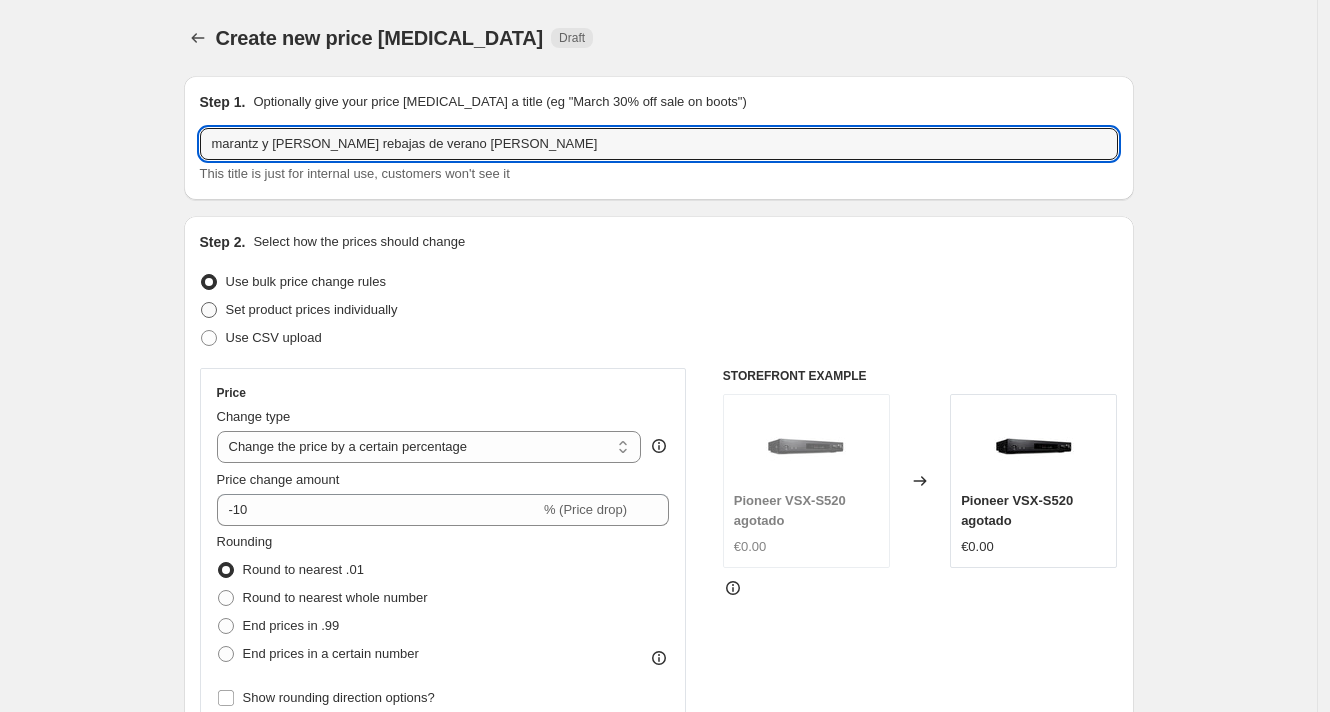 radio on "true" 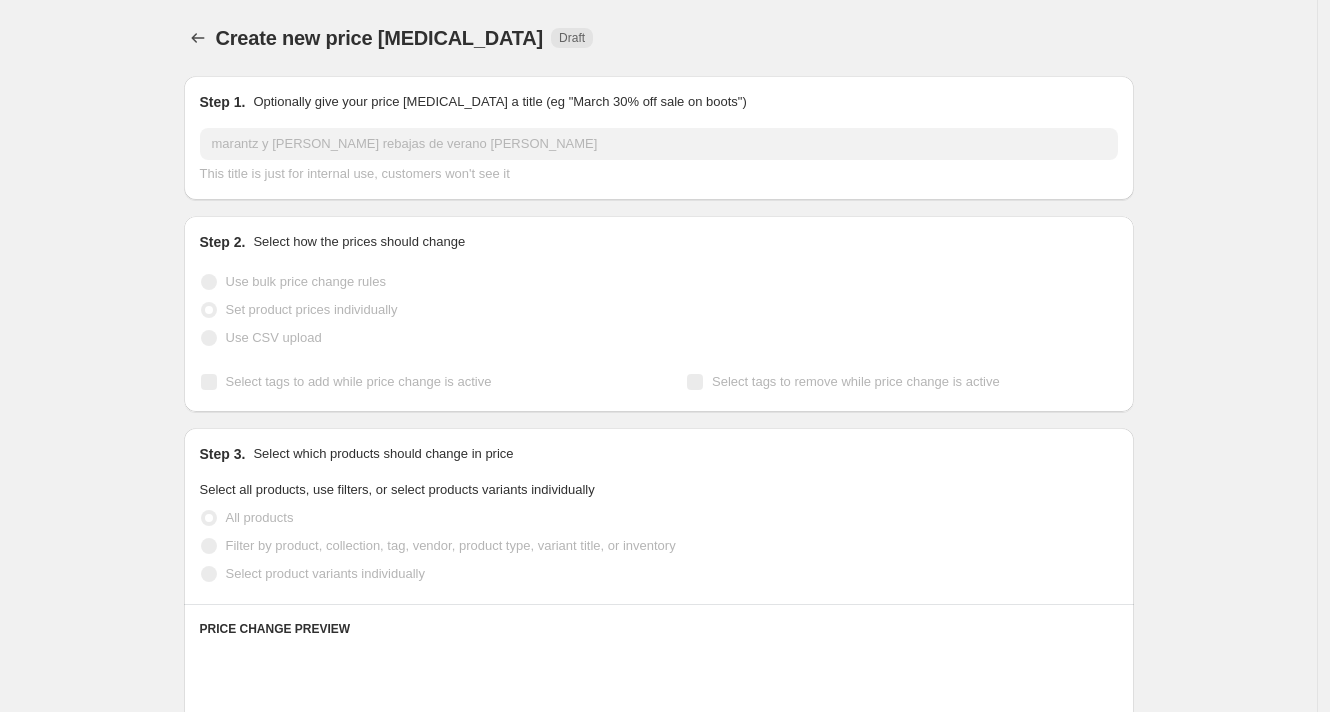 click on "Select tags to add while price change is active" at bounding box center [359, 381] 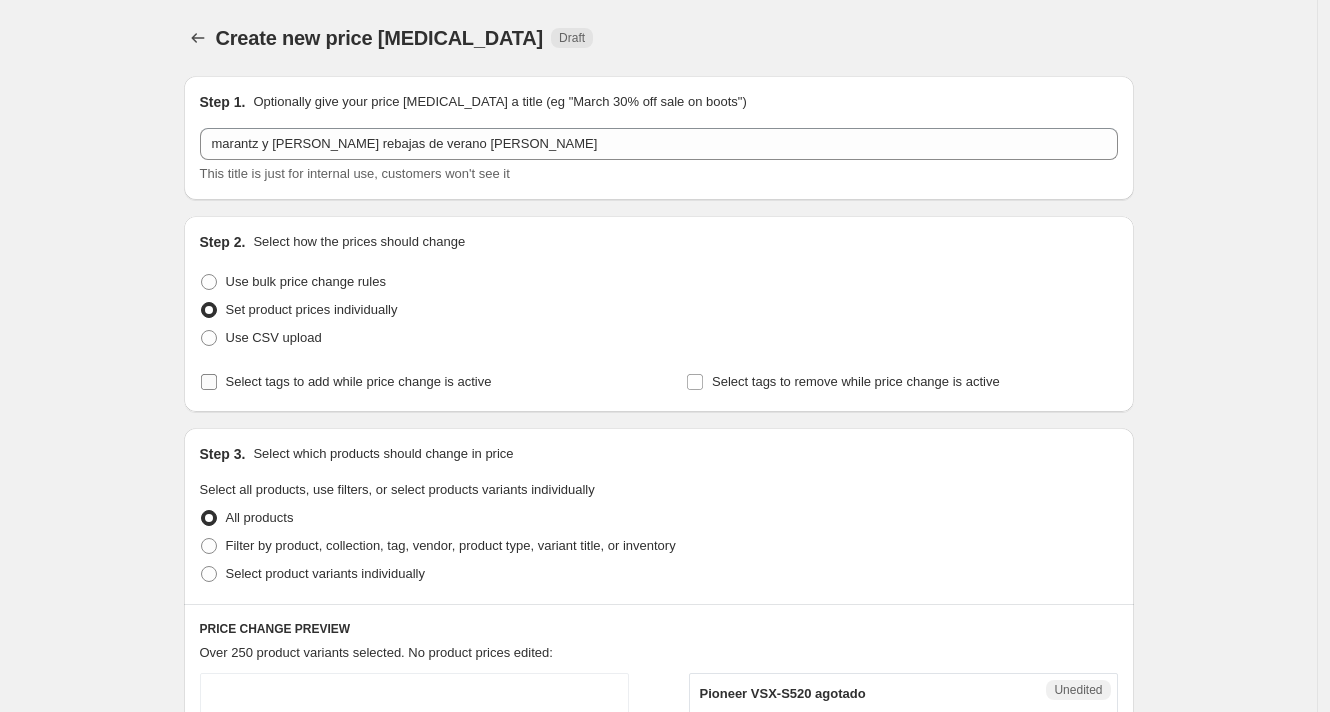 click on "Select tags to add while price change is active" at bounding box center [359, 381] 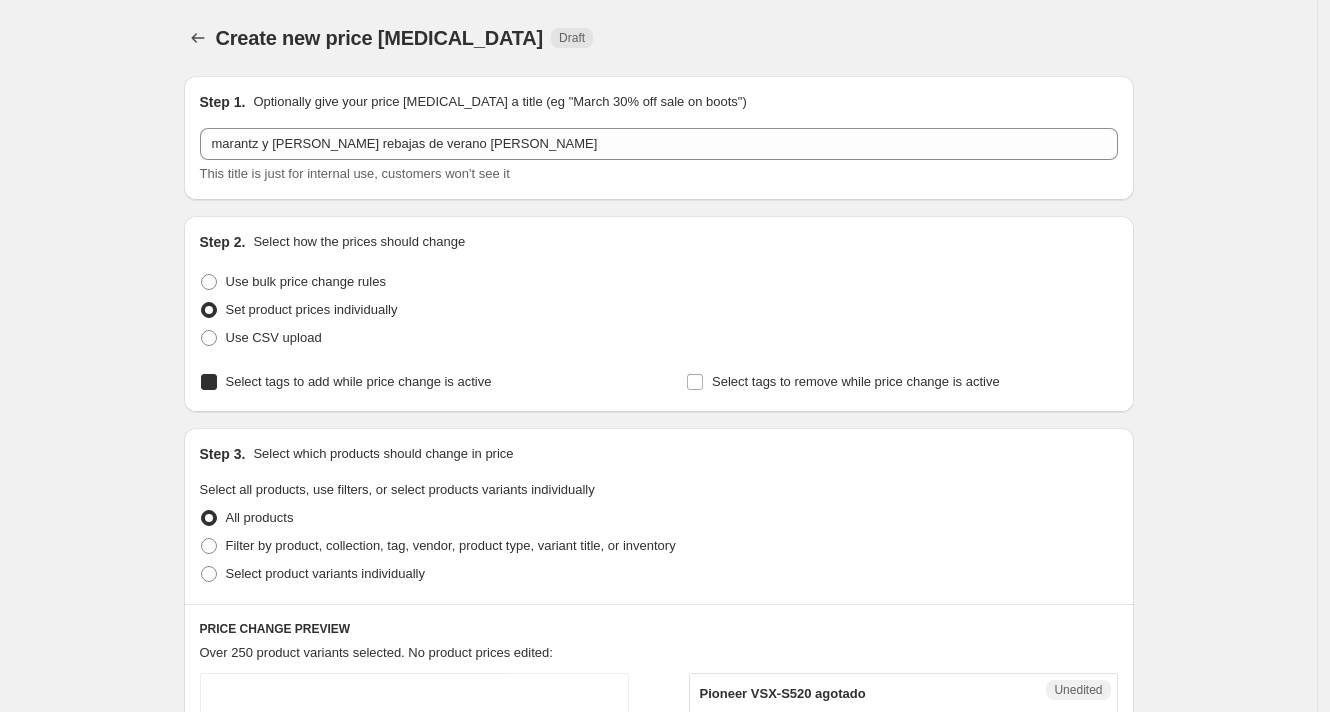 checkbox on "true" 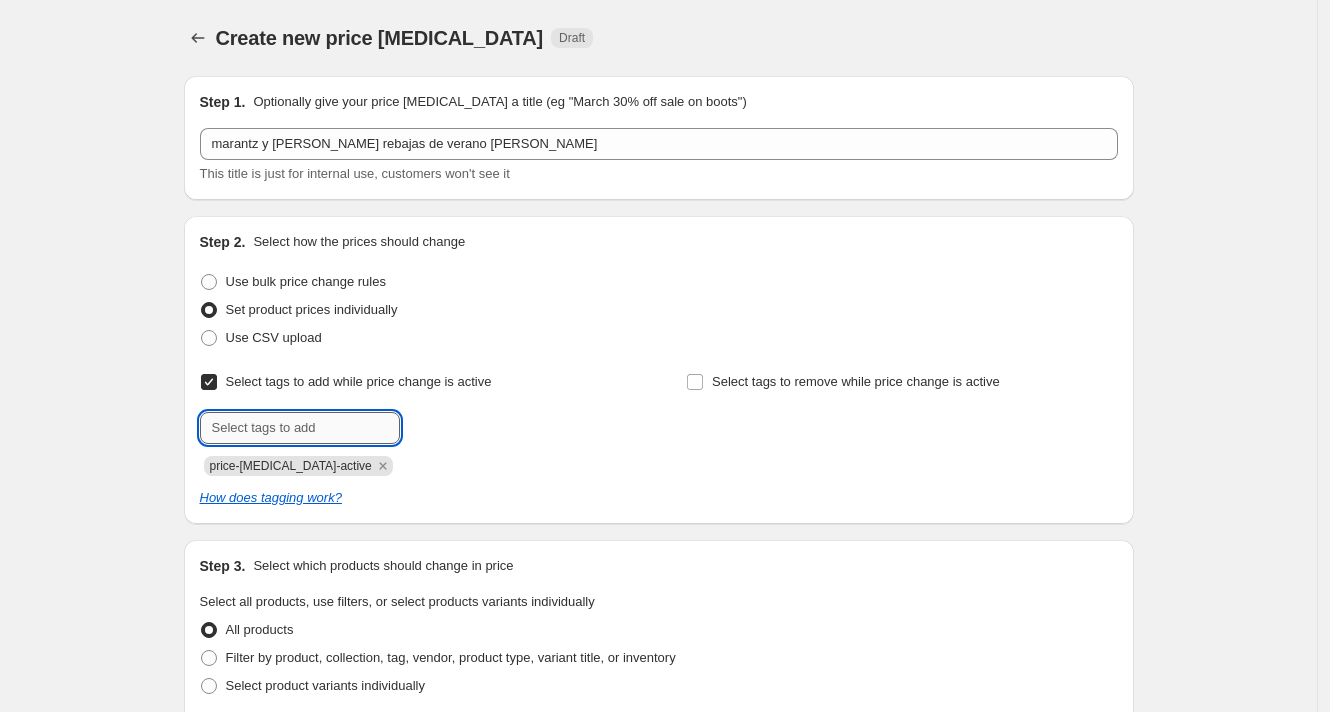 click at bounding box center [300, 428] 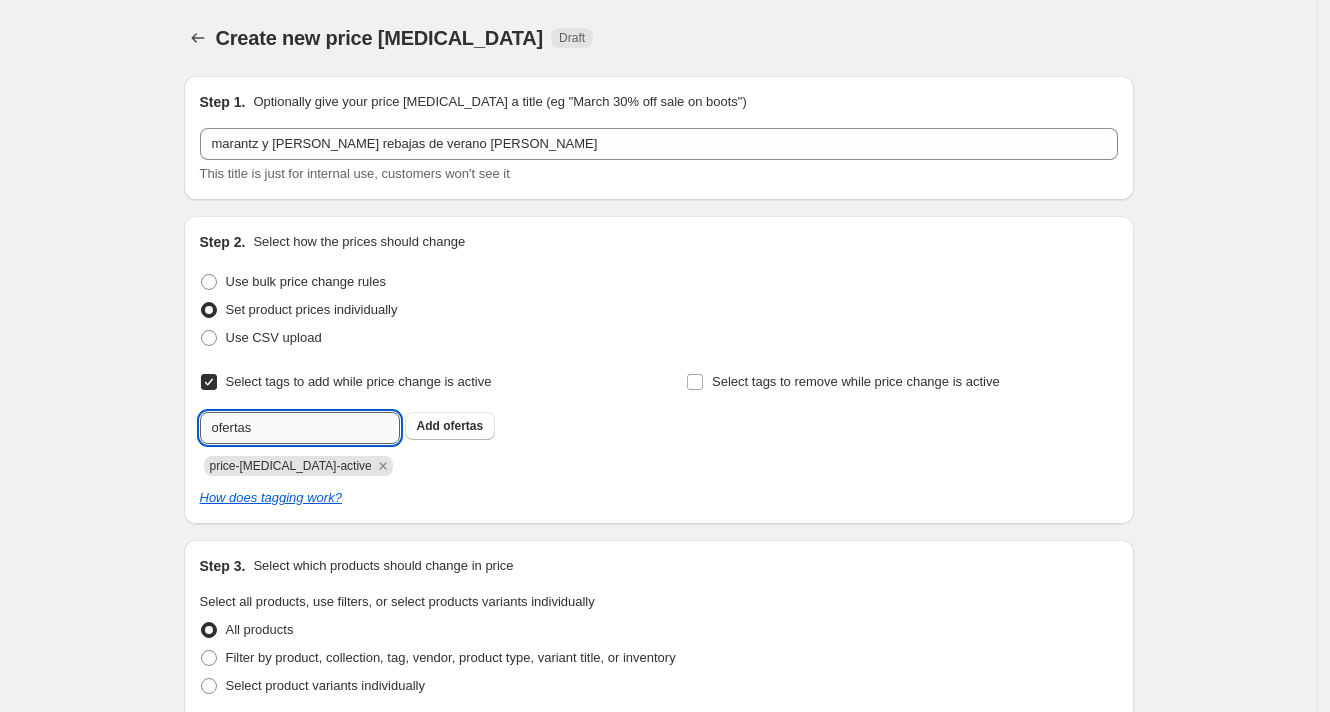 type on "ofertas" 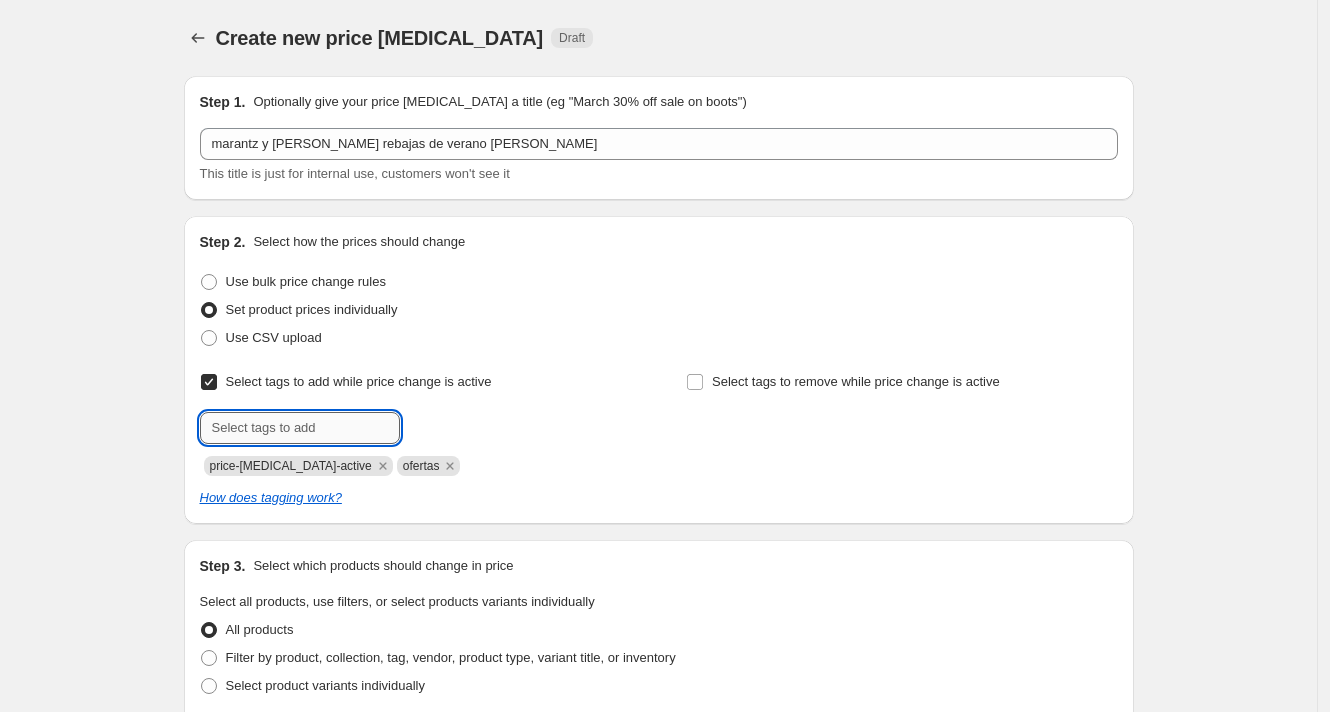 scroll, scrollTop: 138, scrollLeft: 0, axis: vertical 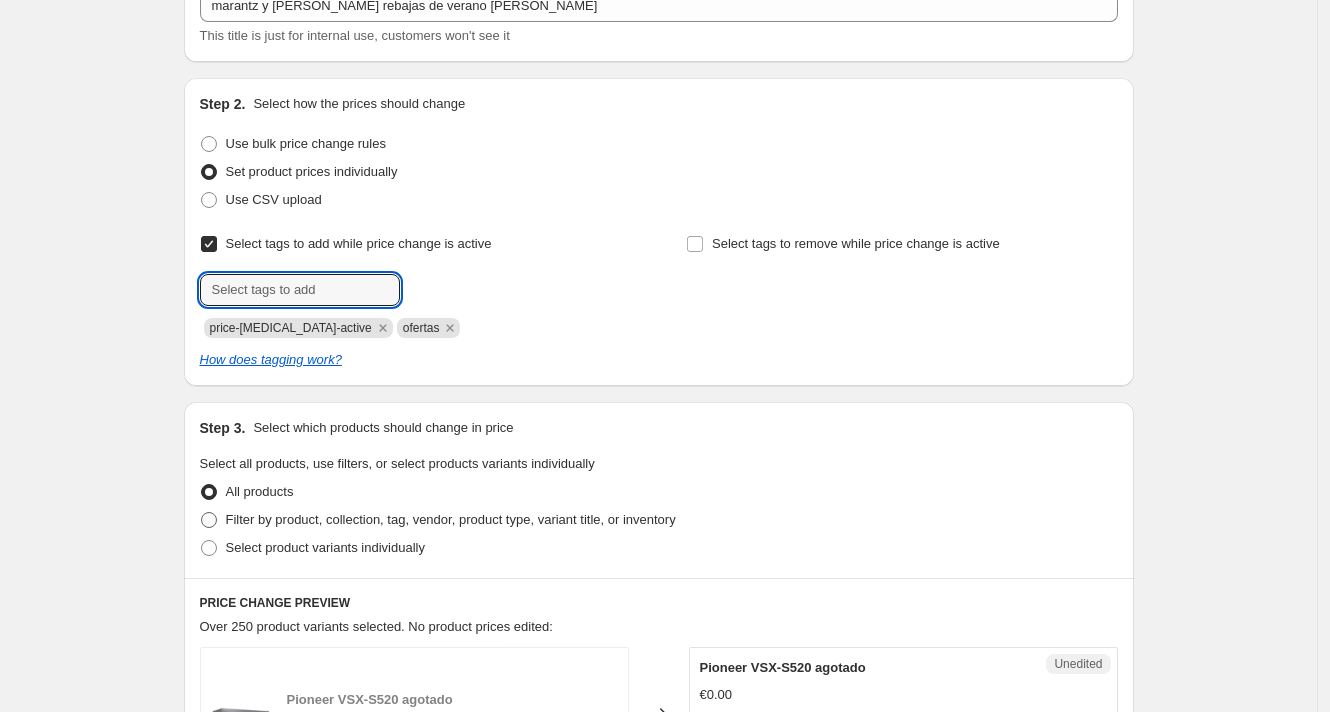 click on "Filter by product, collection, tag, vendor, product type, variant title, or inventory" at bounding box center (451, 519) 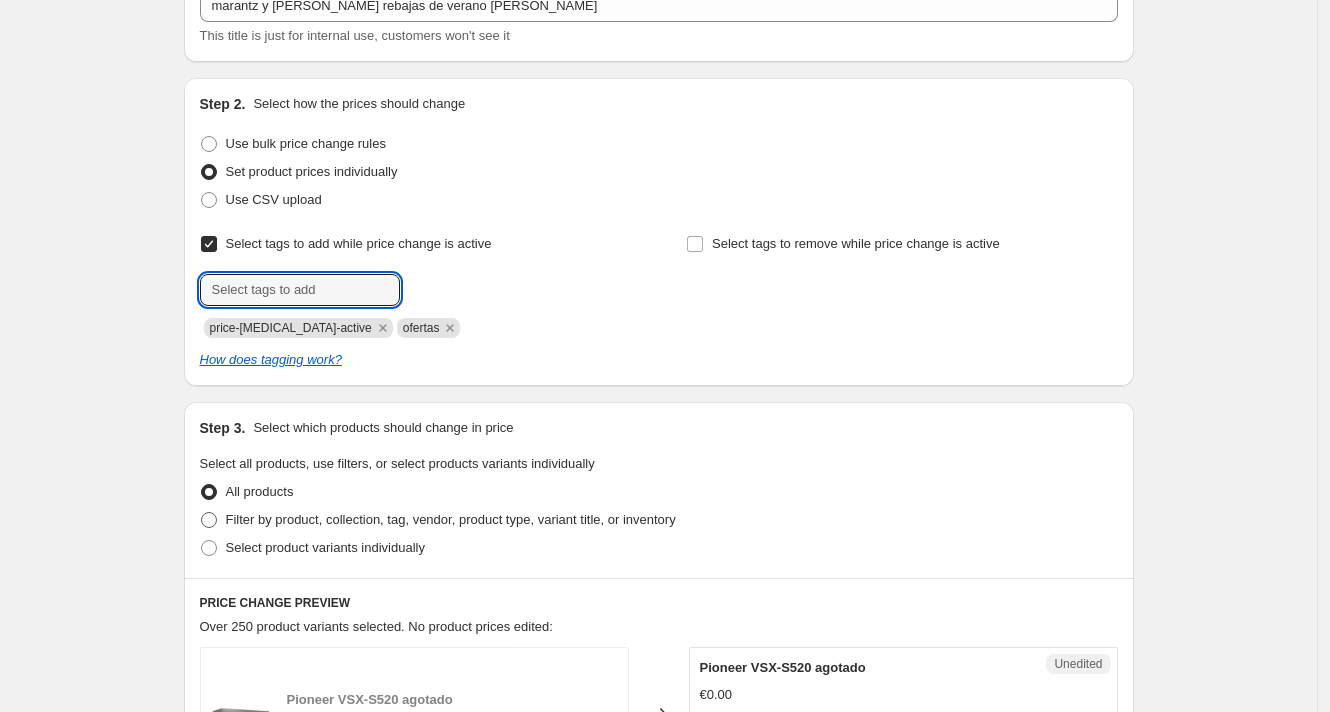 radio on "true" 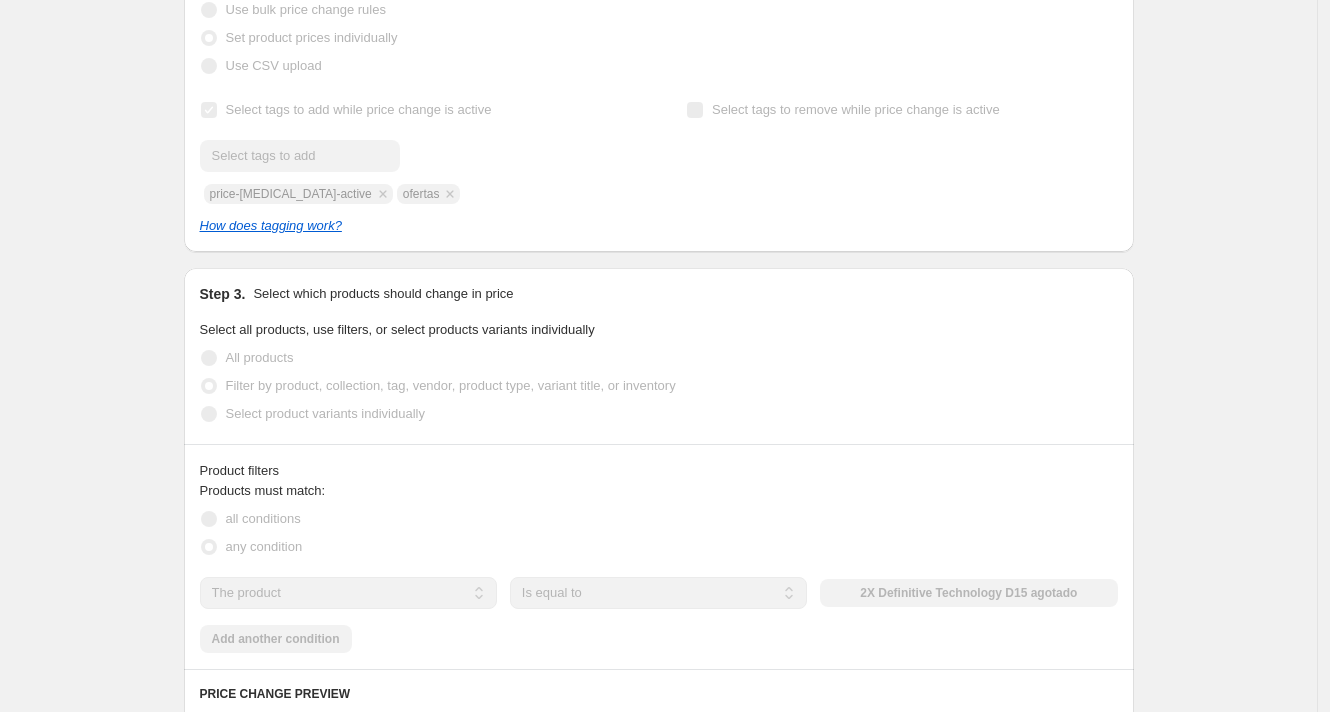 scroll, scrollTop: 391, scrollLeft: 0, axis: vertical 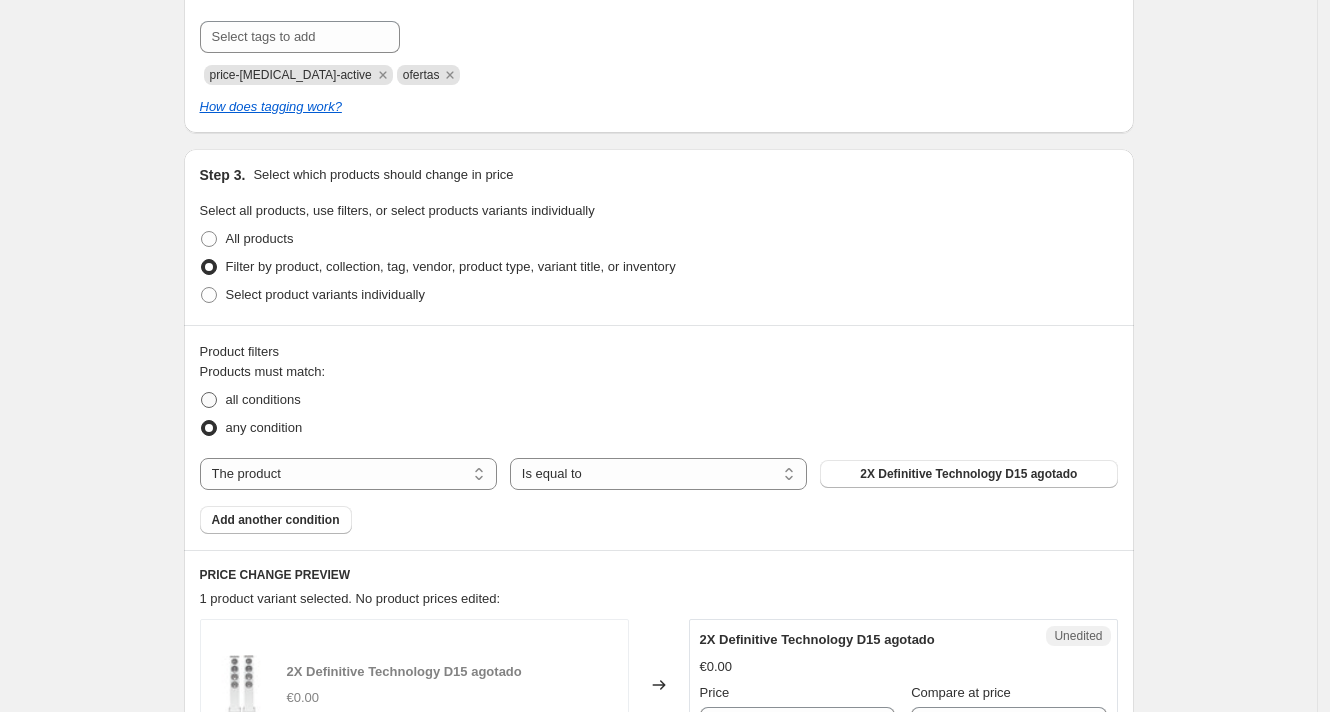 click on "all conditions" at bounding box center [263, 399] 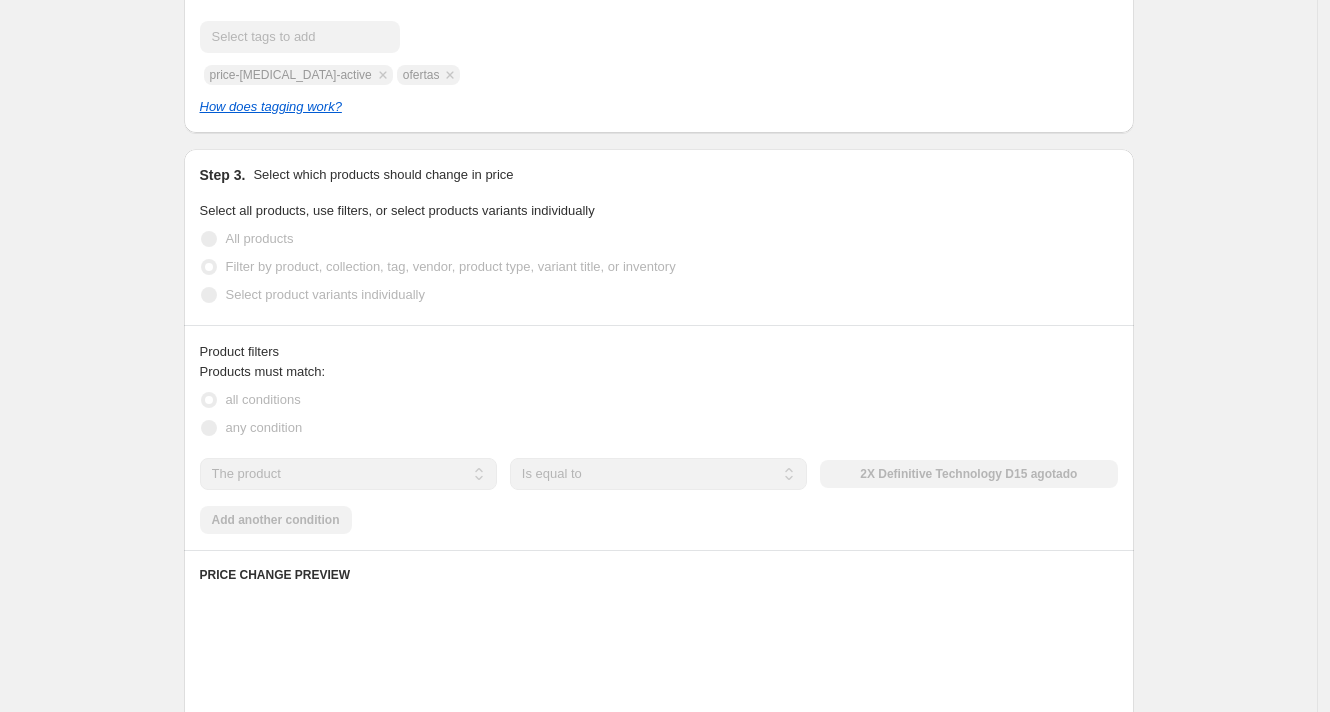 click on "any condition" at bounding box center [264, 427] 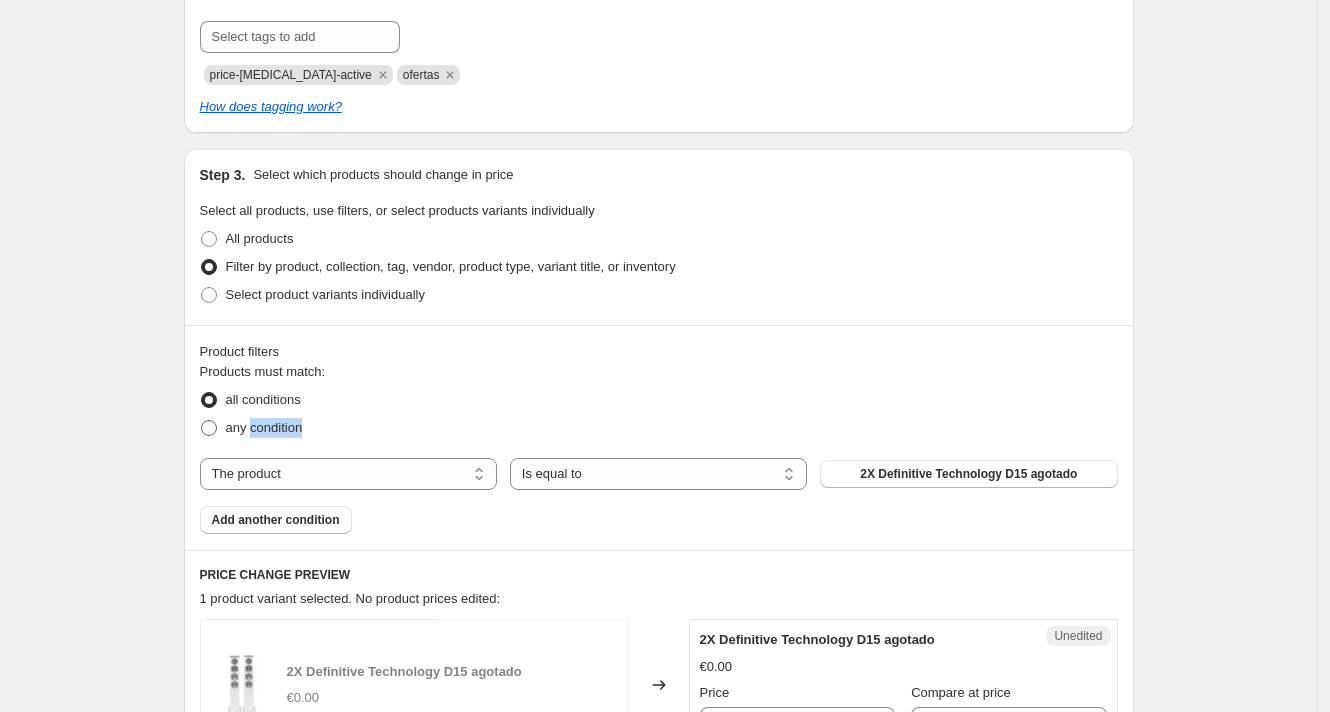 click on "any condition" at bounding box center (264, 427) 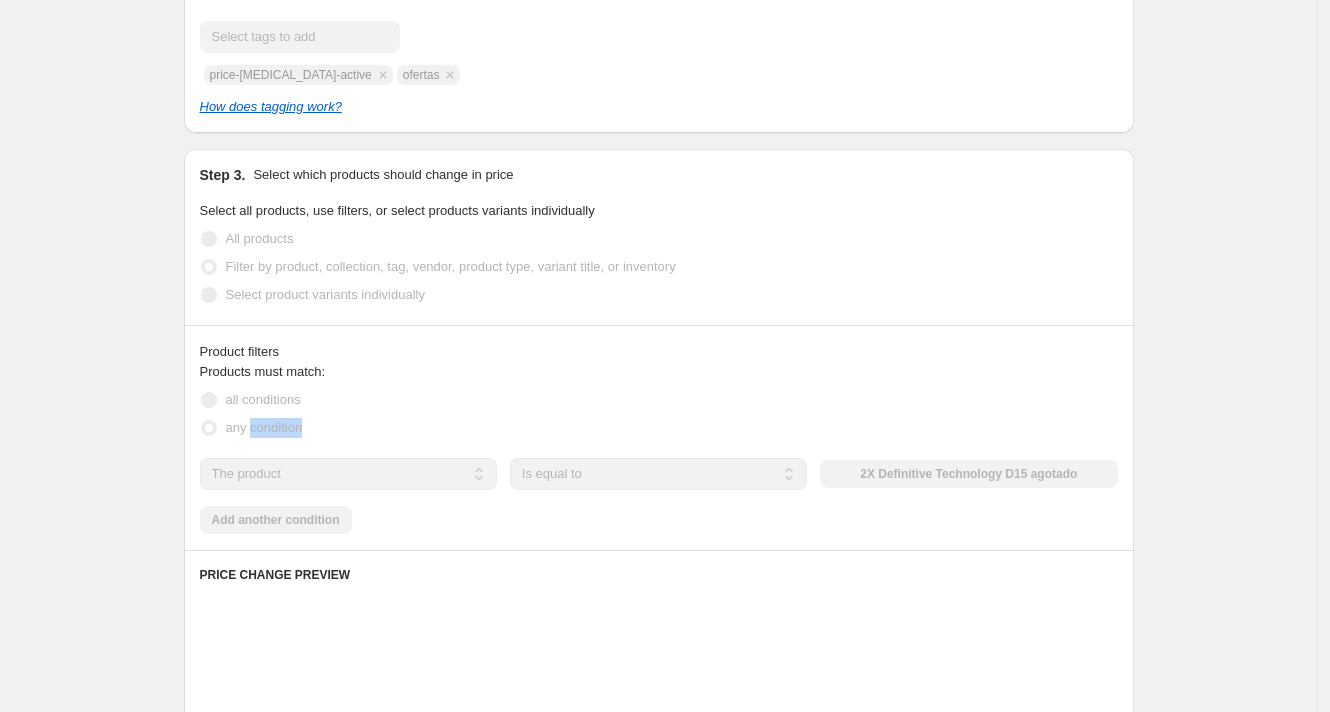 scroll, scrollTop: 433, scrollLeft: 0, axis: vertical 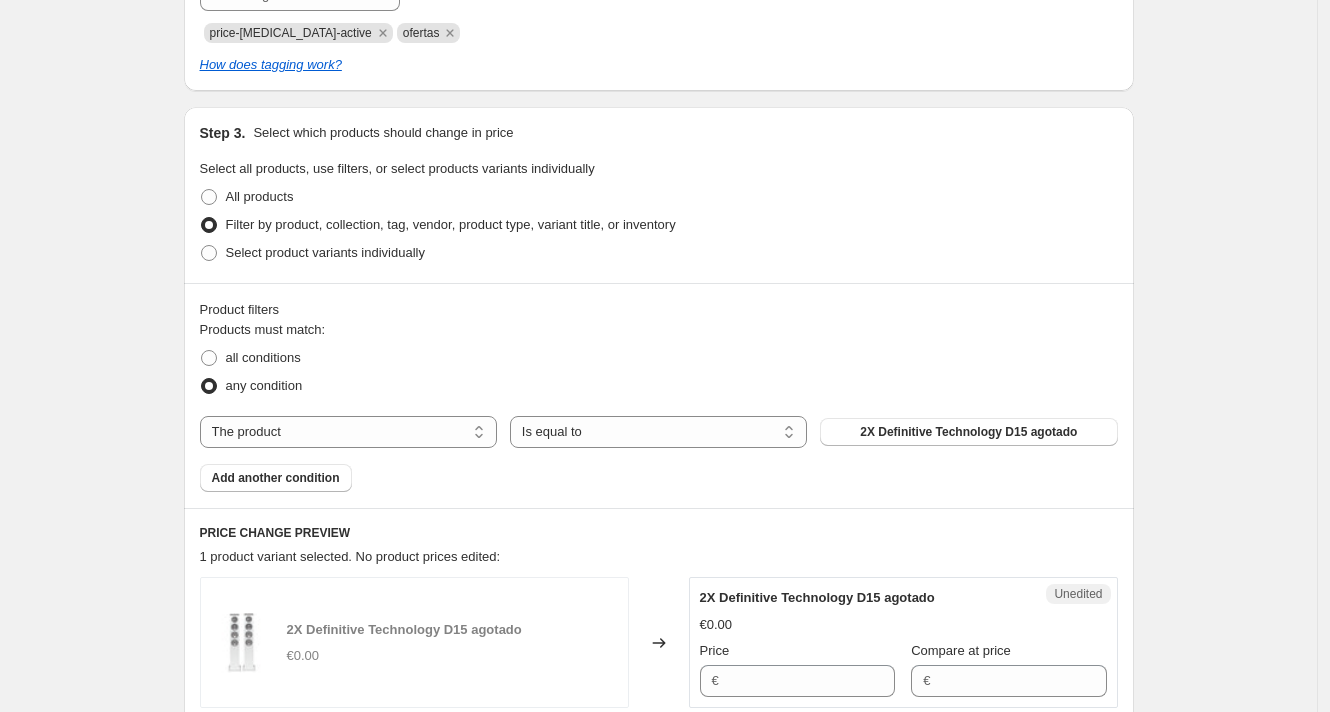 click on "Products must match: all conditions any condition The product The product's collection The product's tag The product's vendor The product's type The product's status The variant's title Inventory quantity The product Is equal to Is not equal to Is equal to 2X Definitive Technology D15 agotado Add another condition" at bounding box center [659, 406] 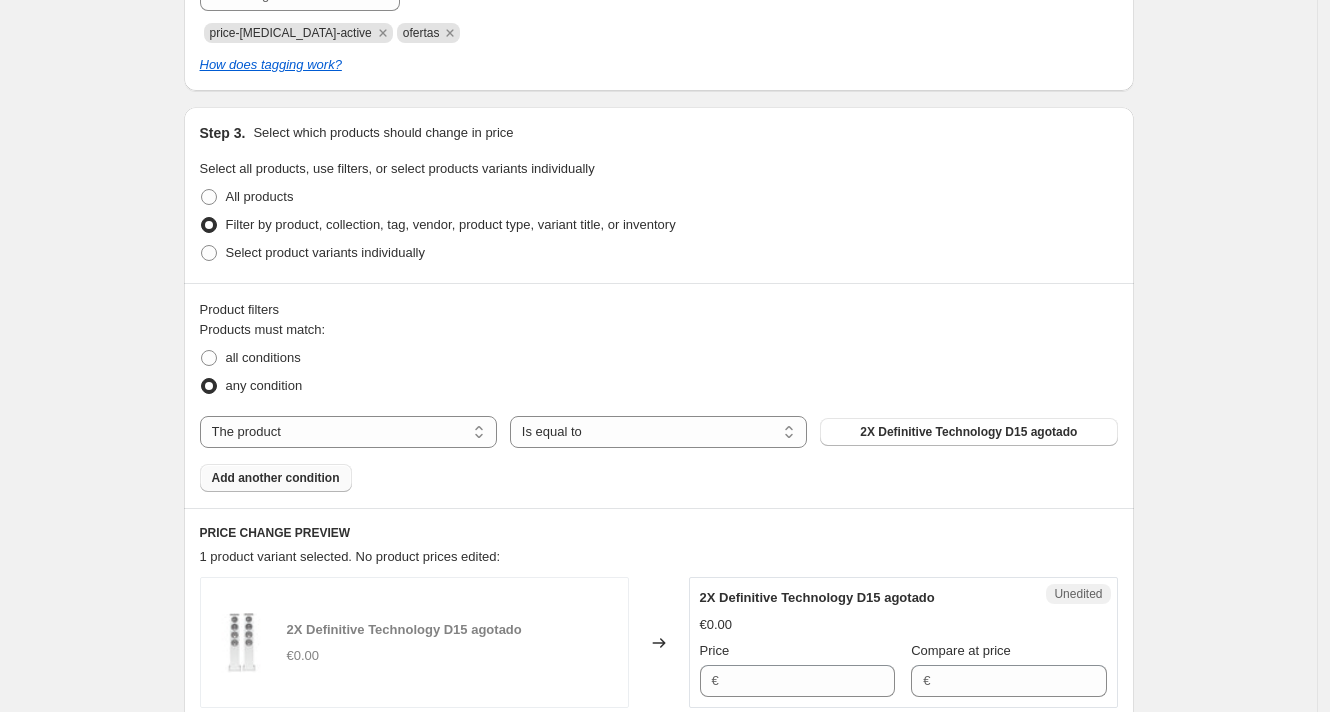 click on "Add another condition" at bounding box center (276, 478) 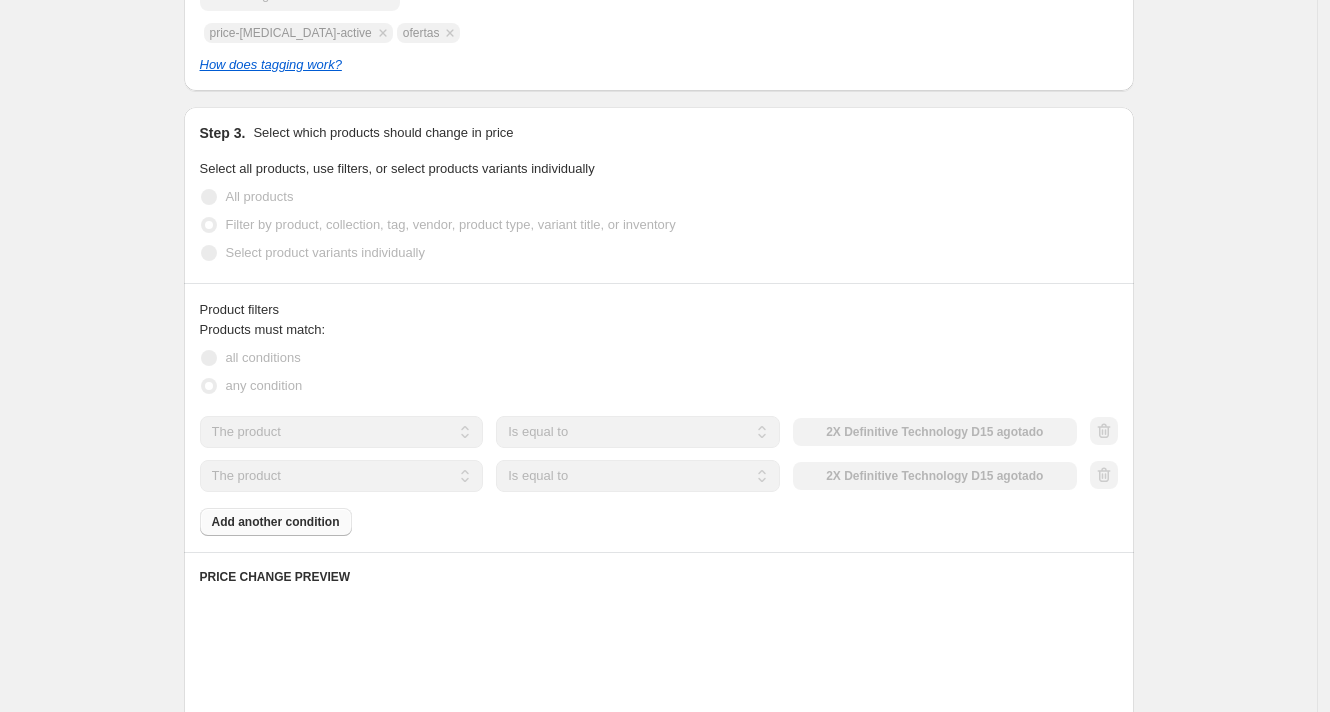 click on "Add another condition" at bounding box center (276, 522) 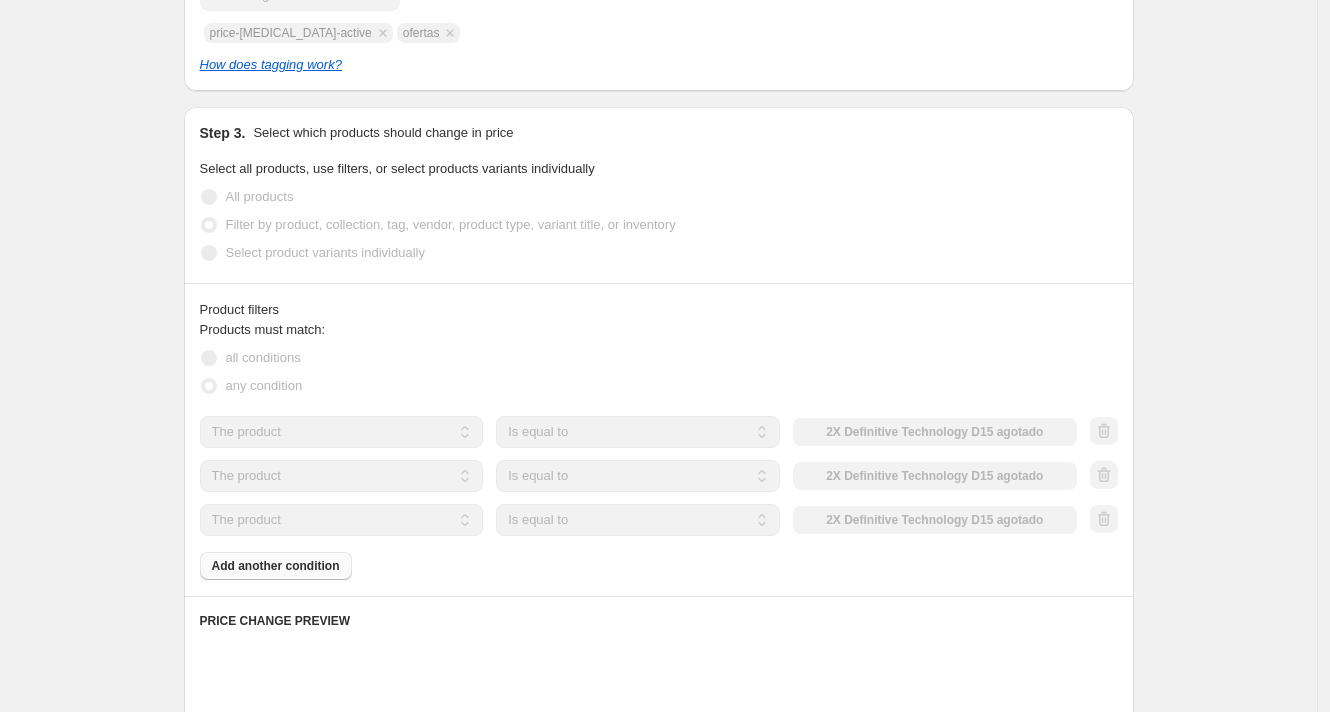click on "Products must match: all conditions any condition The product The product's collection The product's tag The product's vendor The product's type The product's status The variant's title Inventory quantity The product Is equal to Is not equal to Is equal to 2X Definitive Technology D15 agotado The product The product's collection The product's tag The product's vendor The product's type The product's status The variant's title Inventory quantity The product Is equal to Is not equal to Is equal to 2X Definitive Technology D15 agotado The product The product's collection The product's tag The product's vendor The product's type The product's status The variant's title Inventory quantity The product Is equal to Is not equal to Is equal to 2X Definitive Technology D15 agotado Add another condition" at bounding box center (659, 450) 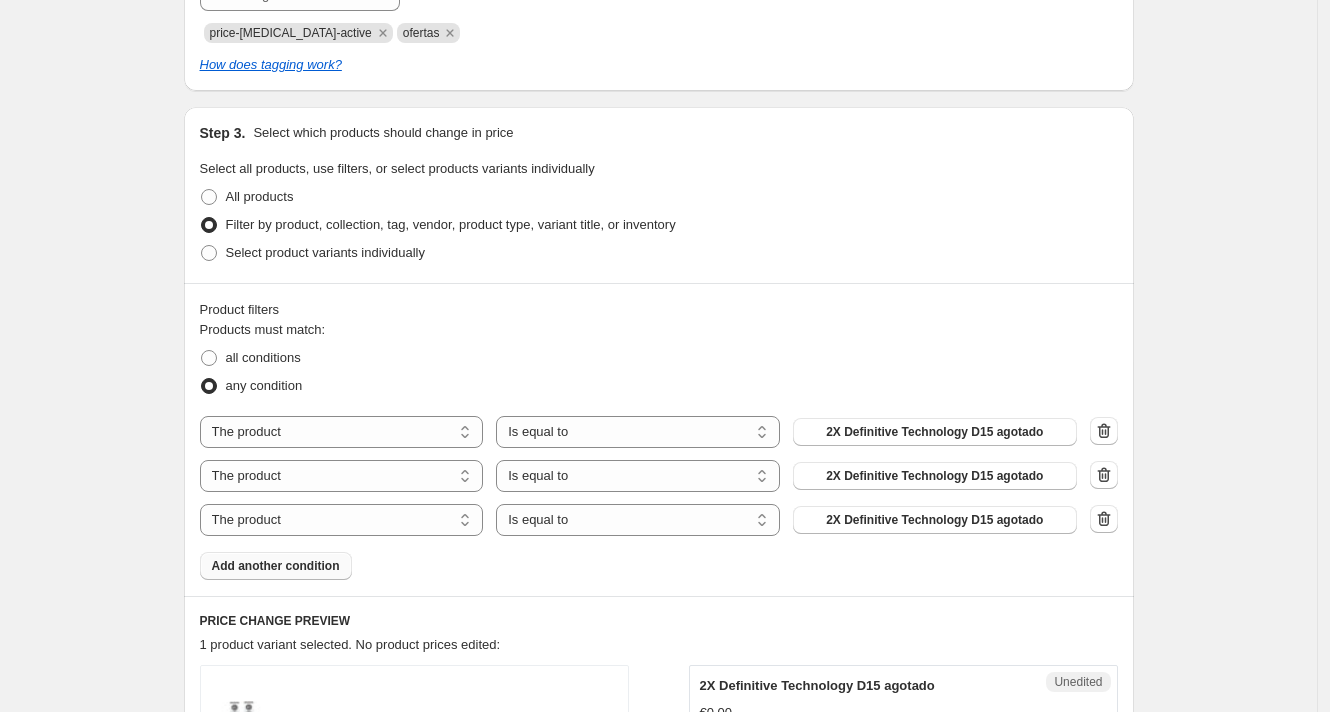 click on "Add another condition" at bounding box center (276, 566) 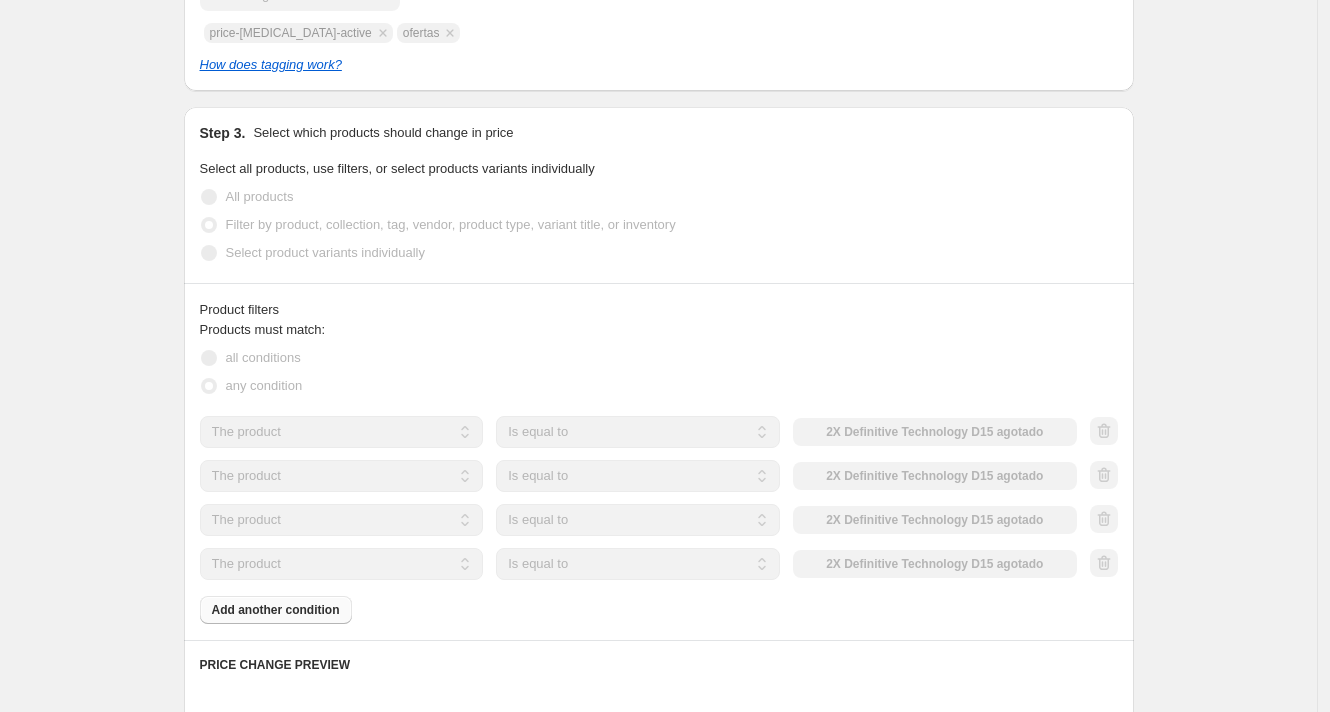 click on "Products must match: all conditions any condition The product The product's collection The product's tag The product's vendor The product's type The product's status The variant's title Inventory quantity The product Is equal to Is not equal to Is equal to 2X Definitive Technology D15 agotado The product The product's collection The product's tag The product's vendor The product's type The product's status The variant's title Inventory quantity The product Is equal to Is not equal to Is equal to 2X Definitive Technology D15 agotado The product The product's collection The product's tag The product's vendor The product's type The product's status The variant's title Inventory quantity The product Is equal to Is not equal to Is equal to 2X Definitive Technology D15 agotado The product The product's collection The product's tag The product's vendor The product's type The product's status The variant's title Inventory quantity The product Is equal to Is not equal to Is equal to Add another condition" at bounding box center [659, 472] 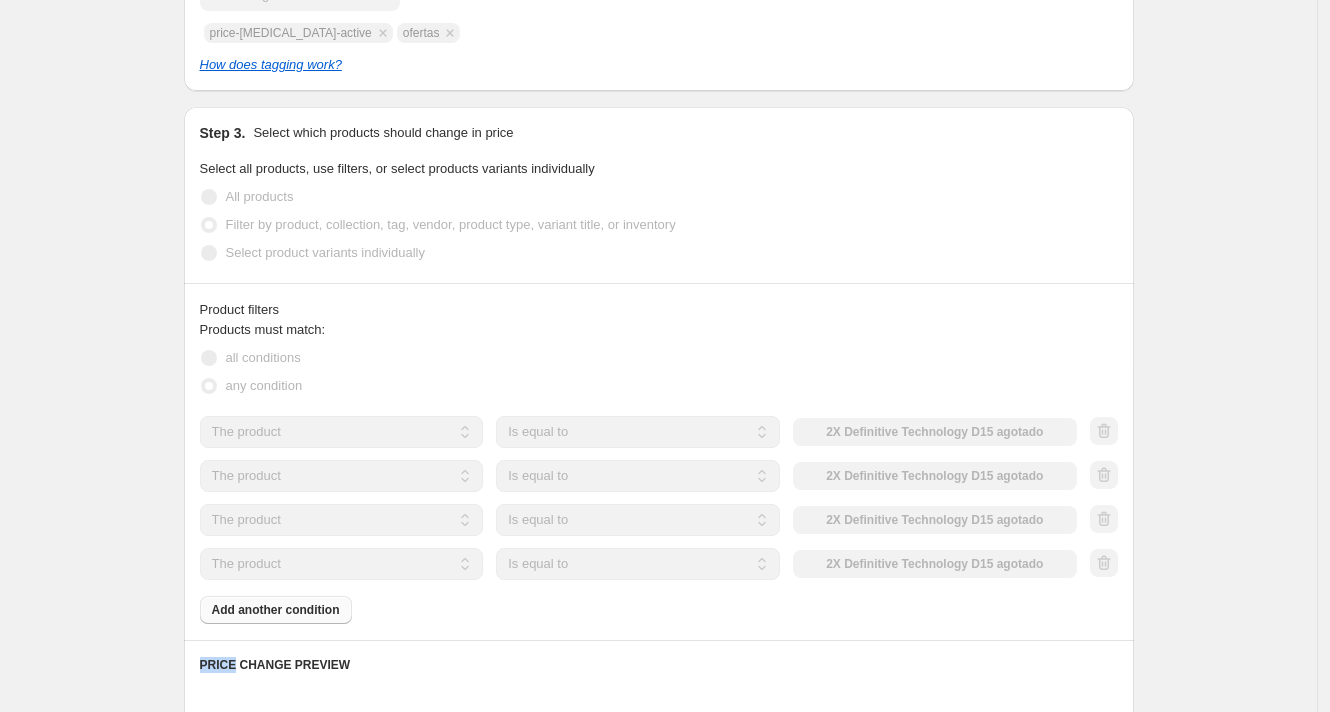 click on "Products must match: all conditions any condition The product The product's collection The product's tag The product's vendor The product's type The product's status The variant's title Inventory quantity The product Is equal to Is not equal to Is equal to 2X Definitive Technology D15 agotado The product The product's collection The product's tag The product's vendor The product's type The product's status The variant's title Inventory quantity The product Is equal to Is not equal to Is equal to 2X Definitive Technology D15 agotado The product The product's collection The product's tag The product's vendor The product's type The product's status The variant's title Inventory quantity The product Is equal to Is not equal to Is equal to 2X Definitive Technology D15 agotado The product The product's collection The product's tag The product's vendor The product's type The product's status The variant's title Inventory quantity The product Is equal to Is not equal to Is equal to Add another condition" at bounding box center (659, 472) 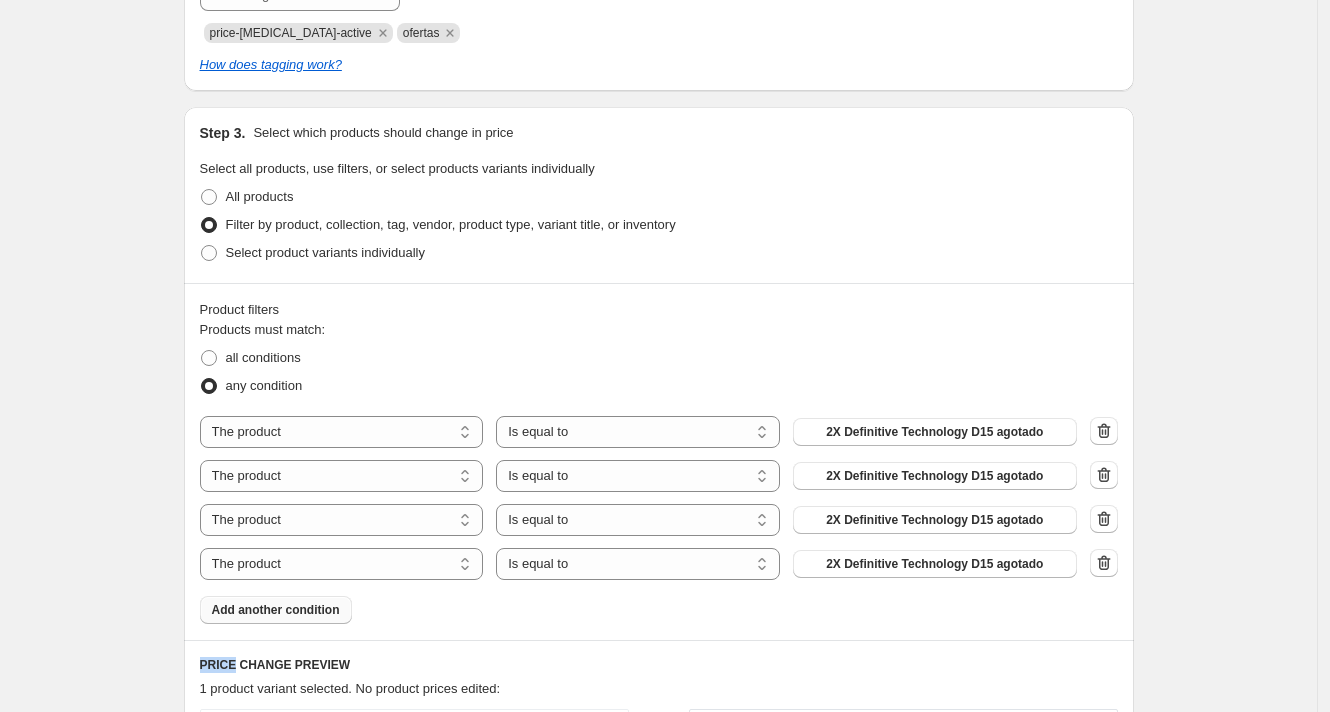 click on "Add another condition" at bounding box center (276, 610) 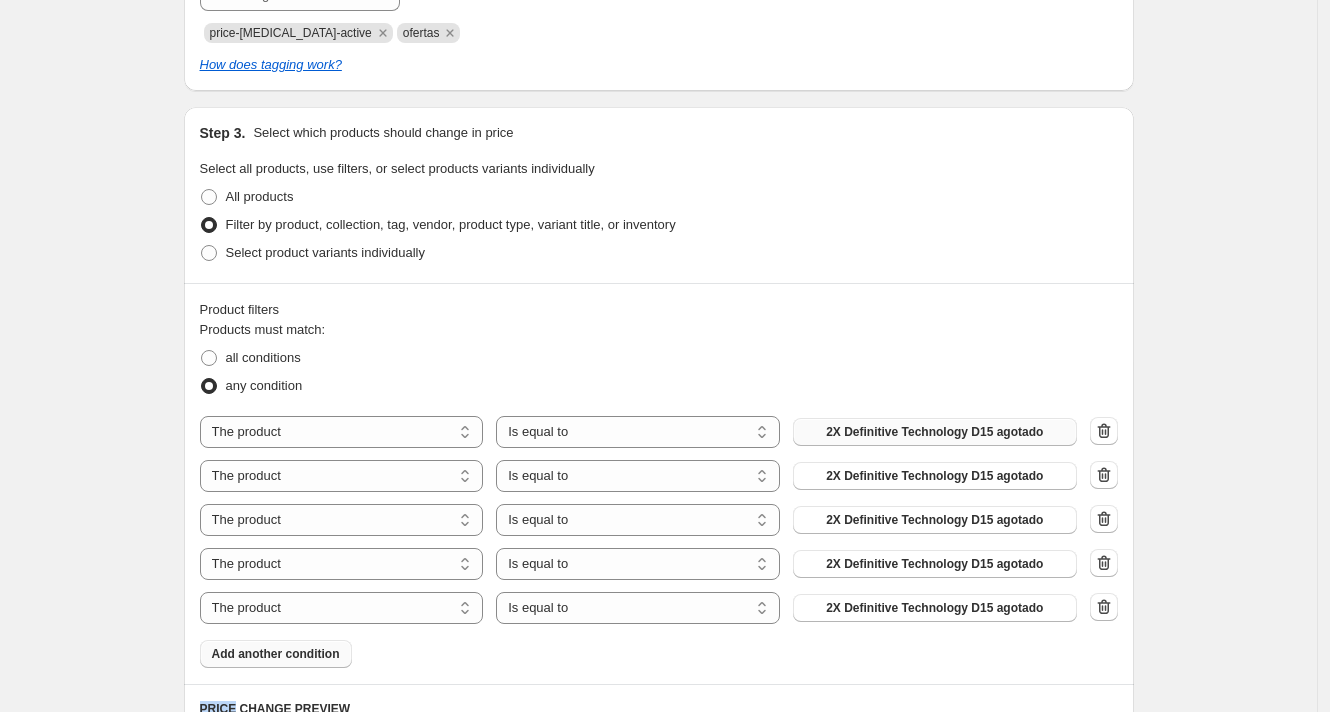 click on "2X Definitive Technology D15 agotado" at bounding box center [934, 432] 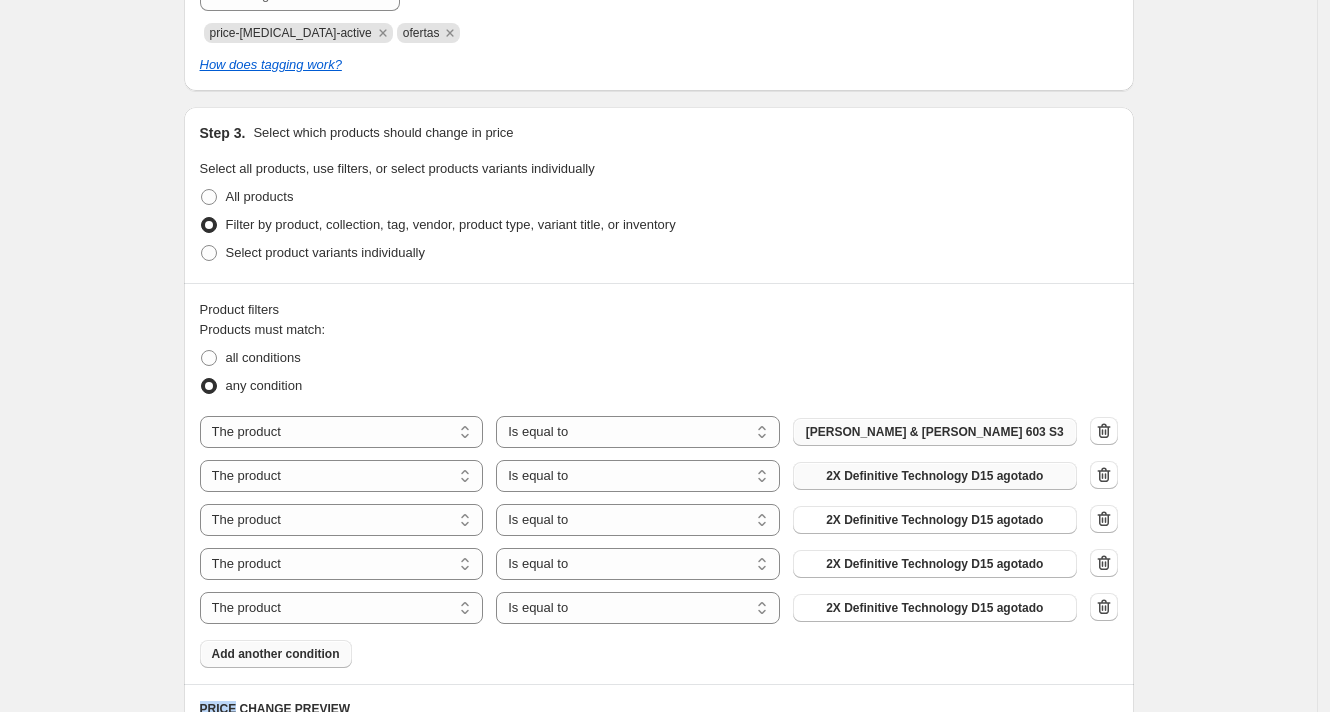 click on "2X Definitive Technology D15 agotado" at bounding box center [934, 476] 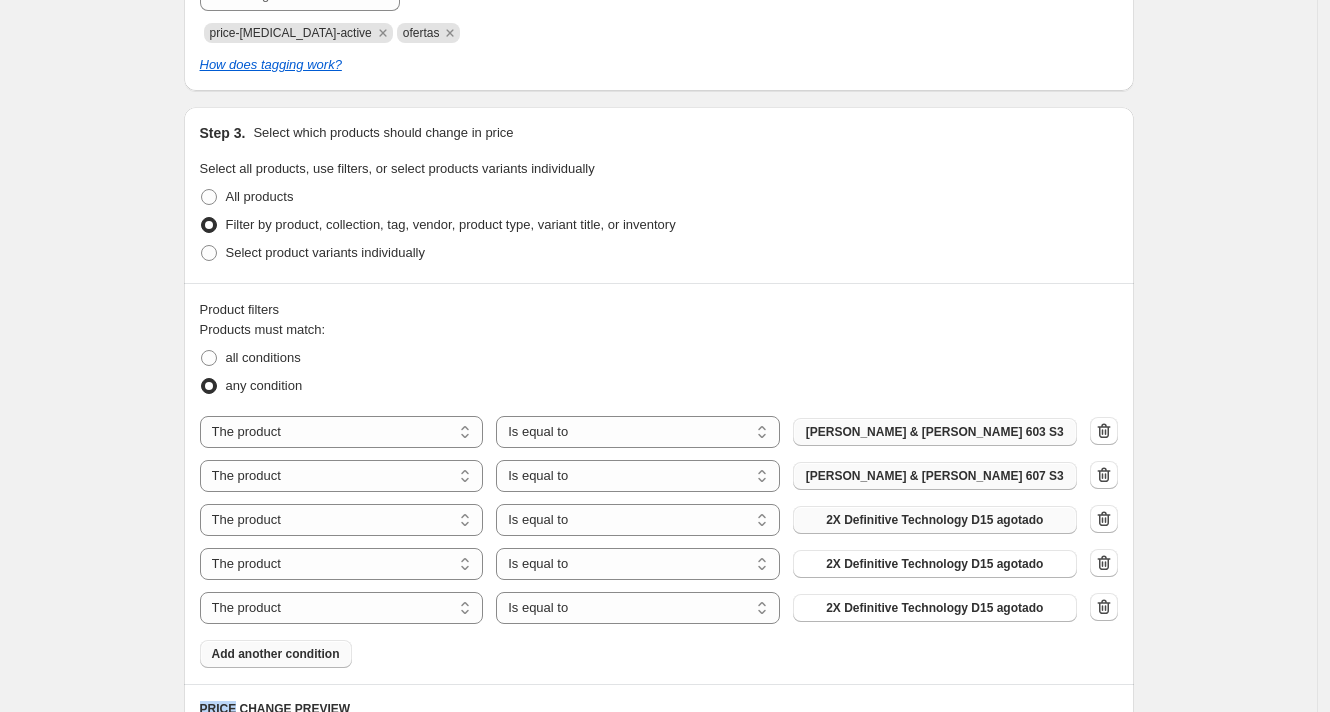 click on "2X Definitive Technology D15 agotado" at bounding box center (934, 520) 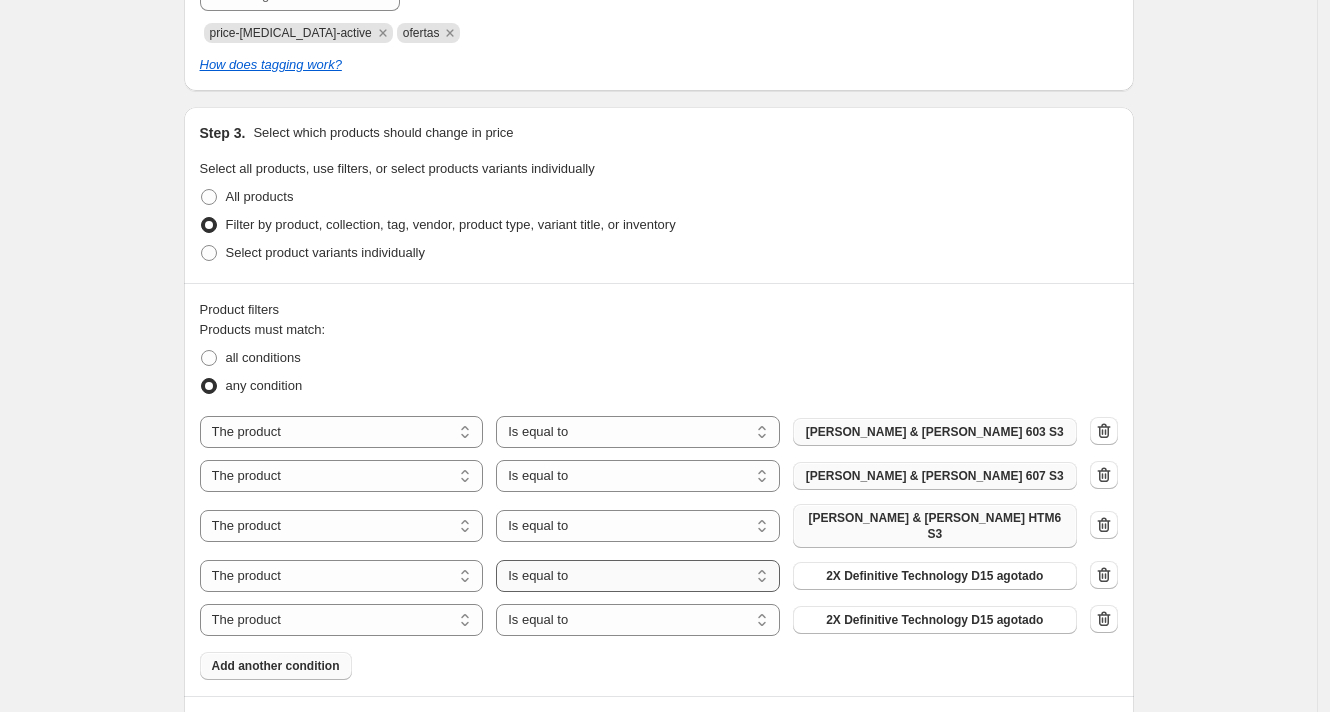 scroll, scrollTop: 446, scrollLeft: 0, axis: vertical 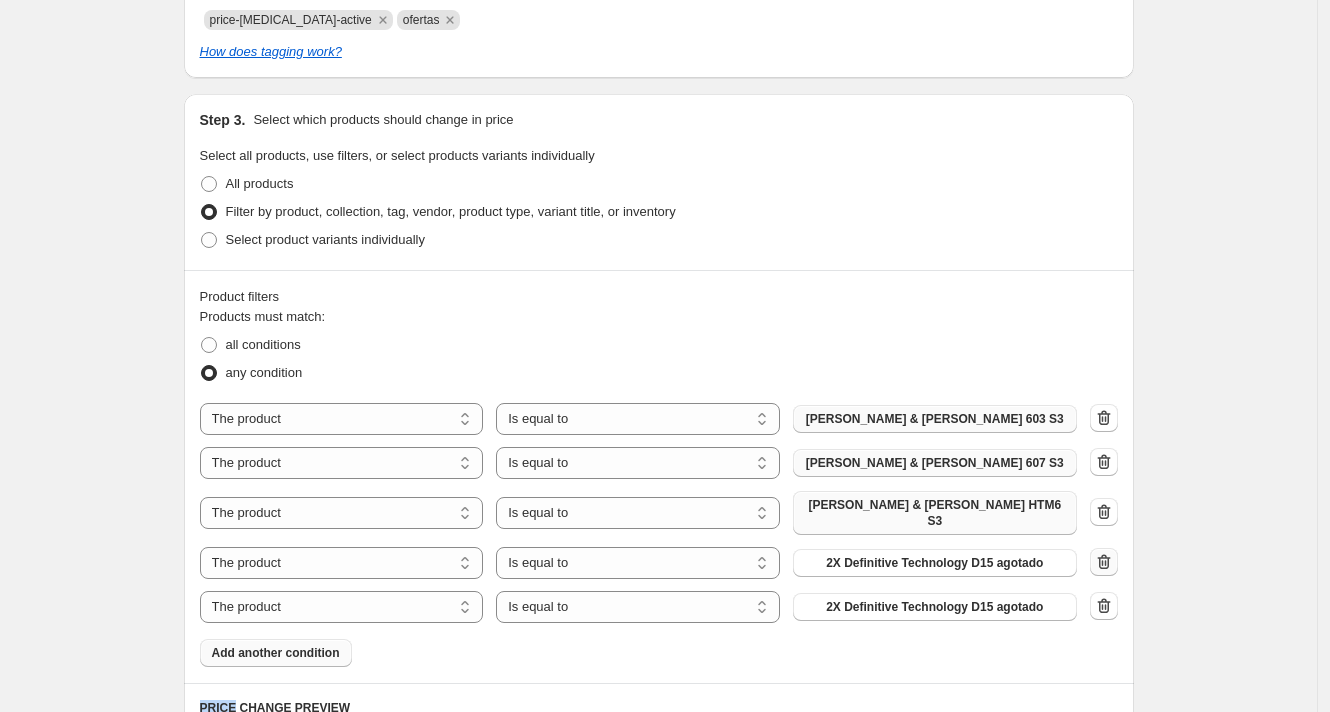 click 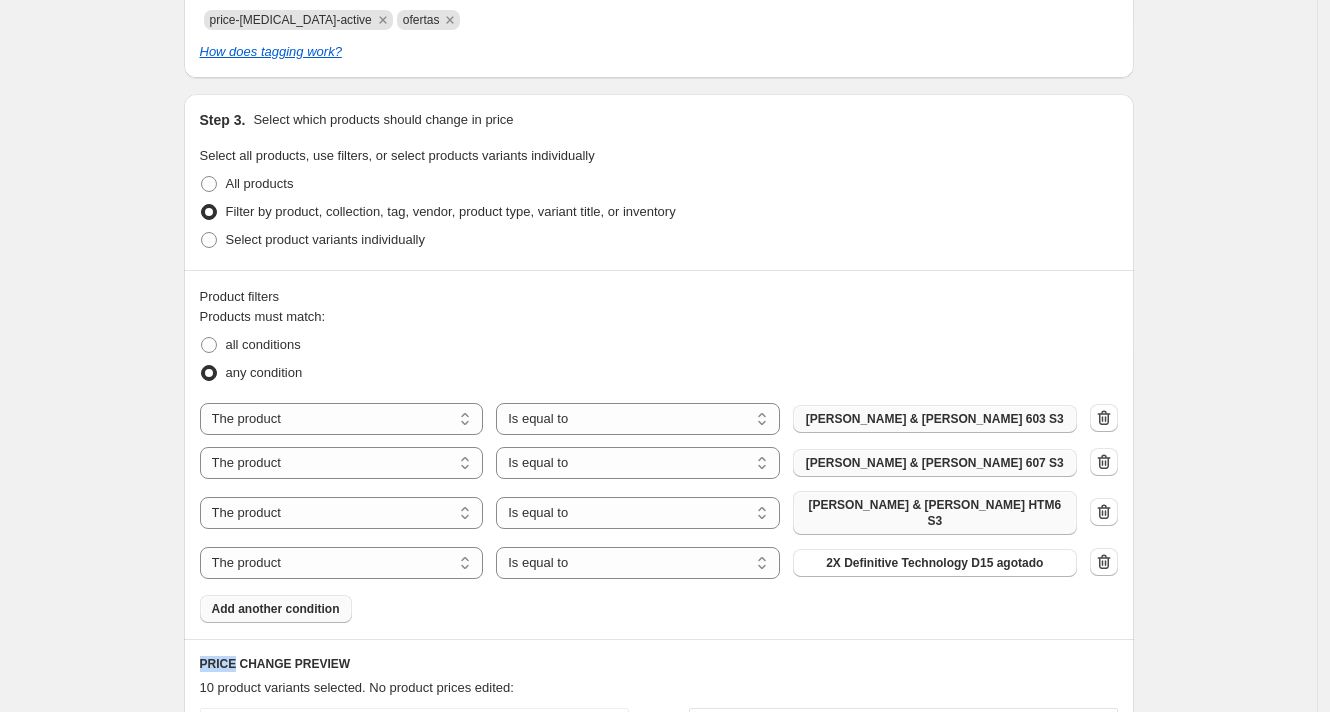 click 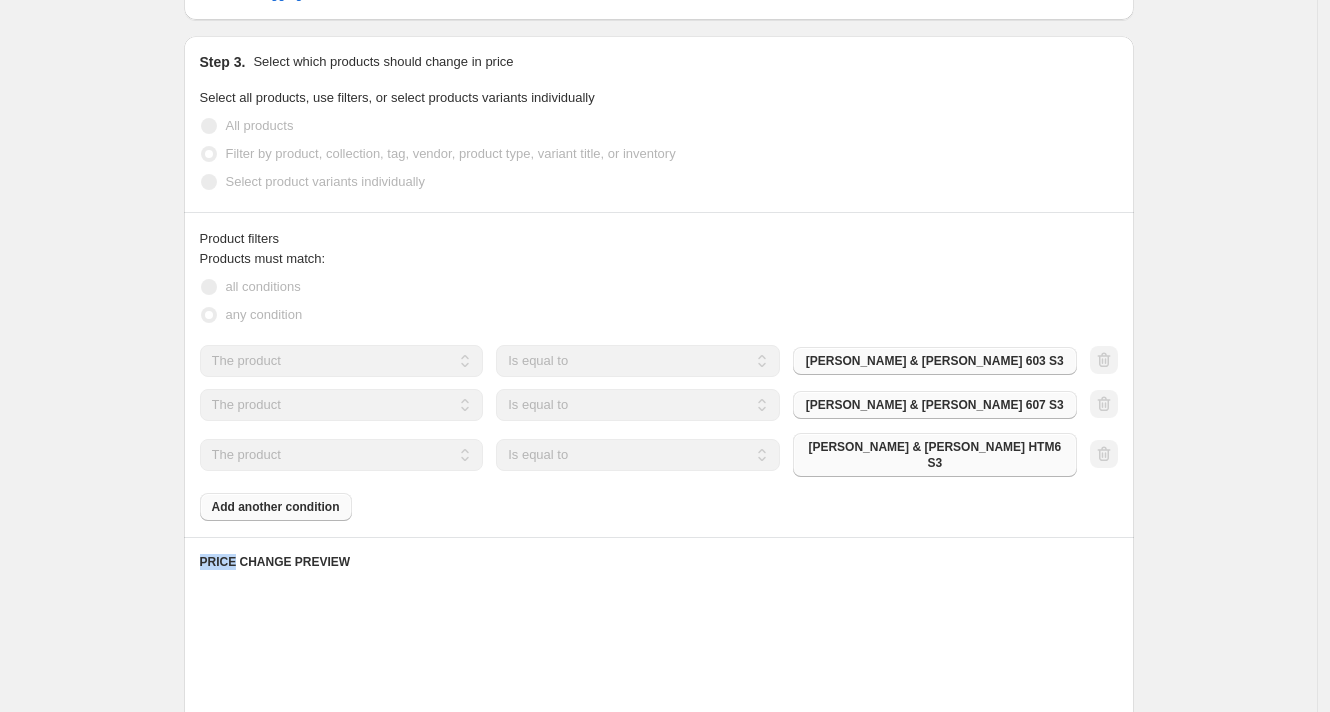 scroll, scrollTop: 553, scrollLeft: 0, axis: vertical 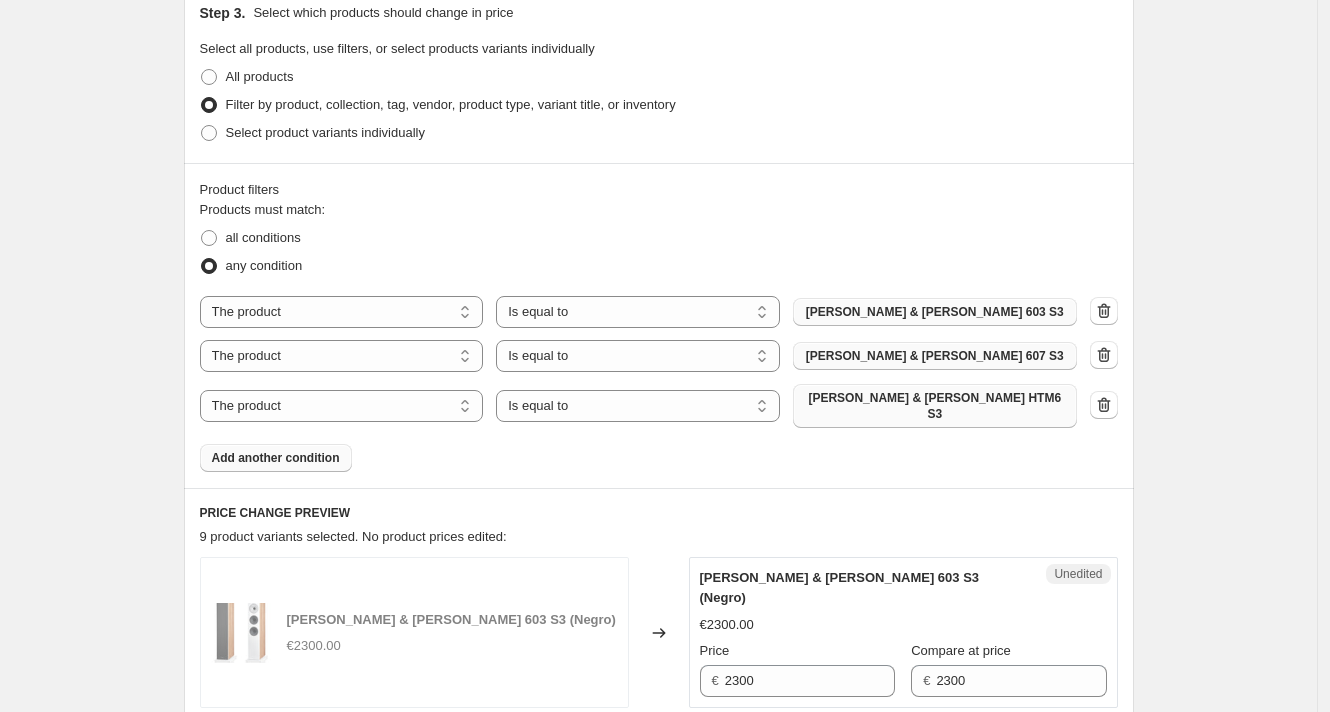 click on "Product filters Products must match: all conditions any condition The product The product's collection The product's tag The product's vendor The product's type The product's status The variant's title Inventory quantity The product Is equal to Is not equal to Is equal to [PERSON_NAME] & [PERSON_NAME] 603 S3 The product The product's collection The product's tag The product's vendor The product's type The product's status The variant's title Inventory quantity The product Is equal to Is not equal to Is equal to [PERSON_NAME] & [PERSON_NAME] 607 S3 The product The product's collection The product's tag The product's vendor The product's type The product's status The variant's title Inventory quantity The product Is equal to Is not equal to Is equal to [PERSON_NAME] & [PERSON_NAME] HTM6 S3 Add another condition" at bounding box center (659, 325) 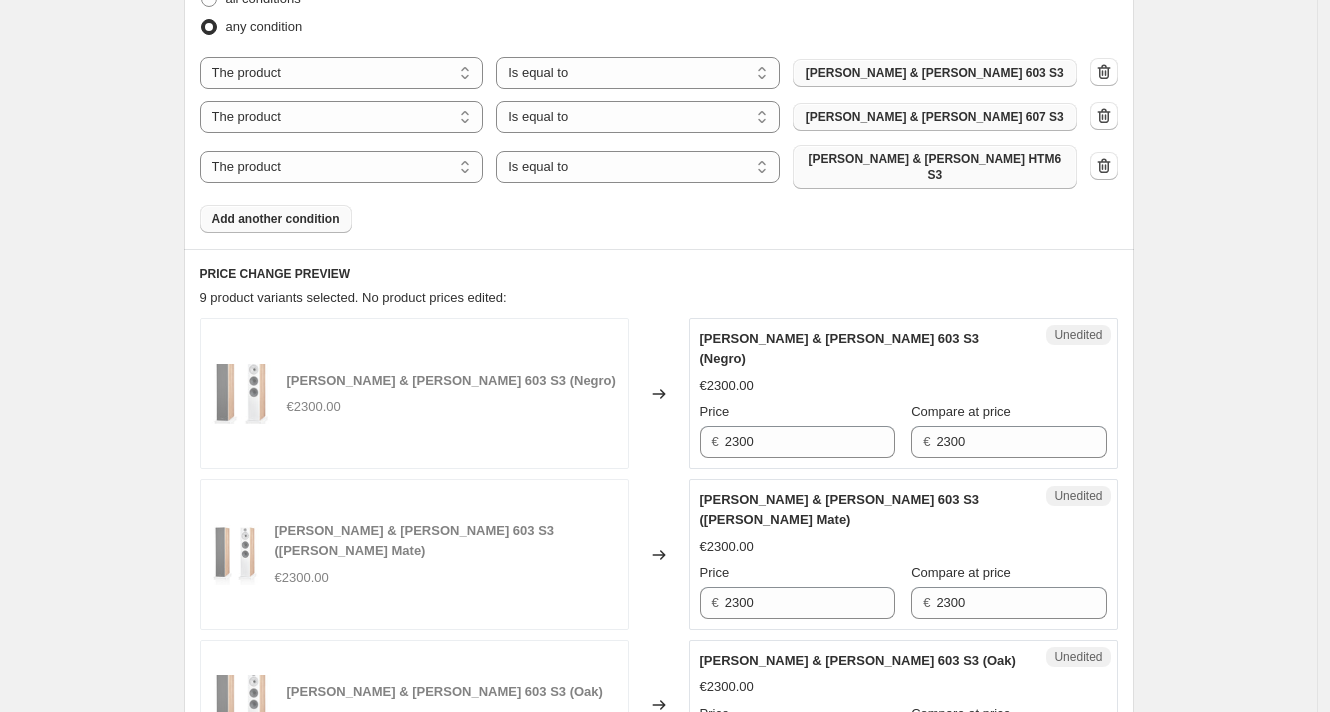 scroll, scrollTop: 821, scrollLeft: 0, axis: vertical 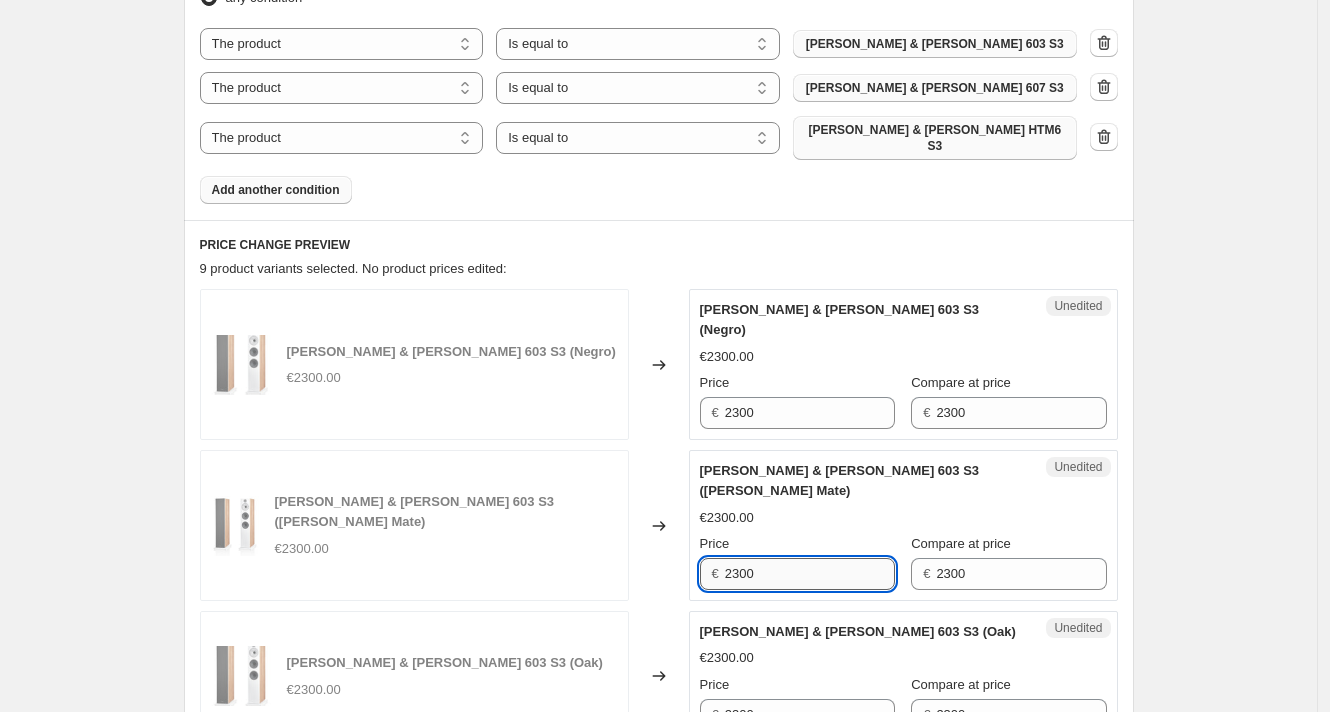 click on "2300" at bounding box center [810, 574] 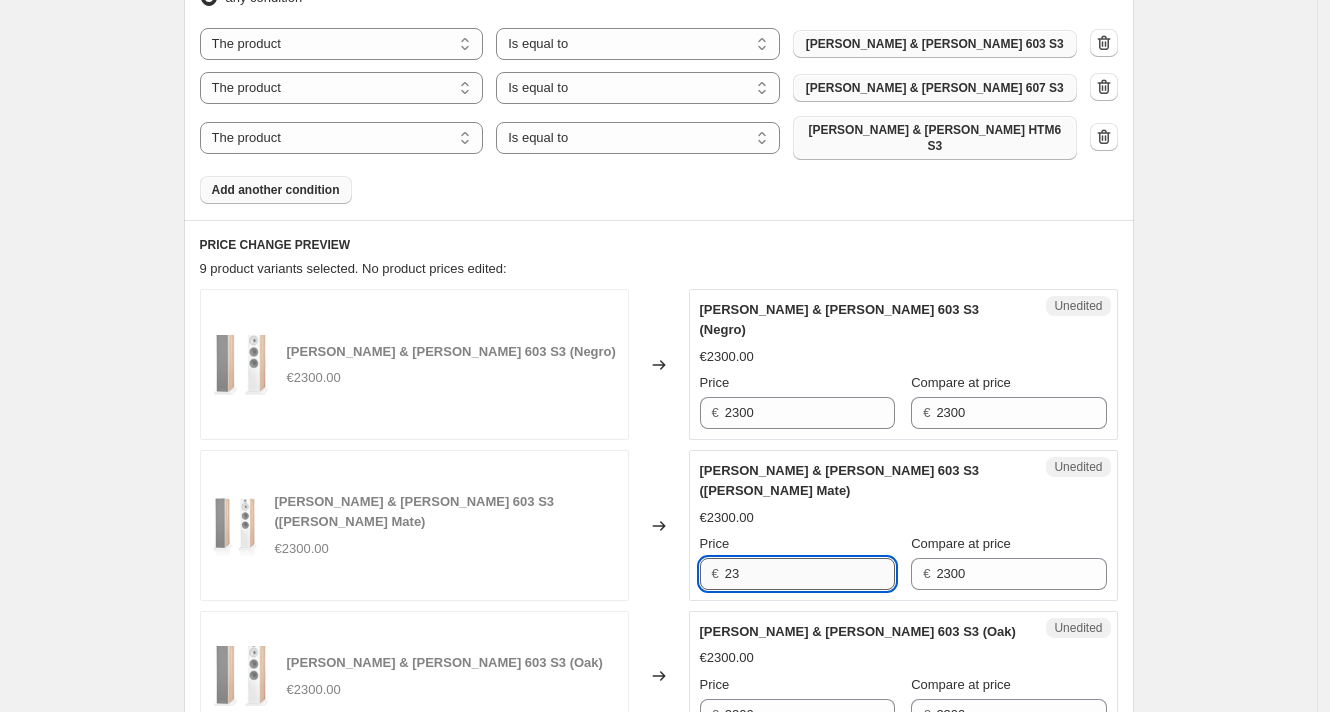 type on "2" 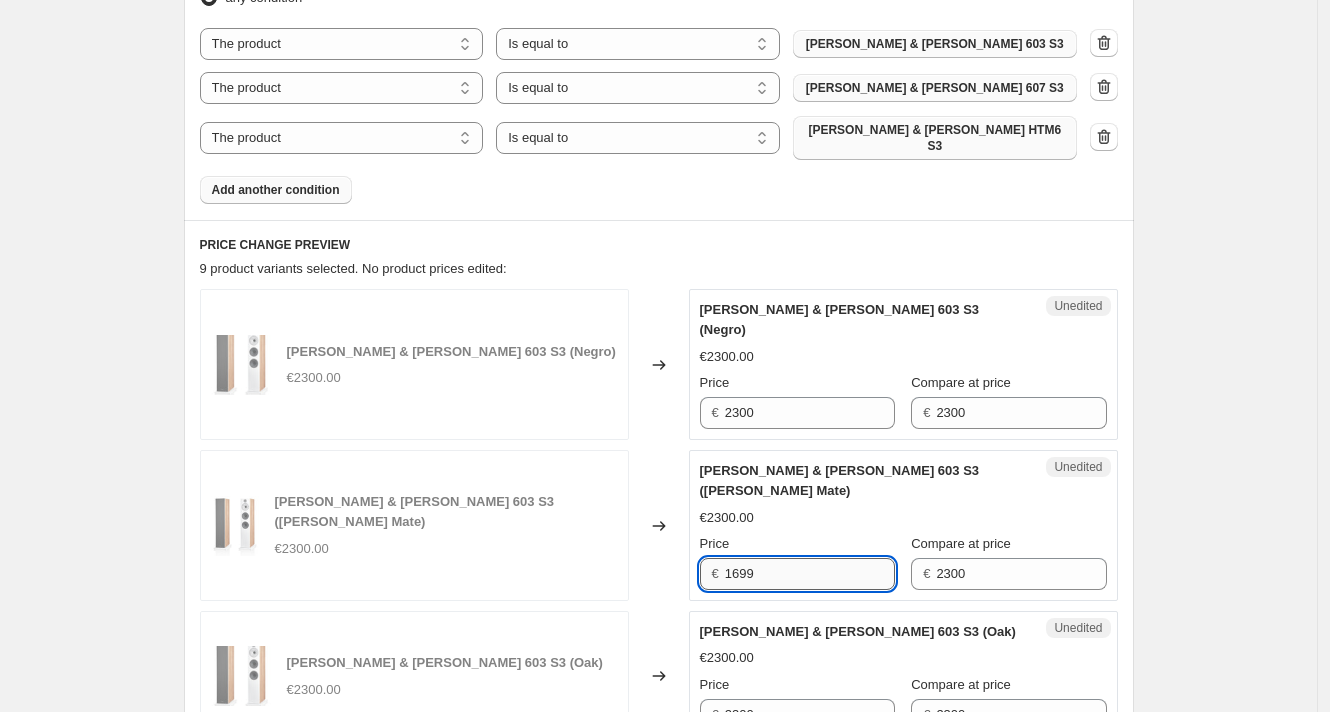 type on "1699" 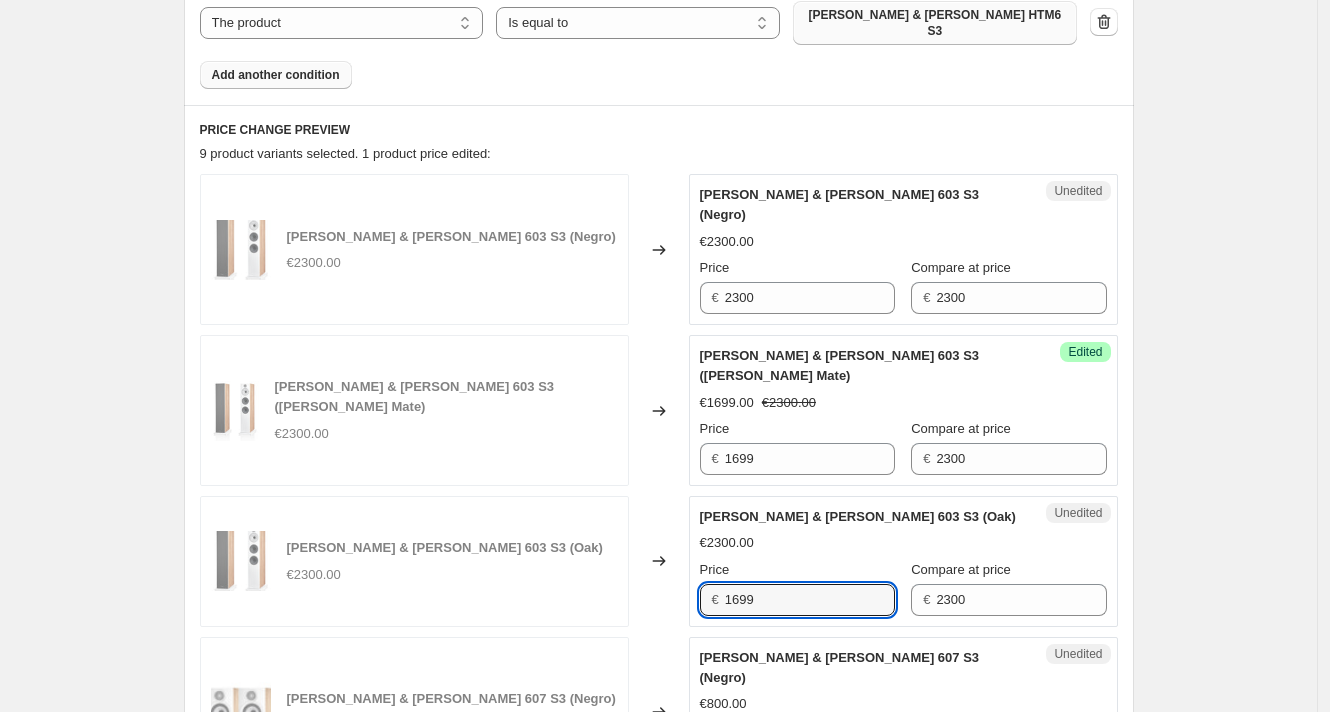 scroll, scrollTop: 951, scrollLeft: 0, axis: vertical 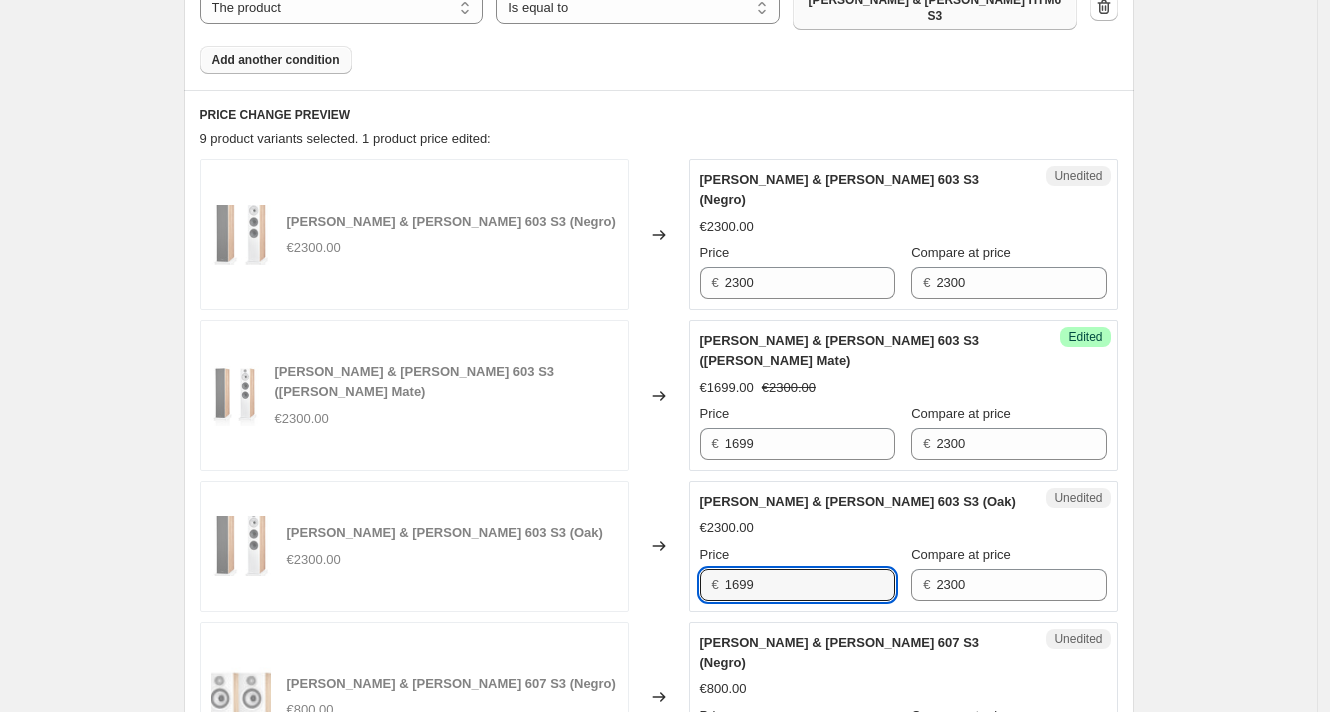 type on "1699" 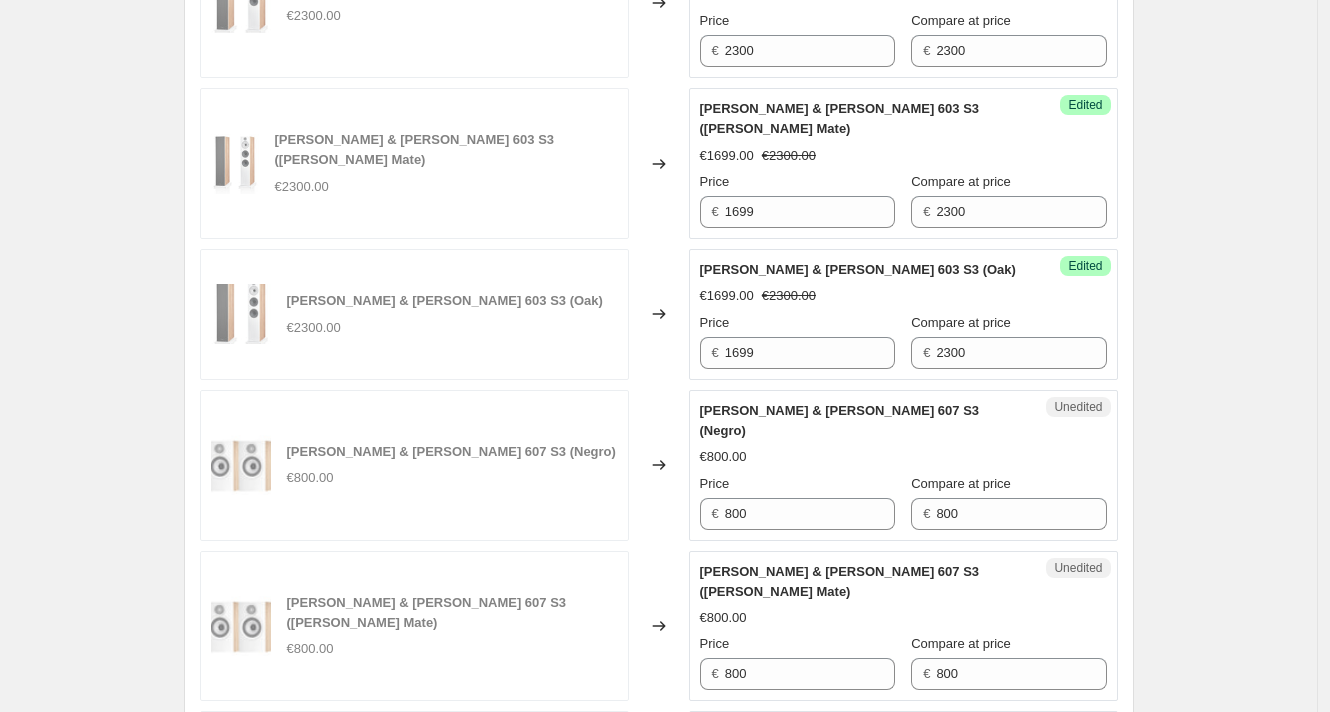 scroll, scrollTop: 1197, scrollLeft: 0, axis: vertical 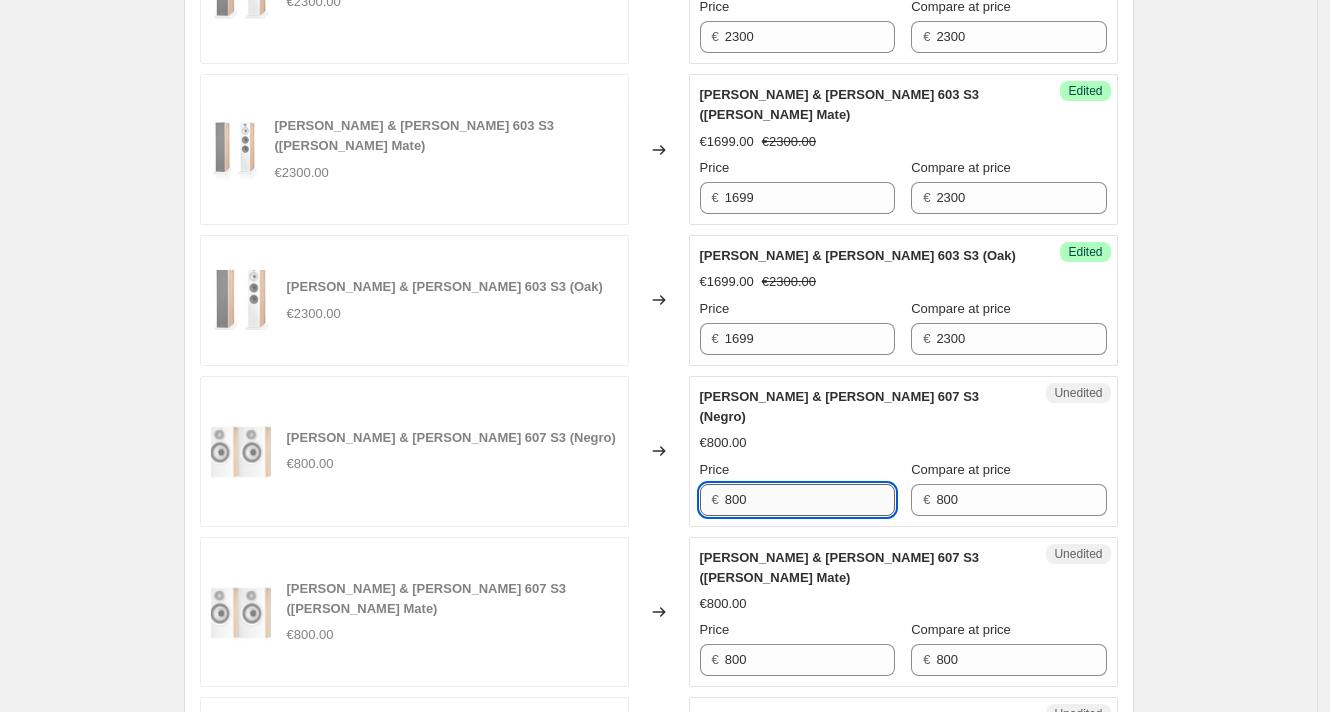 click on "800" at bounding box center [810, 500] 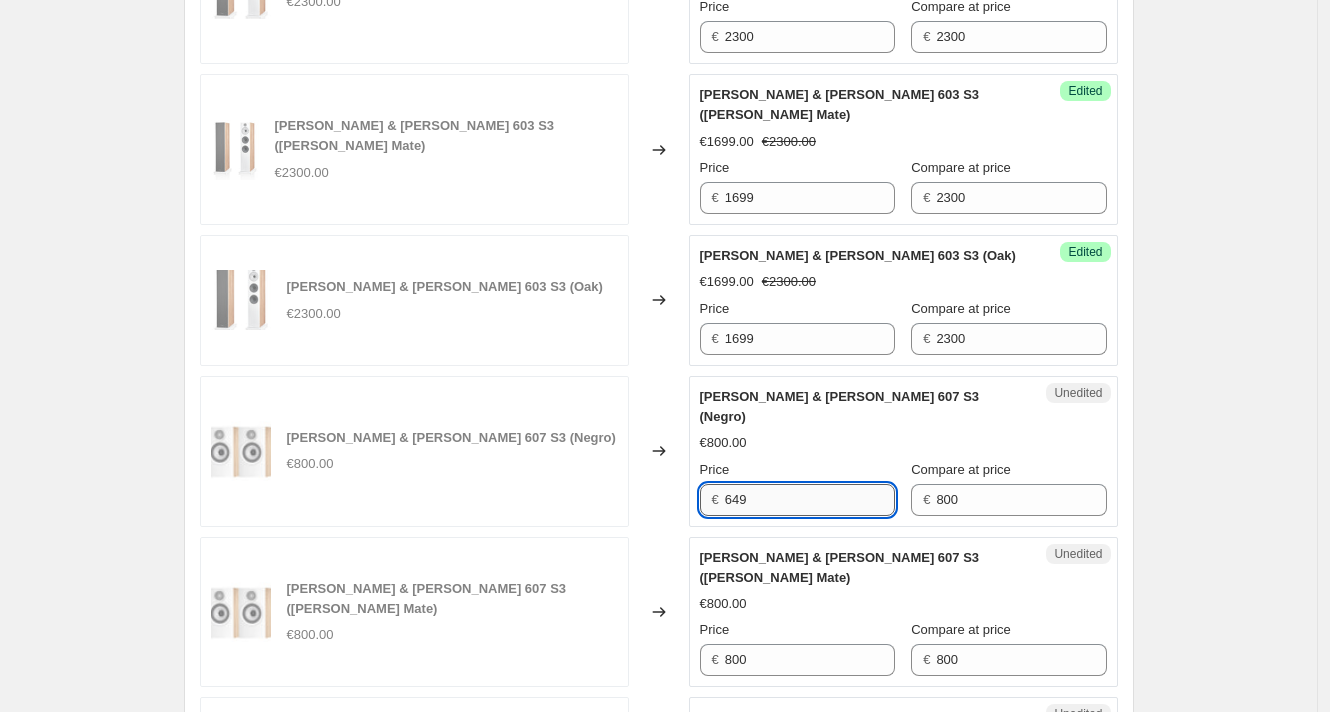 type on "649" 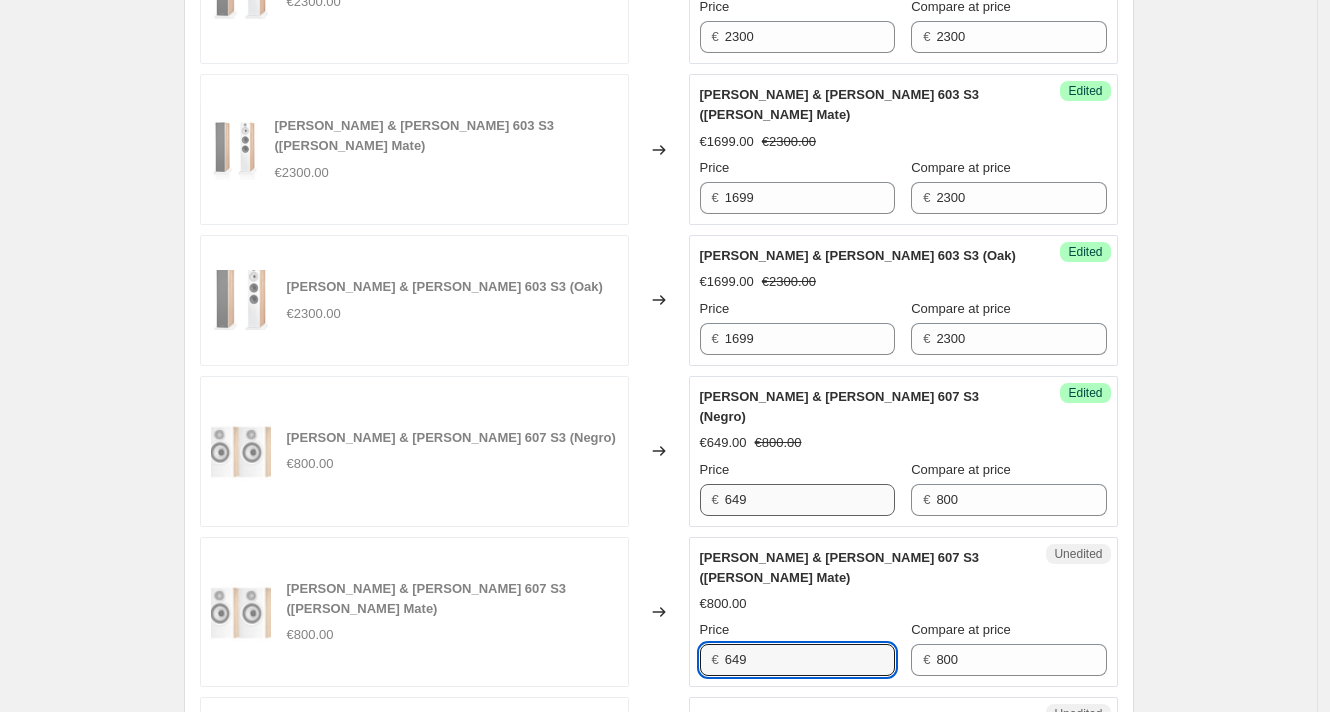 type on "649" 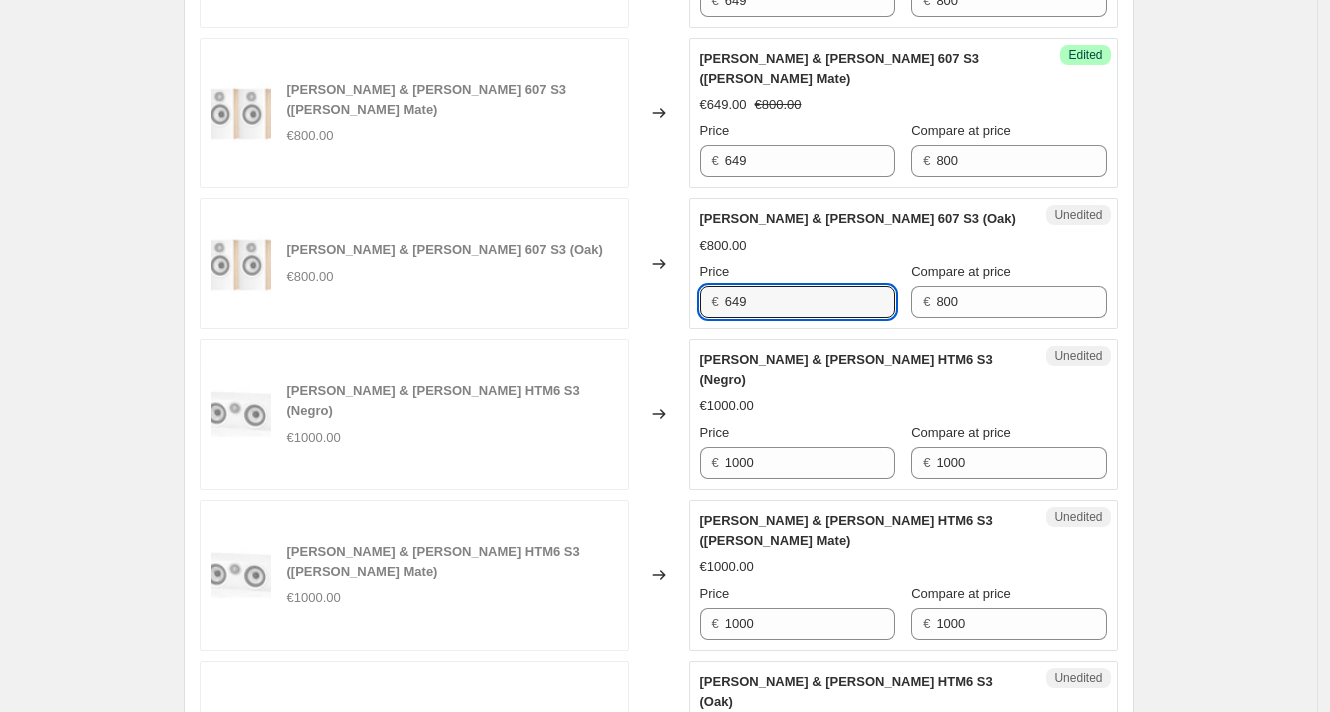 scroll, scrollTop: 1710, scrollLeft: 0, axis: vertical 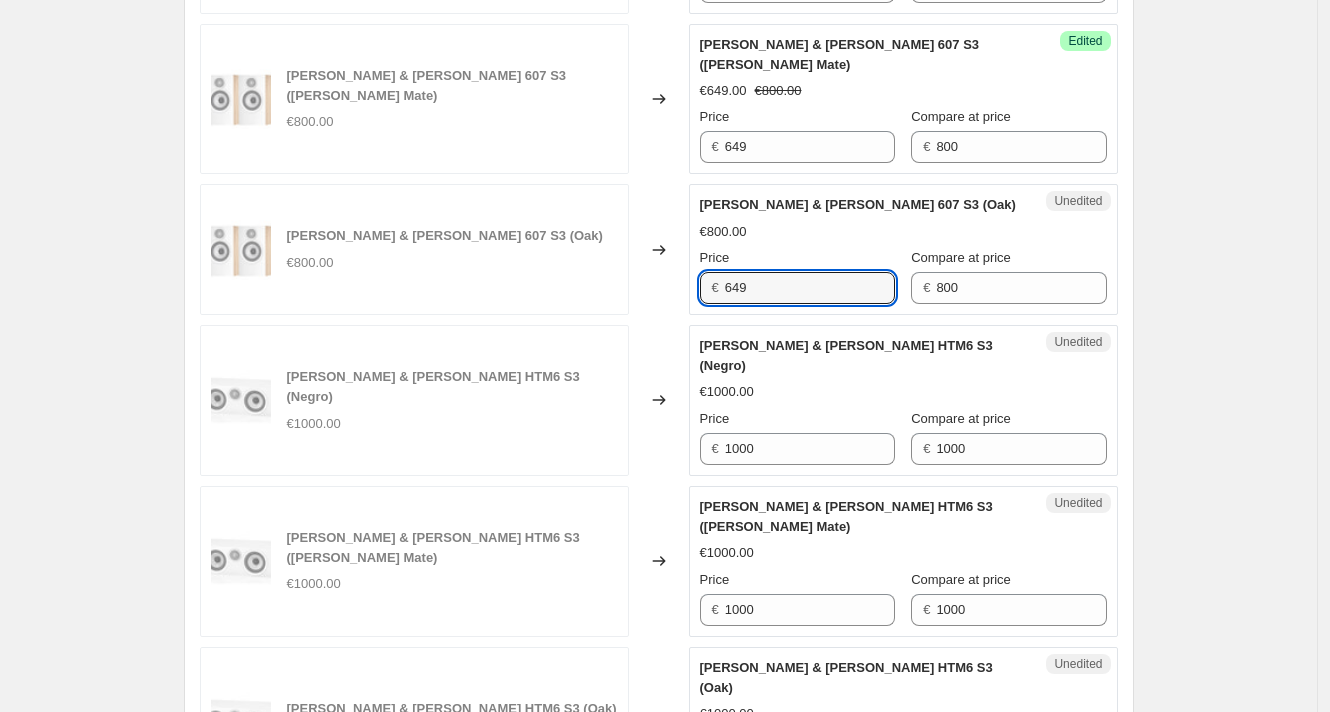 type on "649" 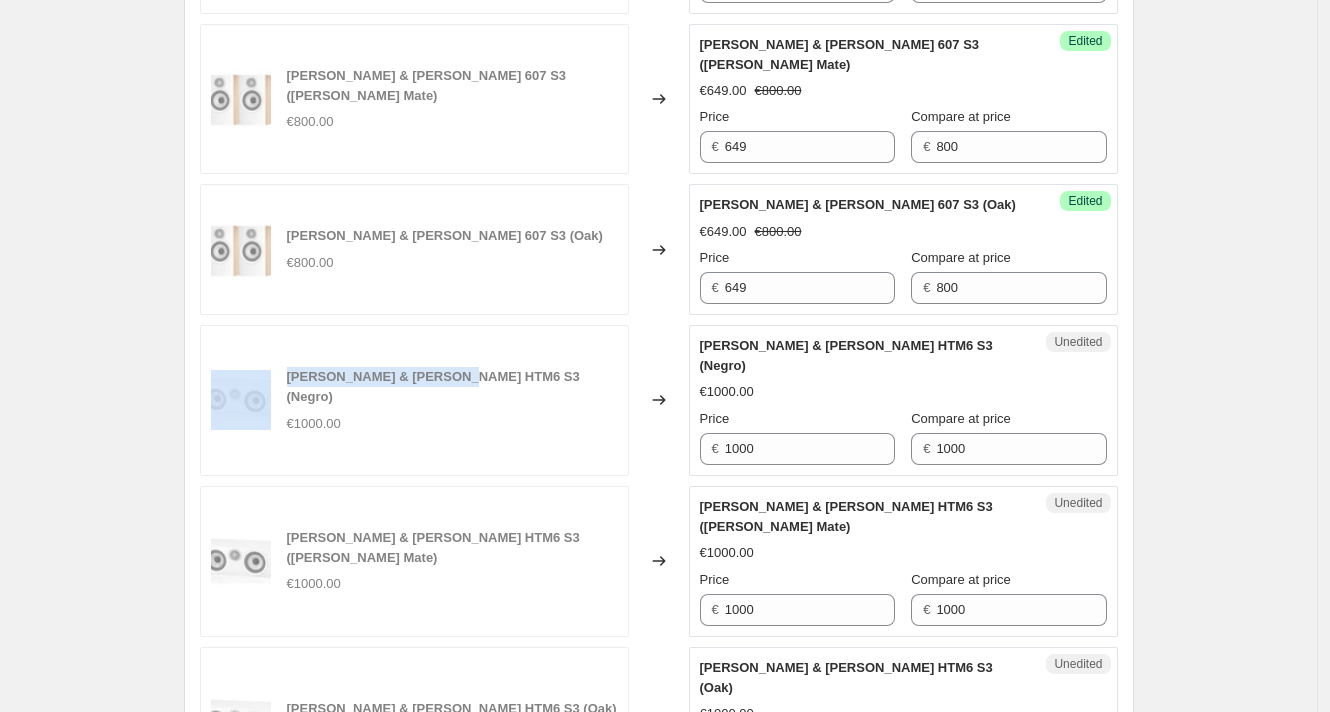drag, startPoint x: 465, startPoint y: 282, endPoint x: 270, endPoint y: 283, distance: 195.00256 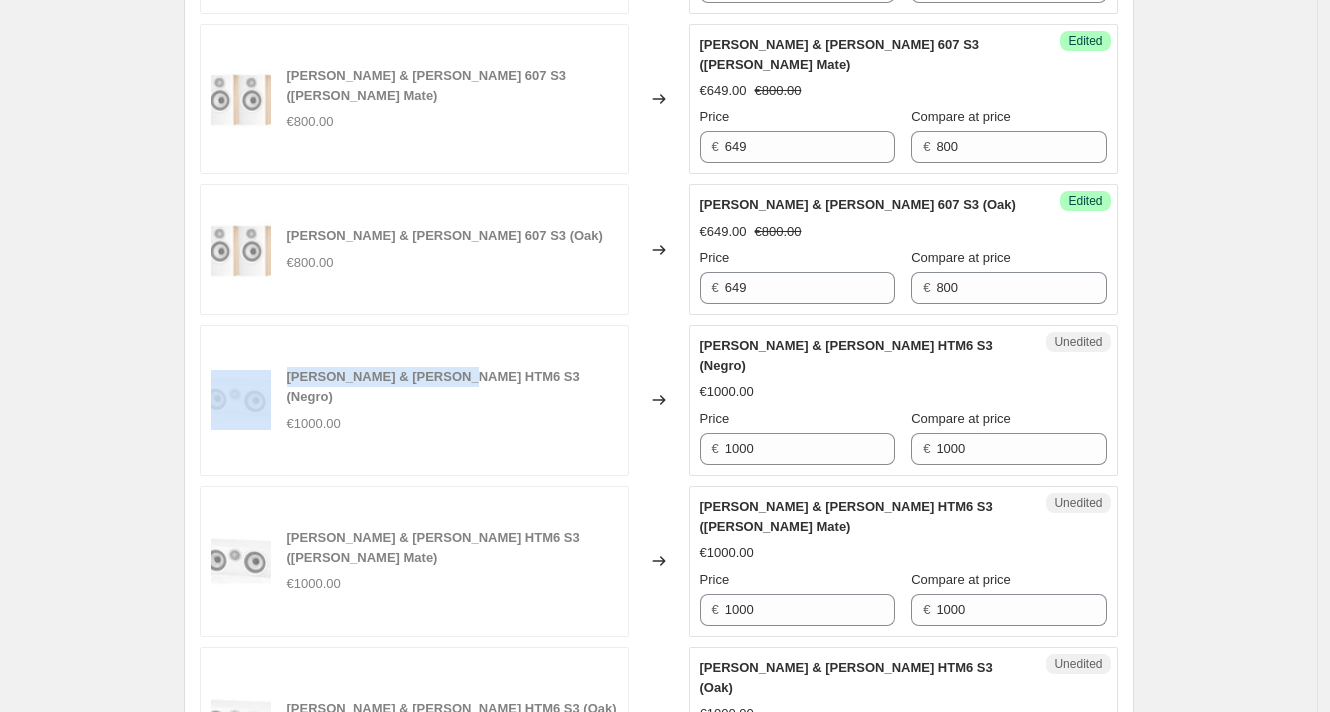 click on "[PERSON_NAME] & [PERSON_NAME] HTM6 S3 (Negro) €1000.00" at bounding box center [414, 400] 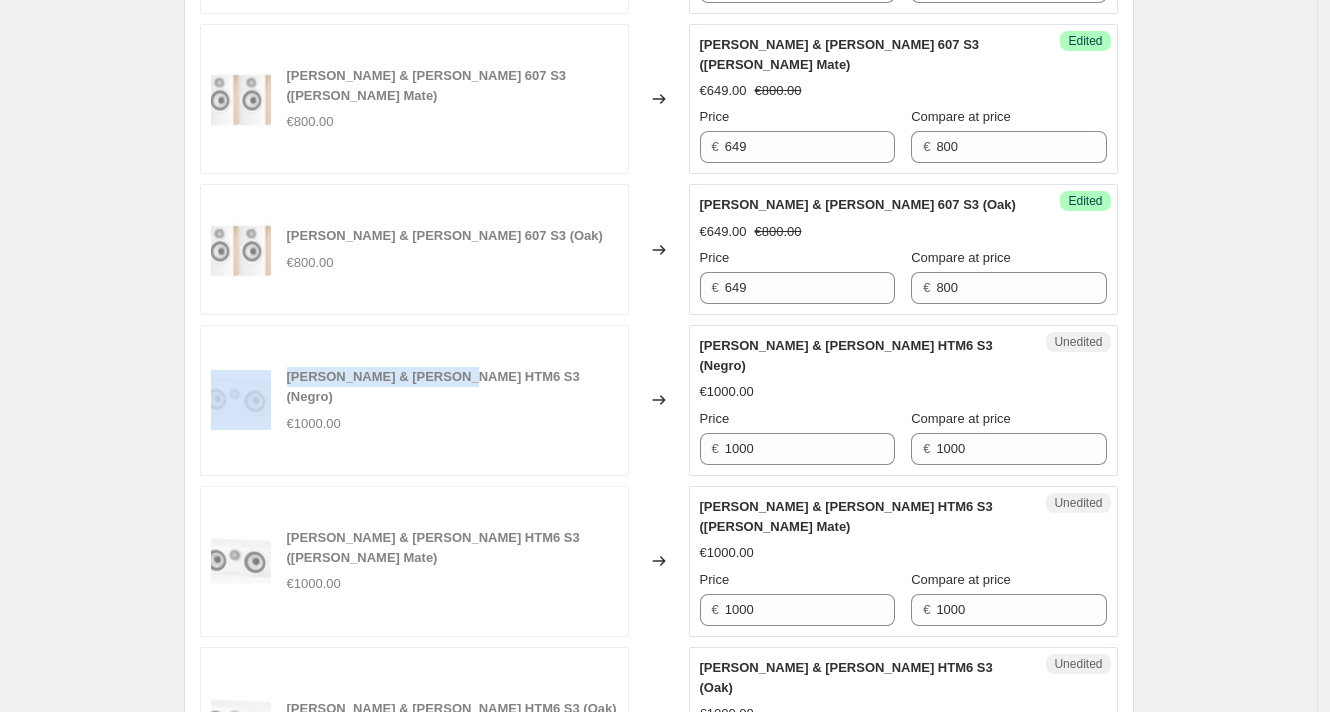 copy on "[PERSON_NAME] & [PERSON_NAME] HTM6 S3" 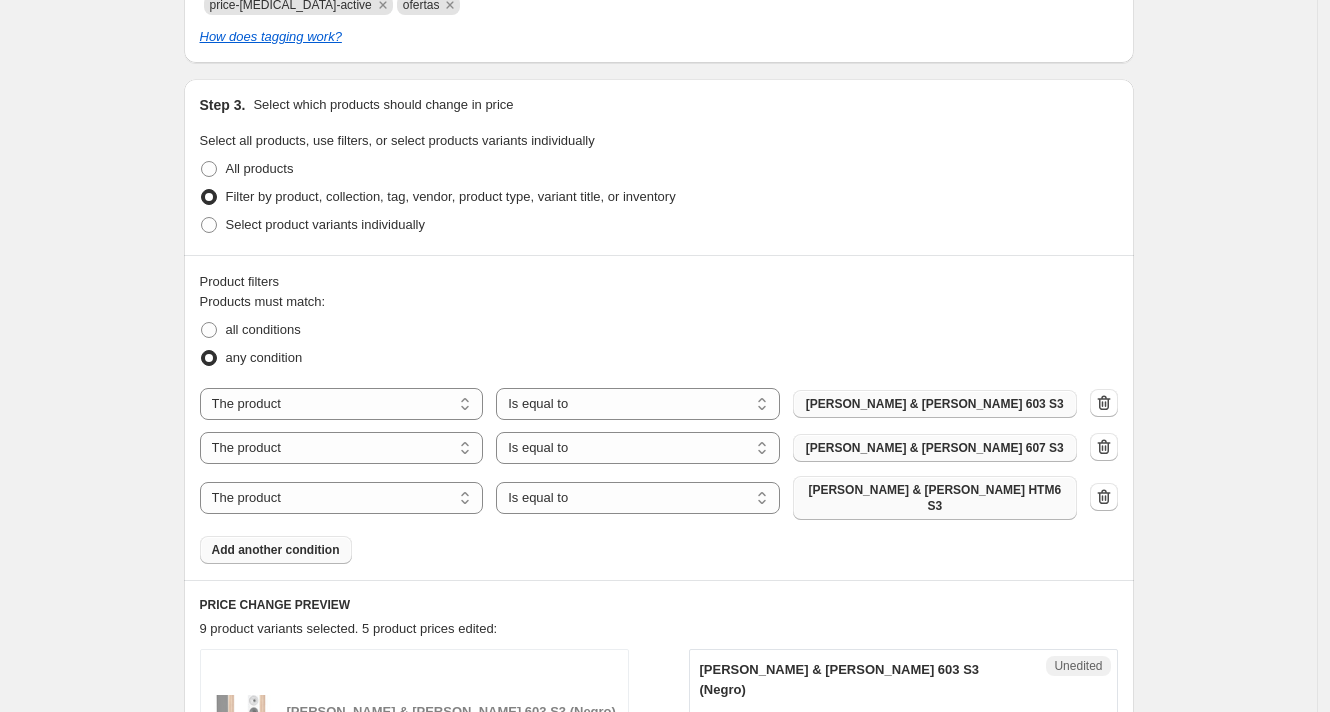 scroll, scrollTop: 476, scrollLeft: 0, axis: vertical 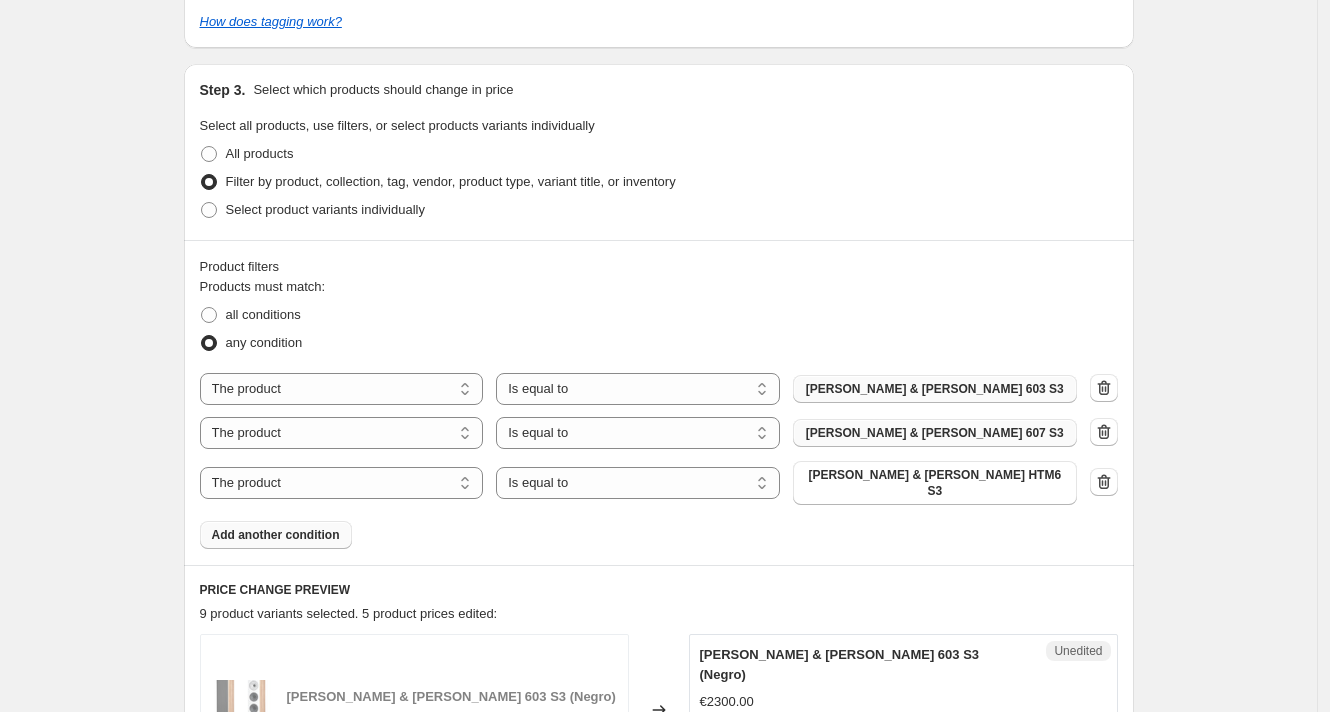 click on "The product The product's collection The product's tag The product's vendor The product's type The product's status The variant's title Inventory quantity The product Is equal to Is not equal to Is equal to [PERSON_NAME] & [PERSON_NAME] HTM6 S3" at bounding box center [659, 483] 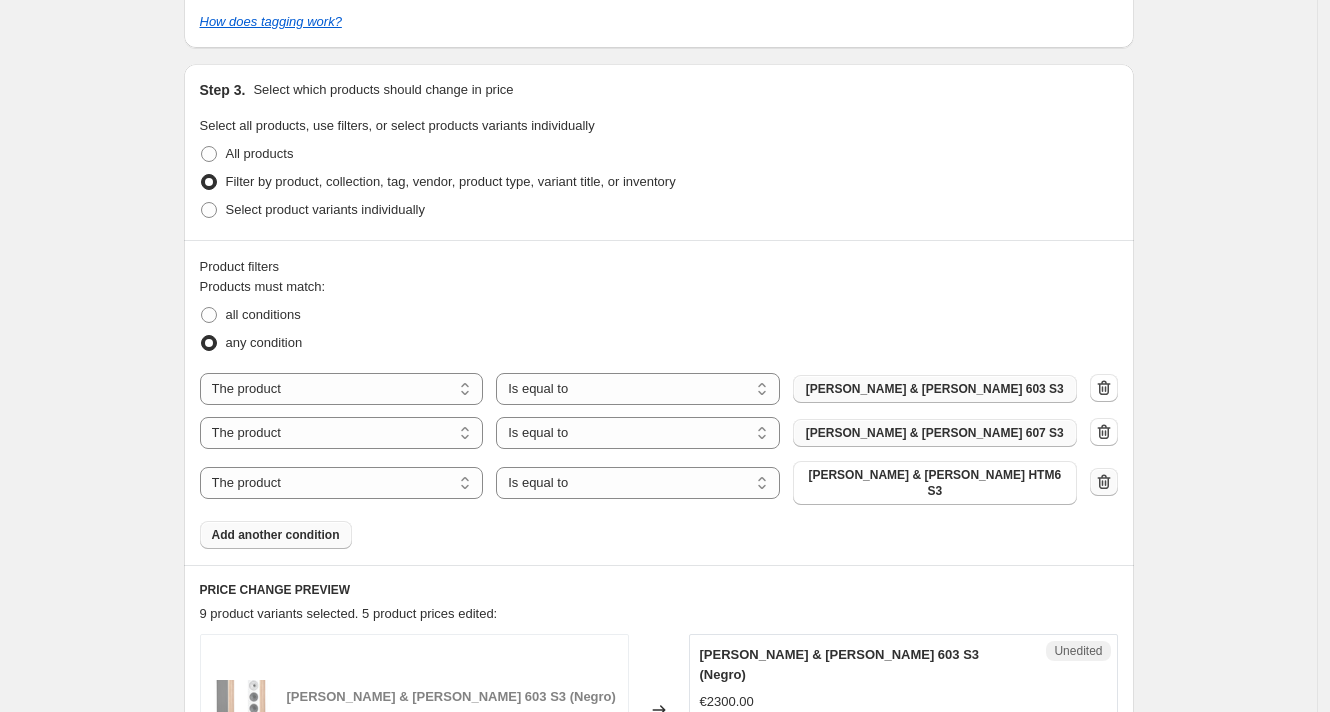 click 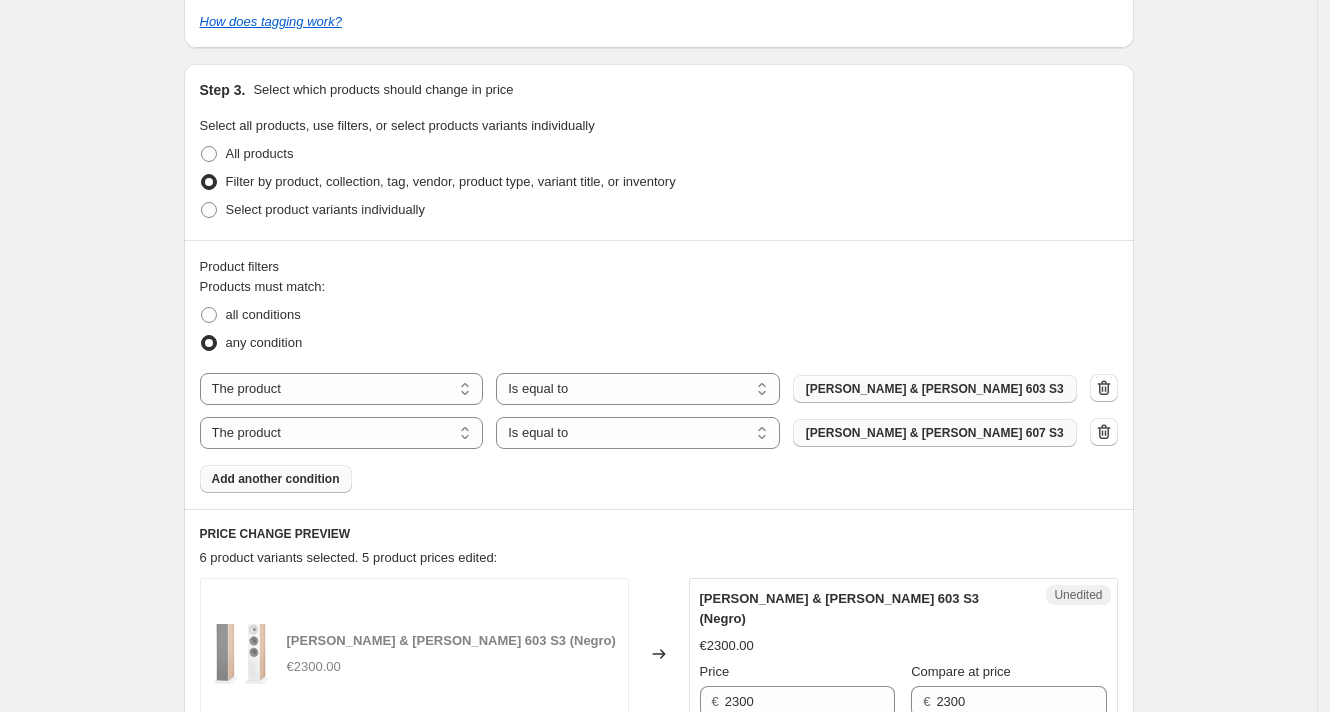 click on "Add another condition" at bounding box center [276, 479] 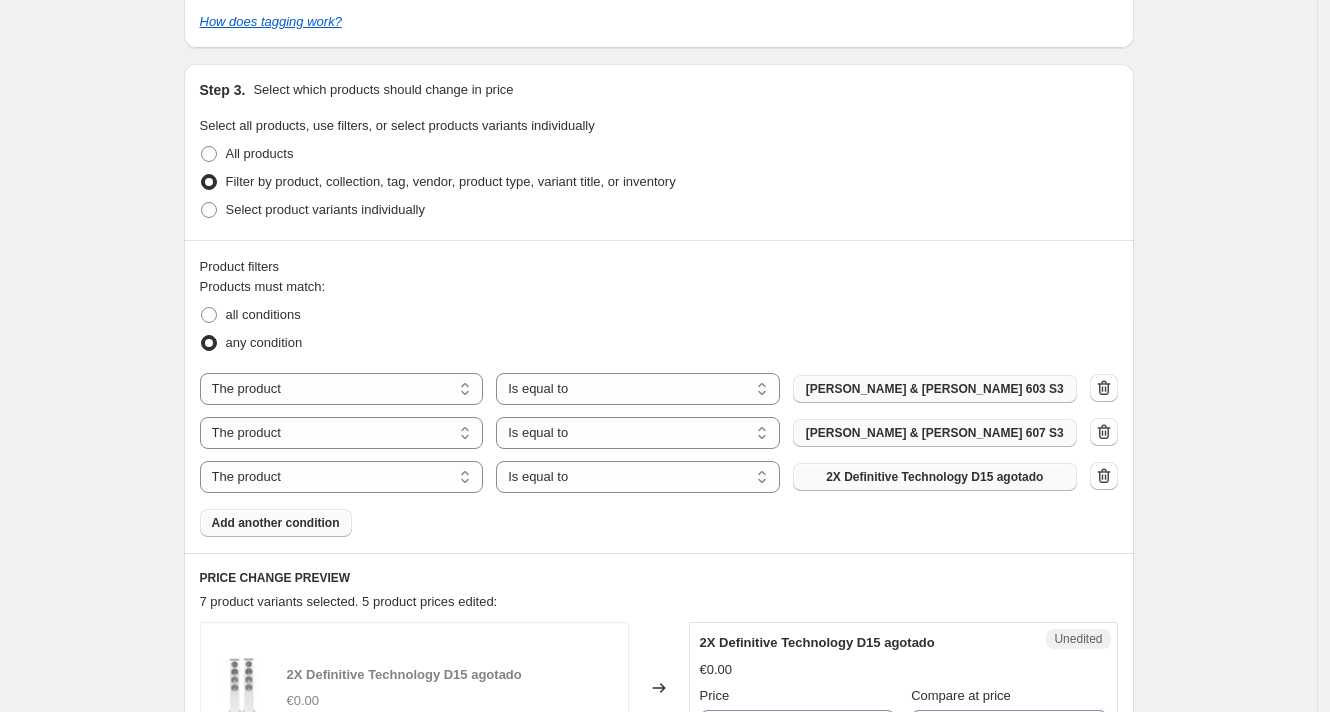 click on "2X Definitive Technology D15 agotado" at bounding box center [935, 477] 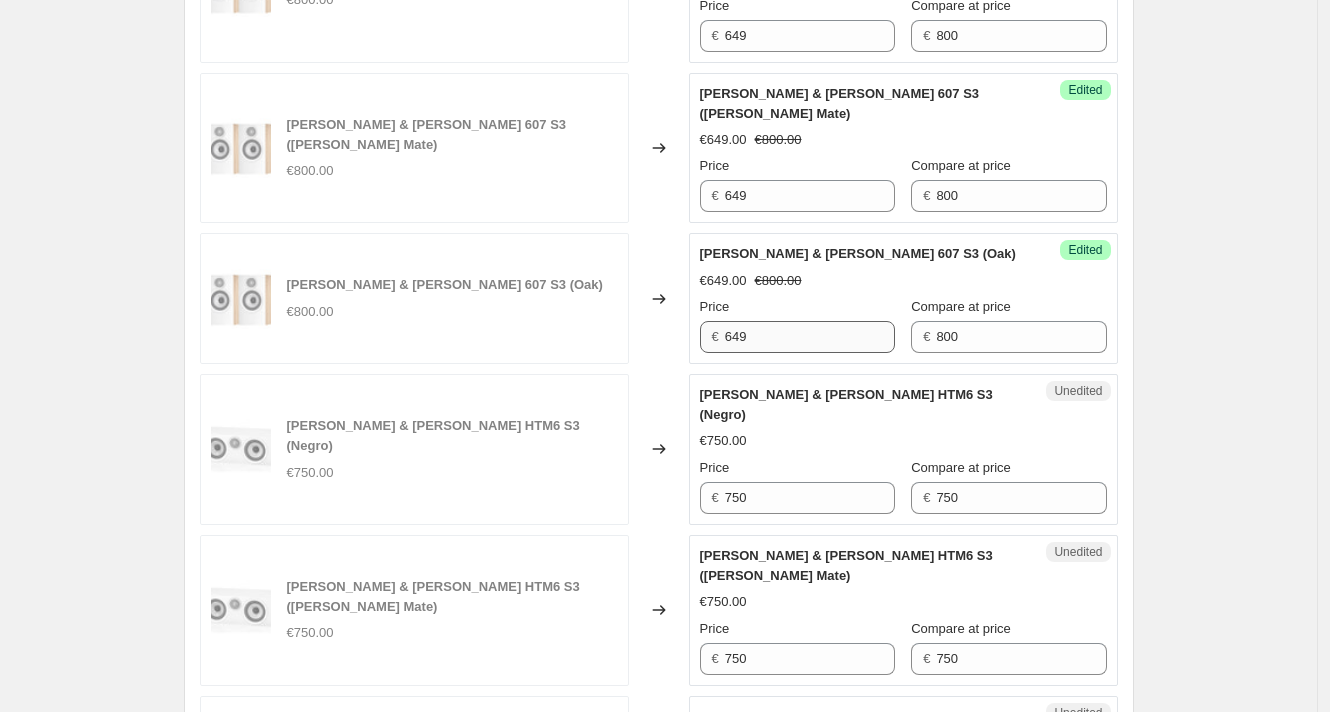 scroll, scrollTop: 1779, scrollLeft: 0, axis: vertical 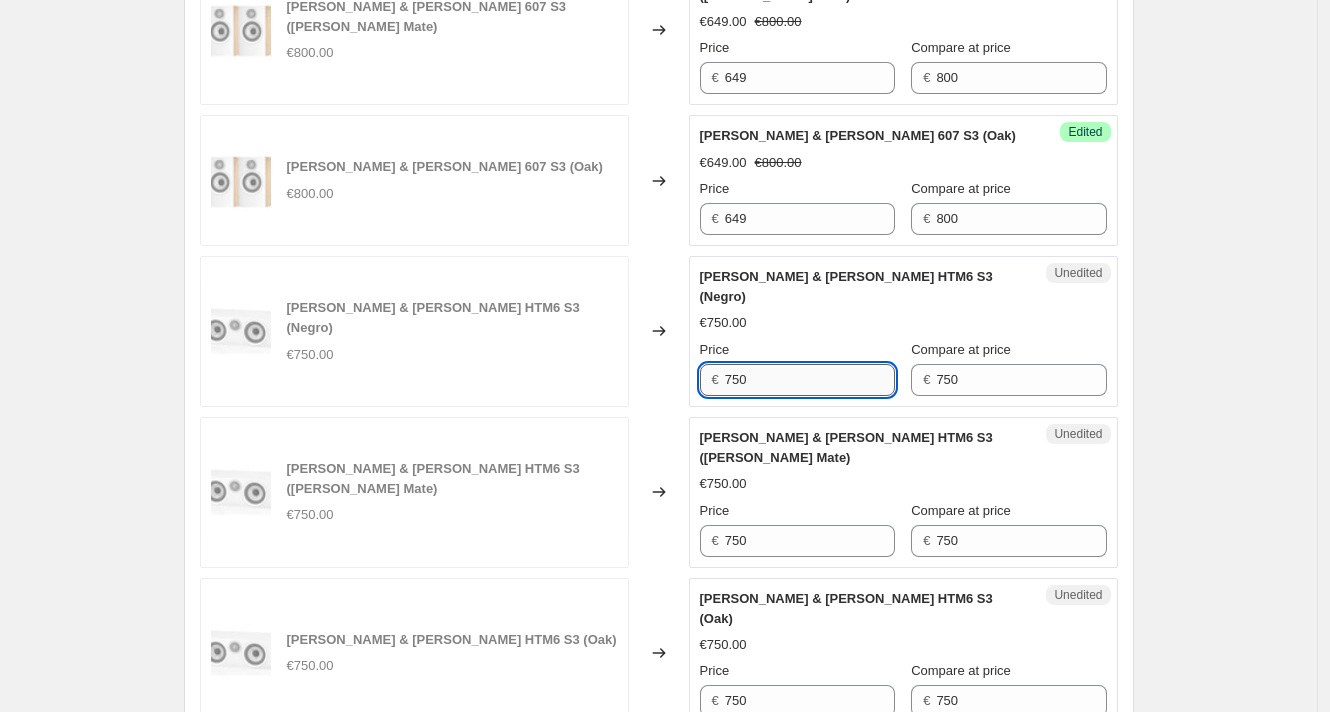 click on "750" at bounding box center [810, 380] 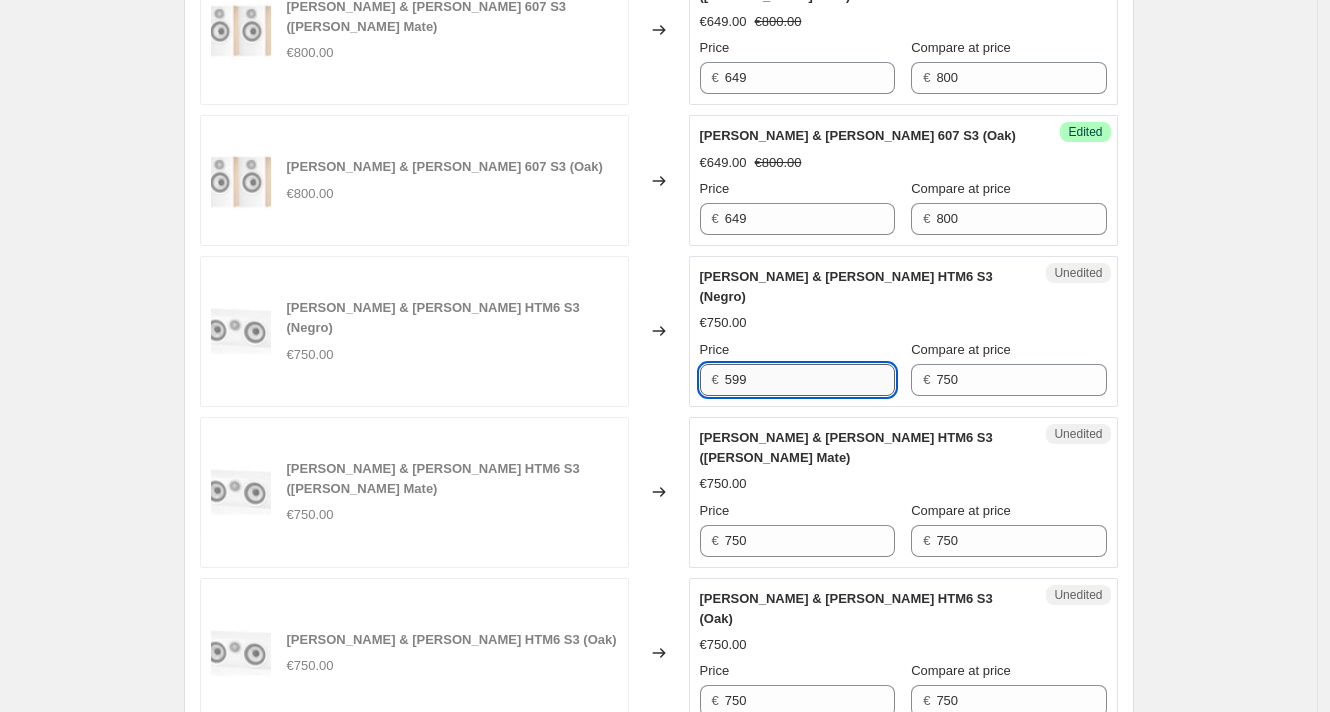 type on "599" 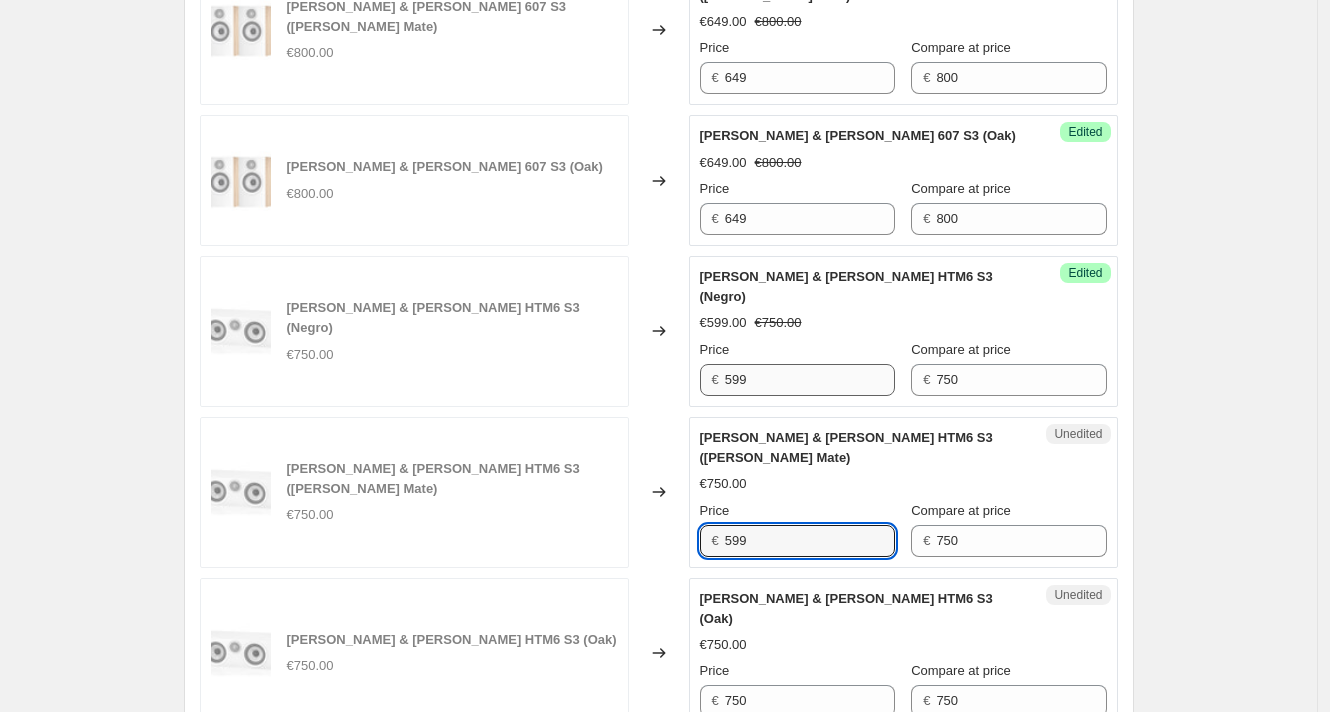 type on "599" 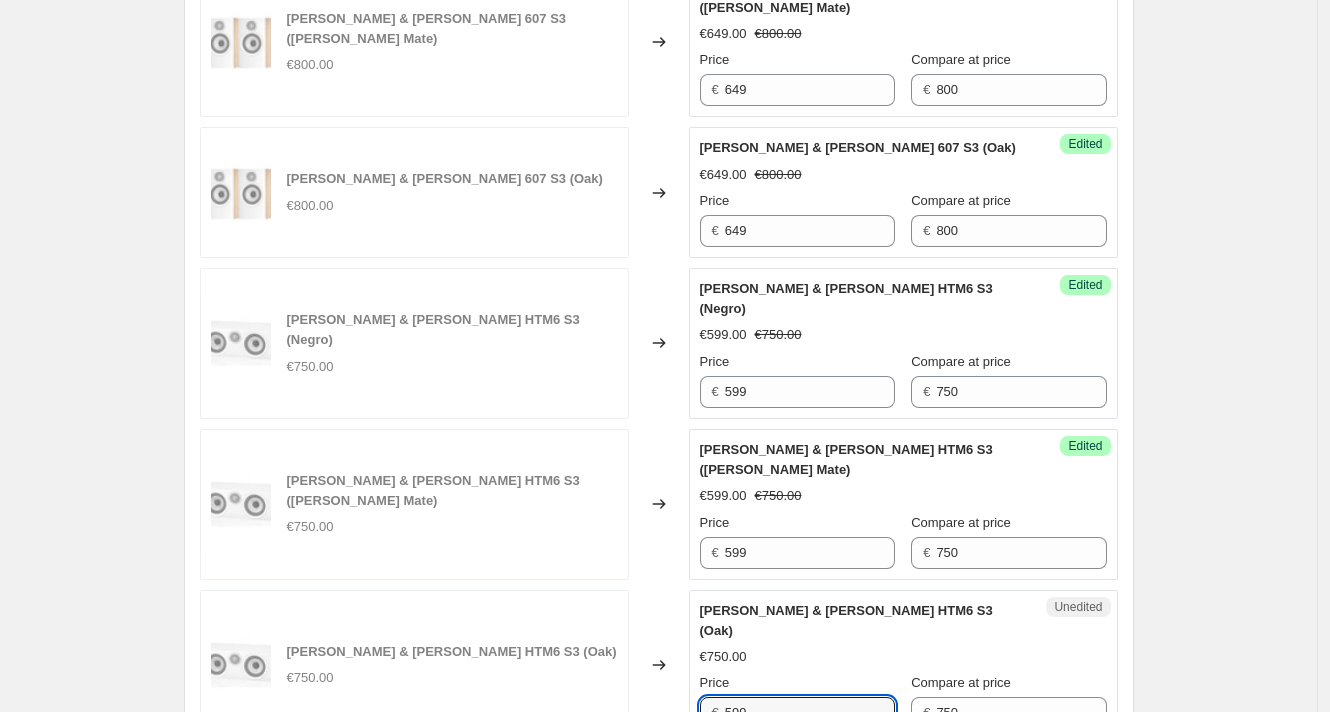 type on "599" 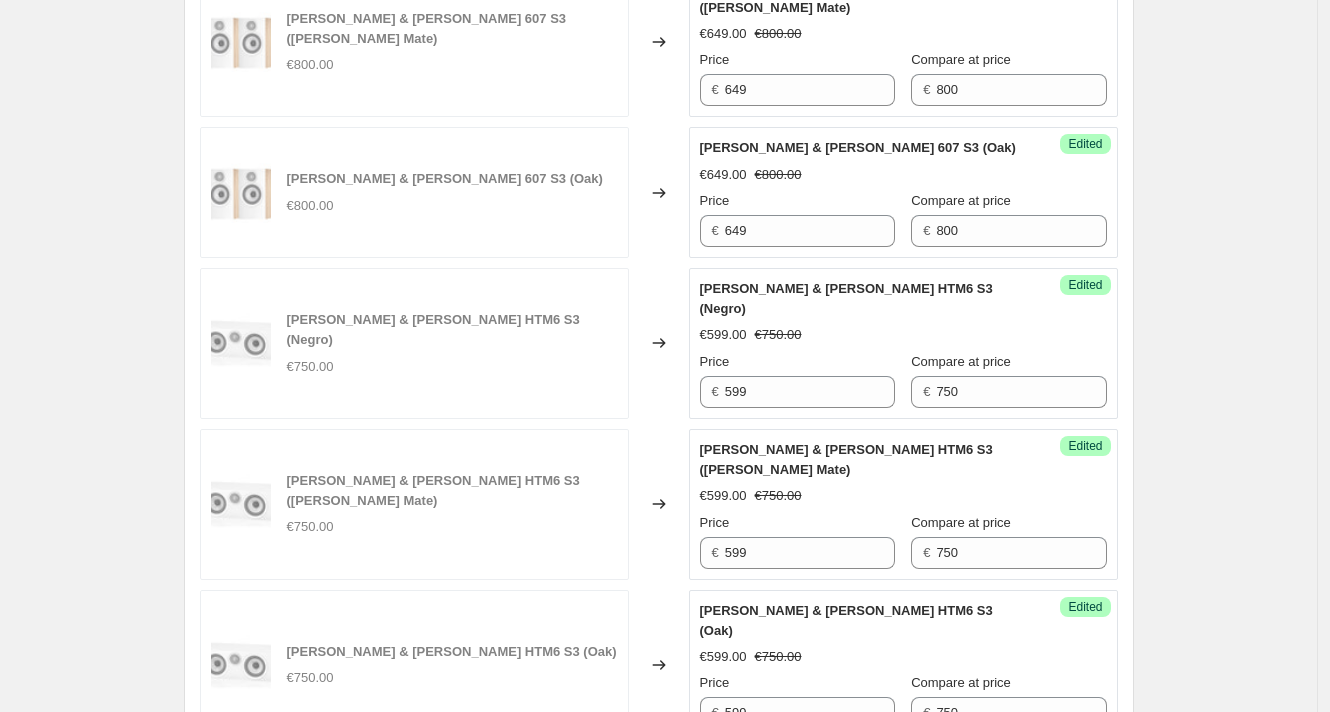 click on "Create new price [MEDICAL_DATA]. This page is ready Create new price [MEDICAL_DATA] Draft Step 1. Optionally give your price [MEDICAL_DATA] a title (eg "March 30% off sale on boots") marantz y [PERSON_NAME] rebajas de verano [PERSON_NAME] This title is just for internal use, customers won't see it Step 2. Select how the prices should change Use bulk price change rules Set product prices individually Use CSV upload Select tags to add while price change is active Submit price-[MEDICAL_DATA]-active ofertas Select tags to remove while price change is active How does tagging work? Step 3. Select which products should change in price Select all products, use filters, or select products variants individually All products Filter by product, collection, tag, vendor, product type, variant title, or inventory Select product variants individually Product filters Products must match: all conditions any condition The product The product's collection The product's tag The product's vendor The product's type The product's status The variant's title Price" at bounding box center (658, -329) 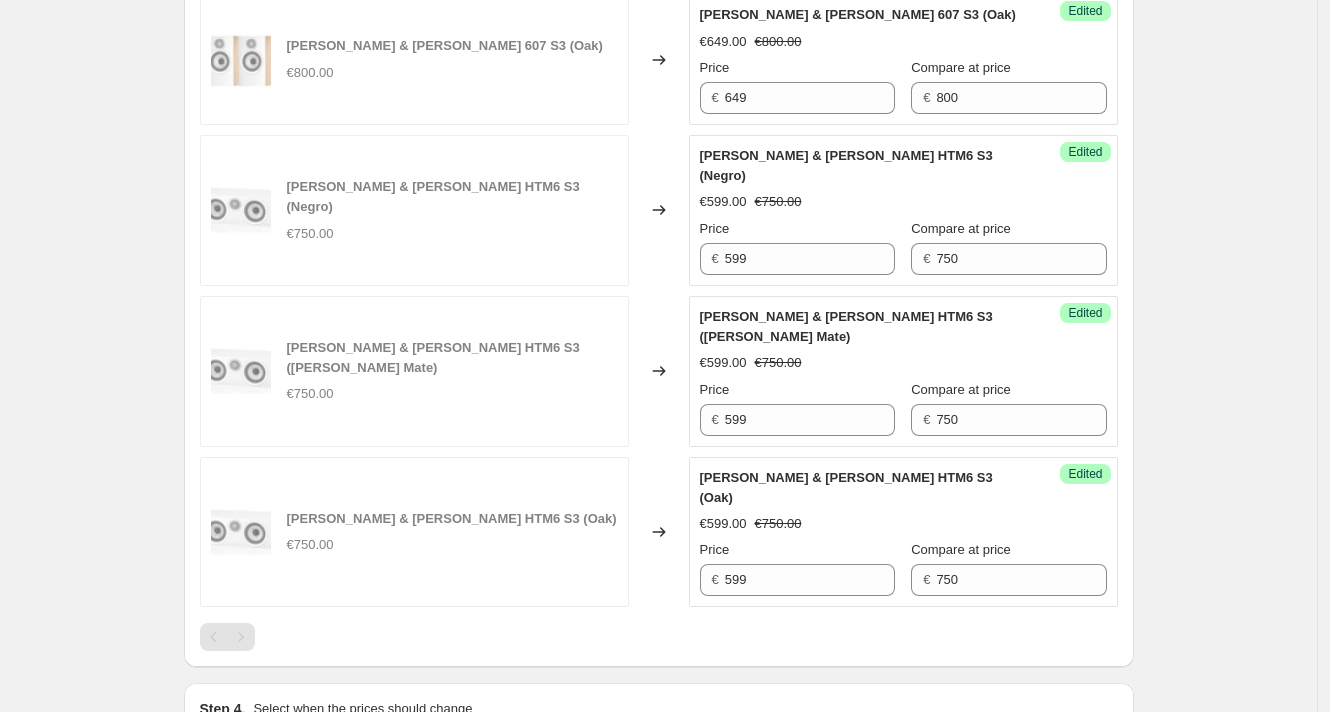 scroll, scrollTop: 1915, scrollLeft: 0, axis: vertical 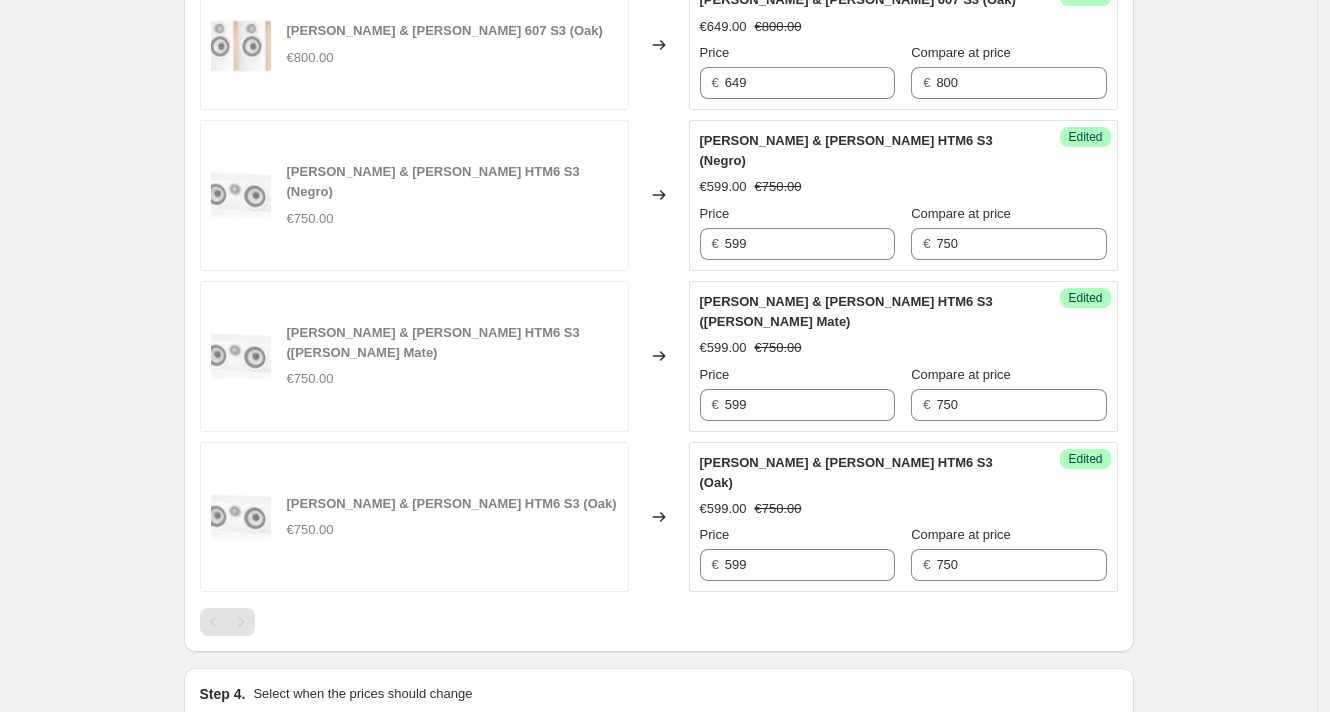 click on "Revert to original prices later?" at bounding box center (704, 734) 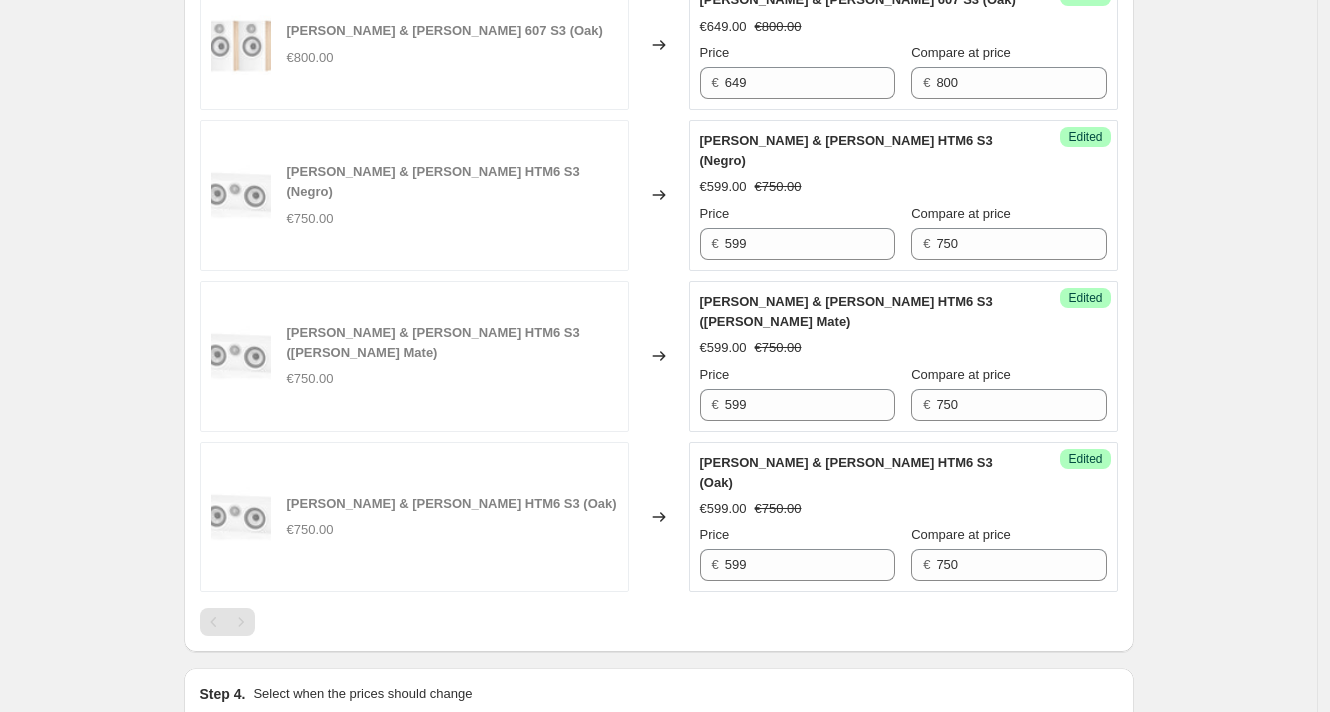 click at bounding box center [704, 734] 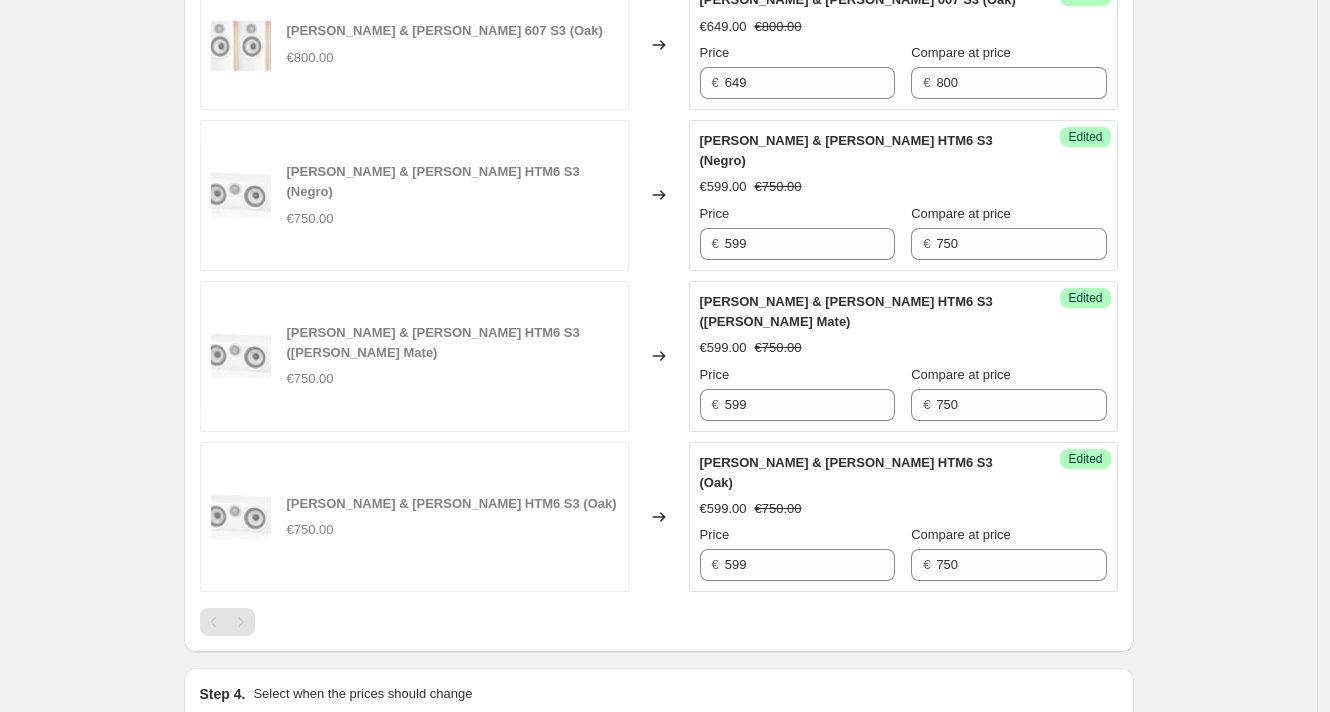click on "Continue" at bounding box center [1096, 826] 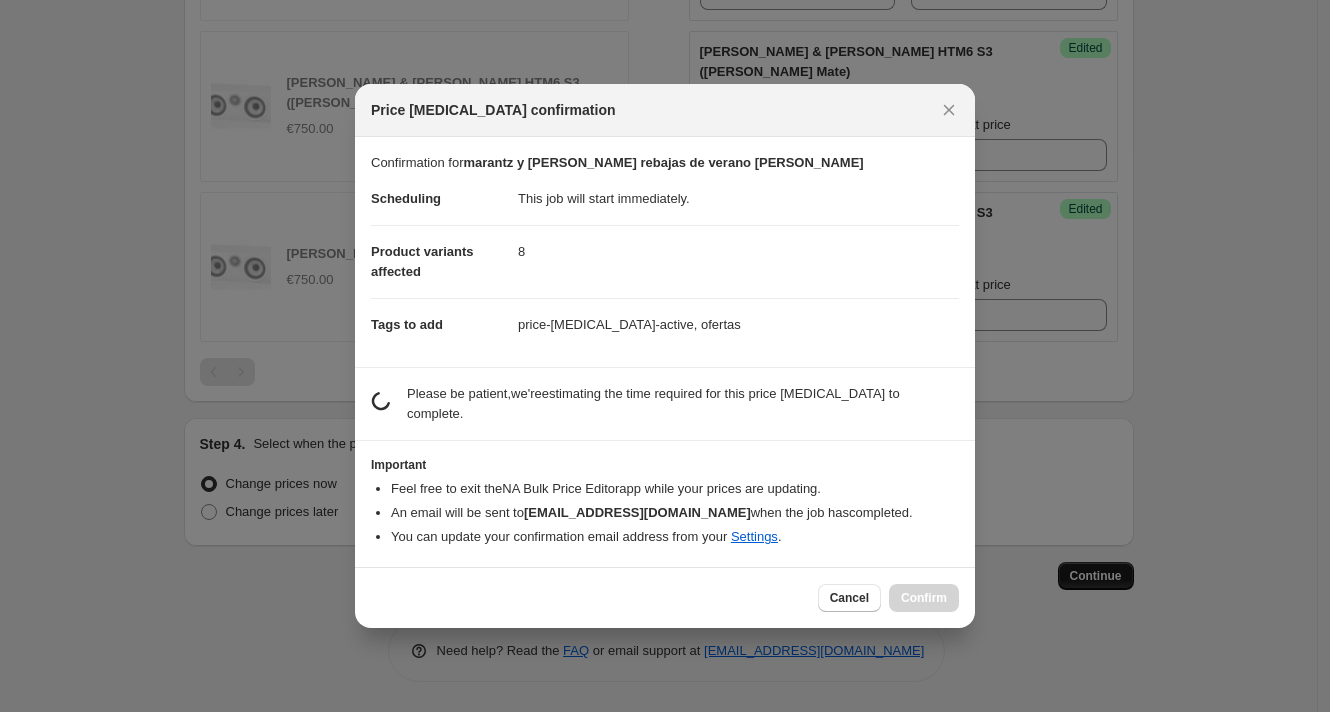 scroll, scrollTop: 1915, scrollLeft: 0, axis: vertical 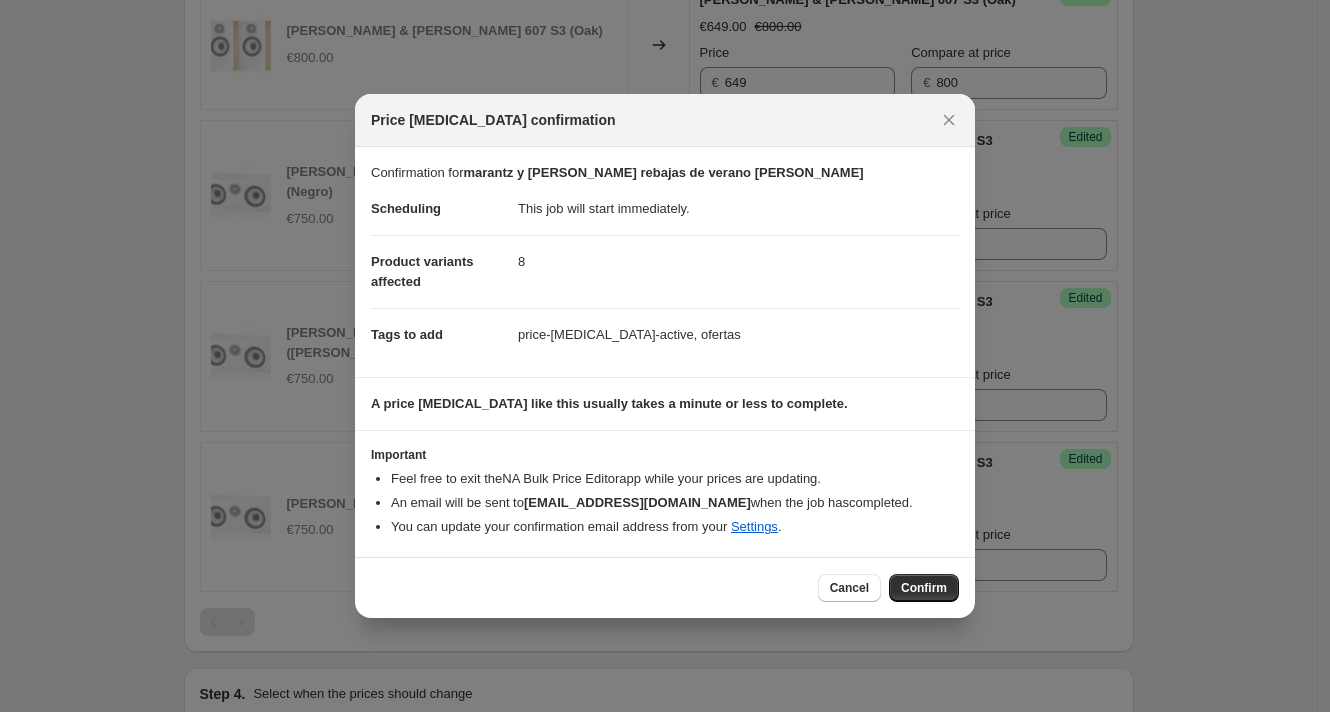 click on "Confirm" at bounding box center [924, 588] 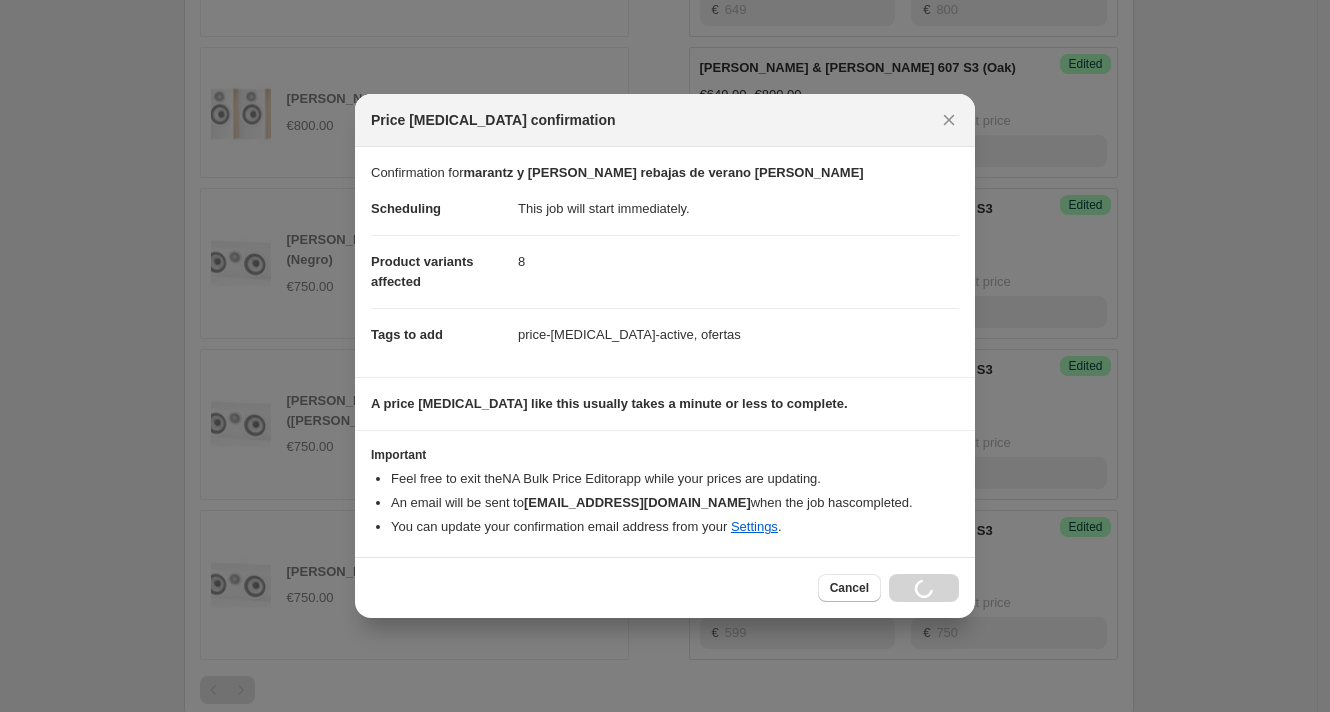 scroll, scrollTop: 1982, scrollLeft: 0, axis: vertical 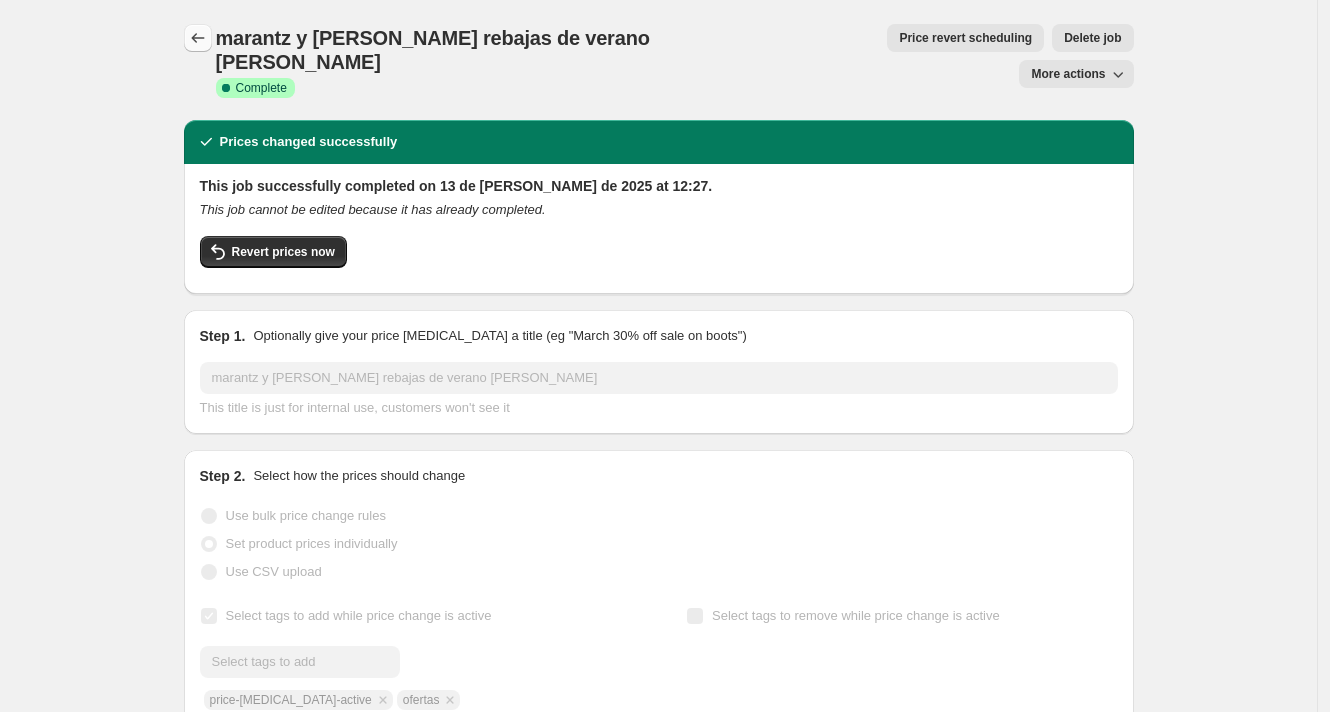 click 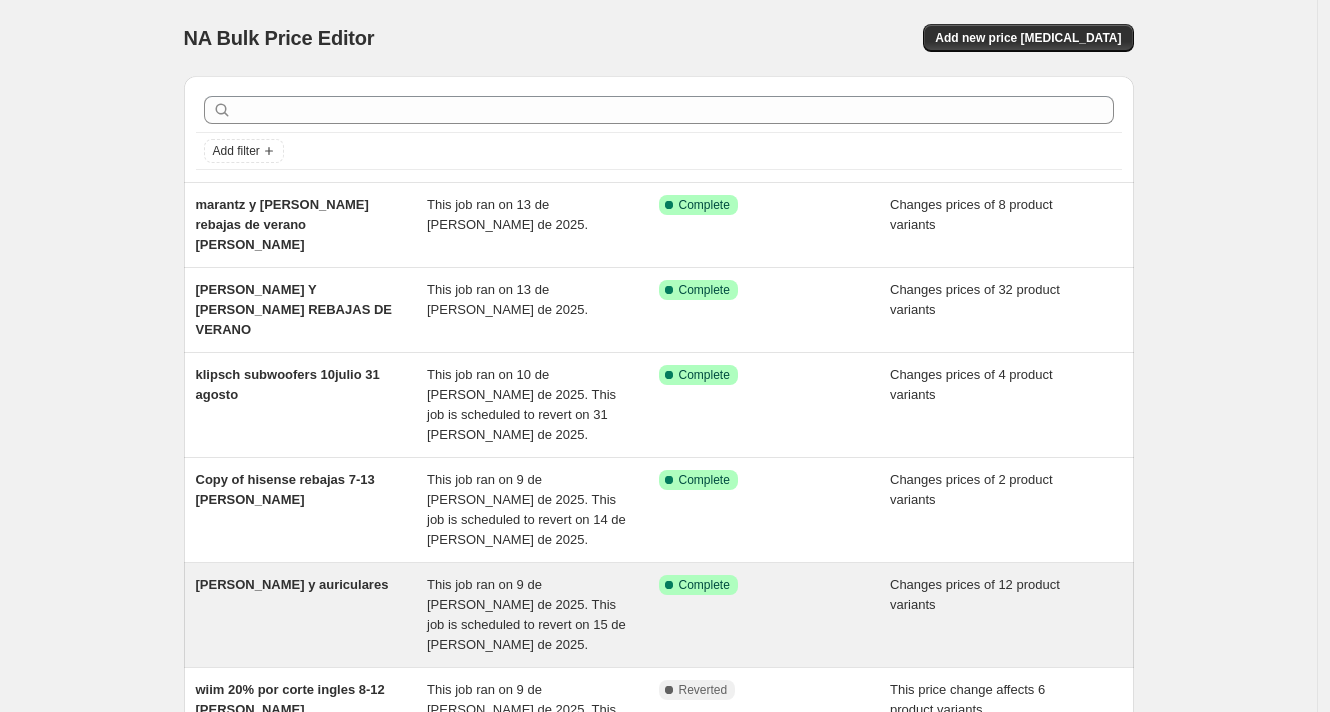 click on "[PERSON_NAME] y auriculares" at bounding box center (312, 615) 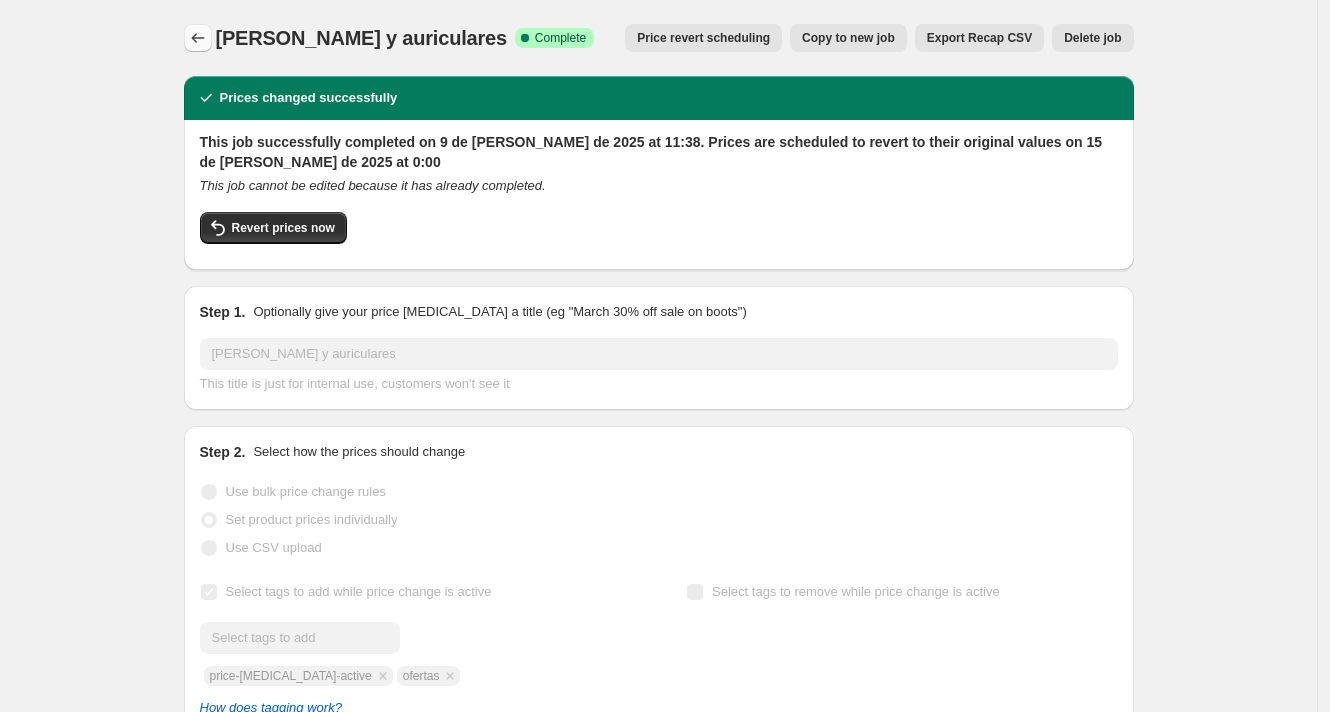 click 